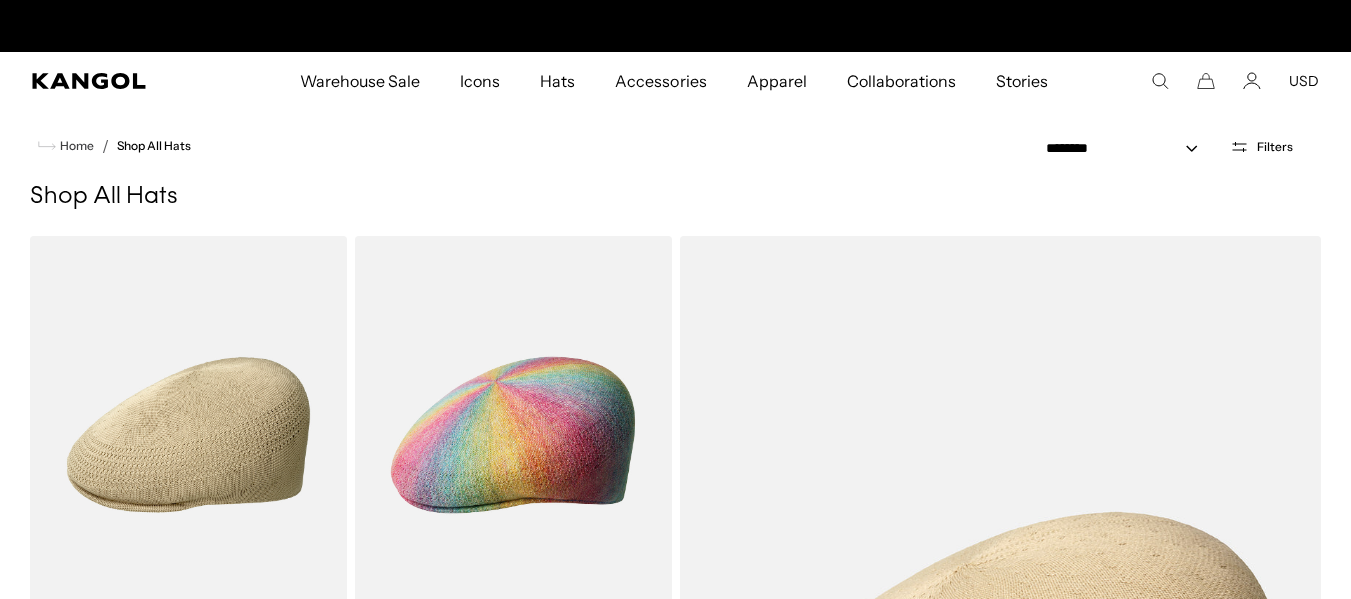 scroll, scrollTop: 0, scrollLeft: 0, axis: both 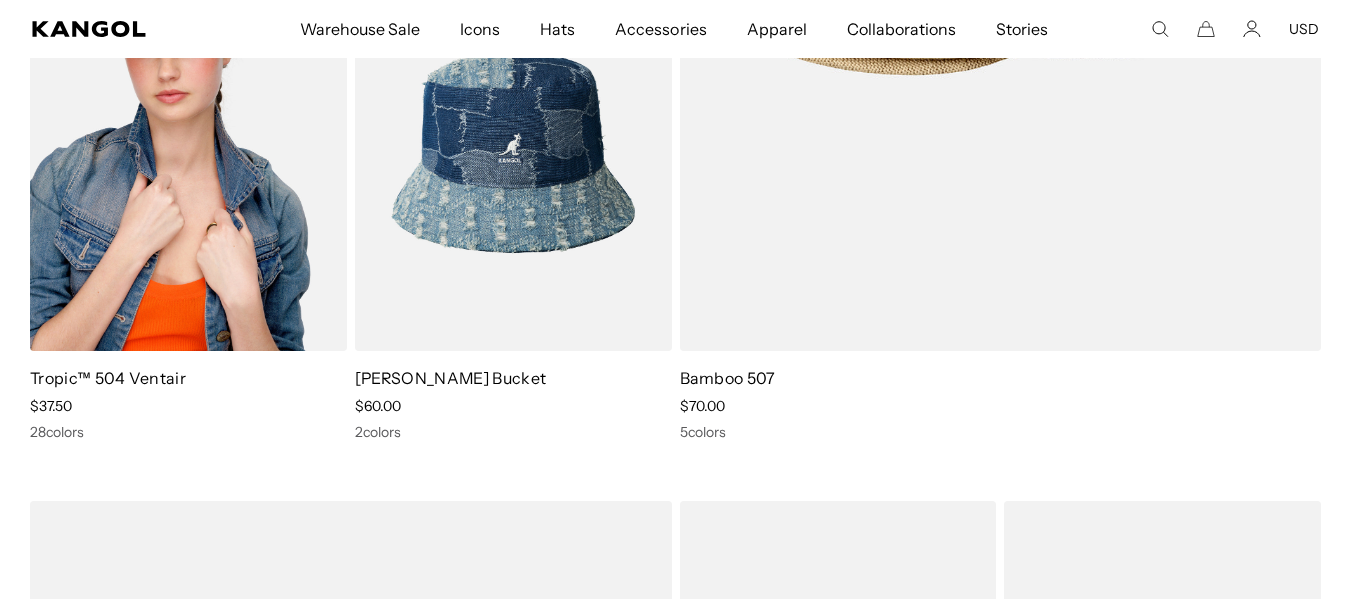 click on "Tropic™ 504 Ventair Sale Price $37.50 28  colors" at bounding box center (188, 404) 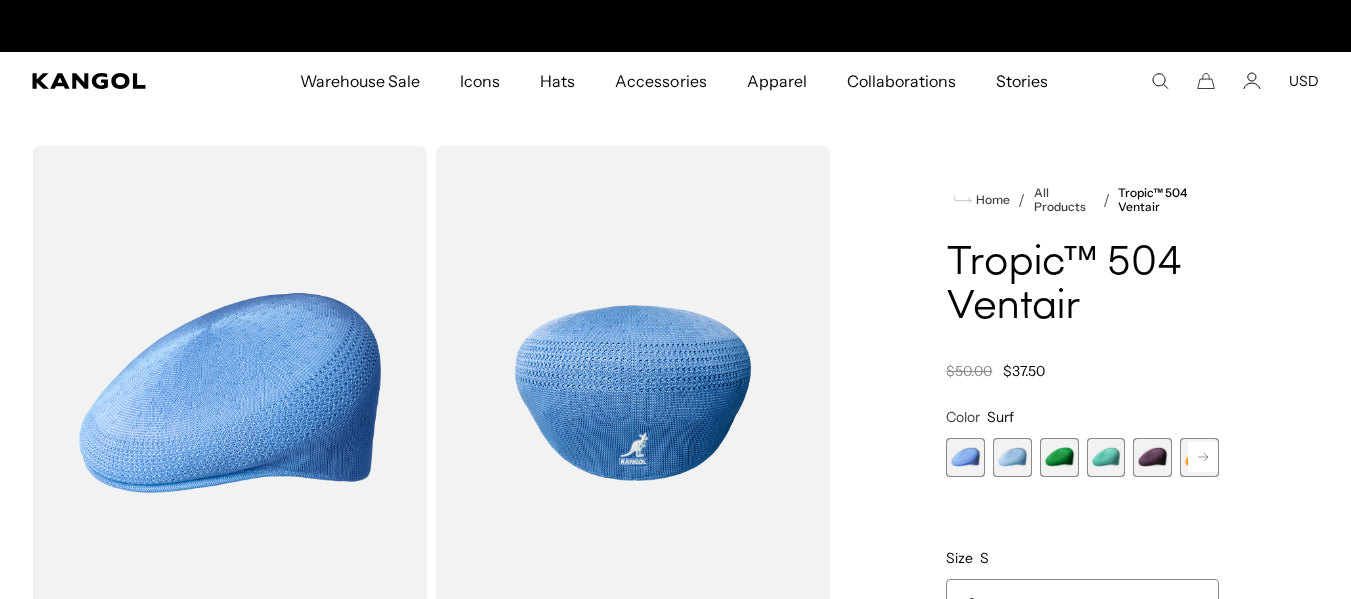 scroll, scrollTop: 0, scrollLeft: 0, axis: both 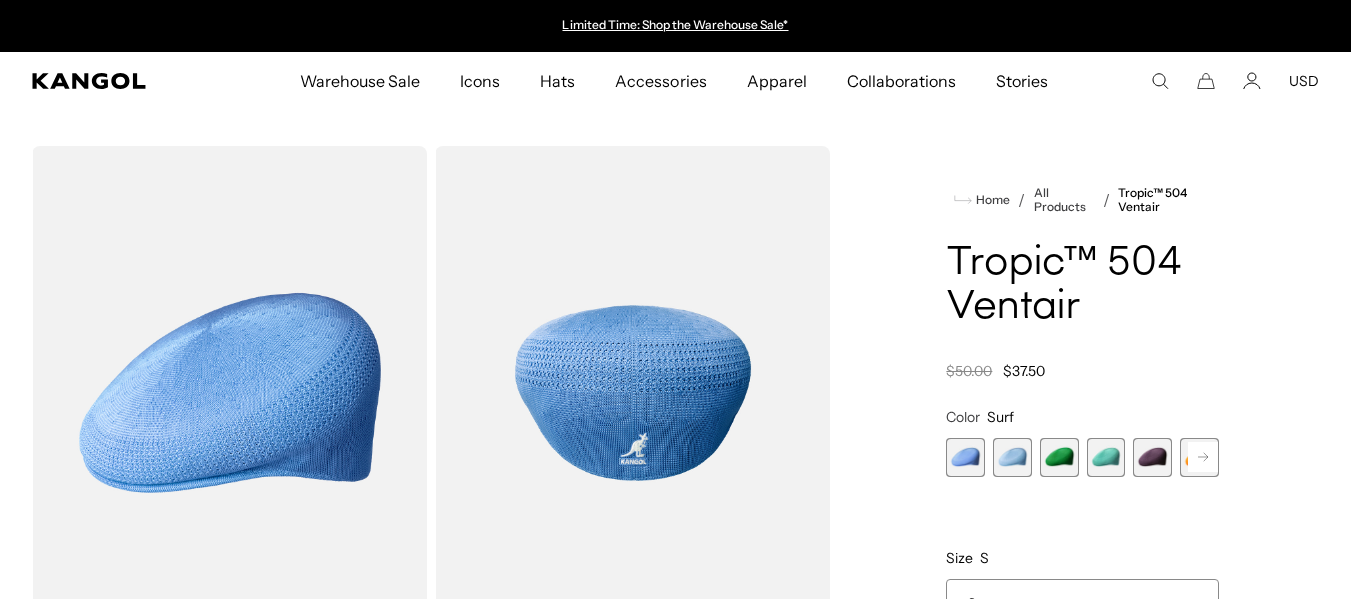 click at bounding box center [1012, 457] 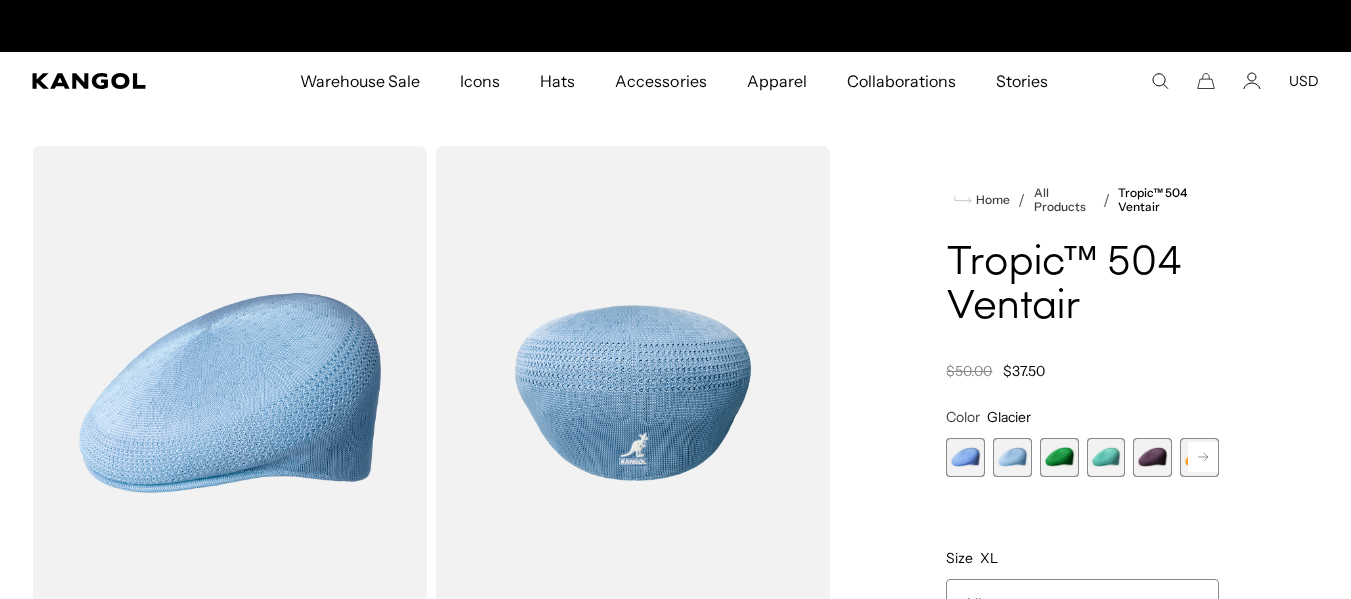 scroll, scrollTop: 0, scrollLeft: 0, axis: both 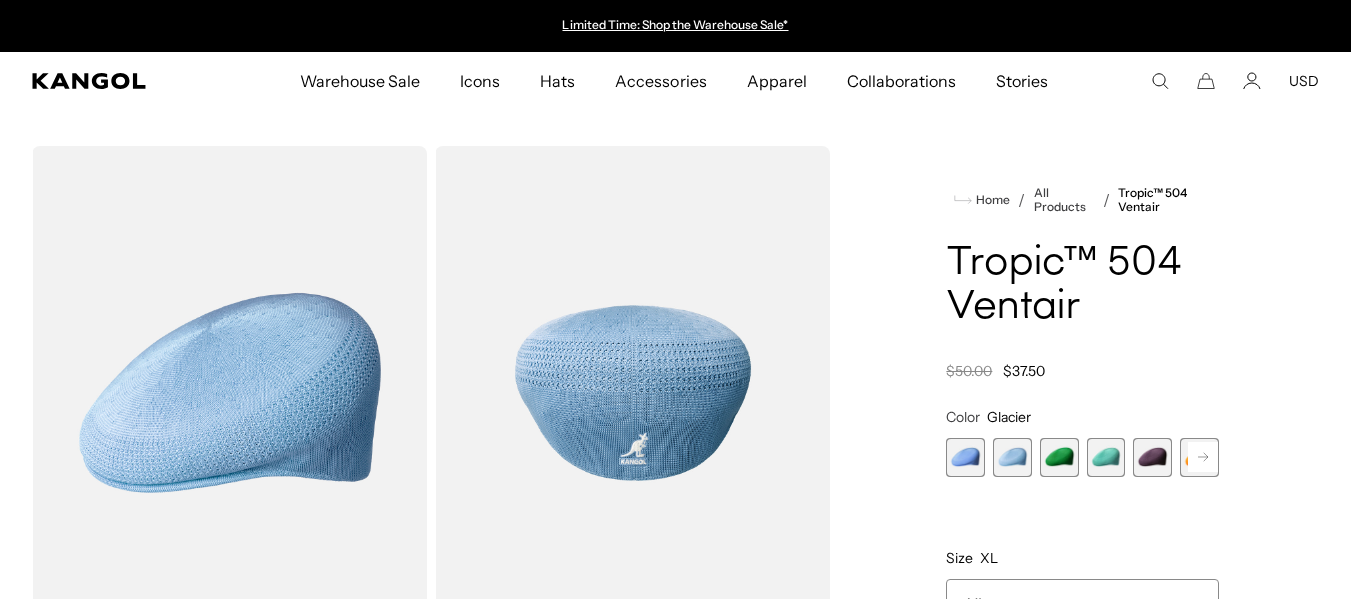 click at bounding box center [965, 457] 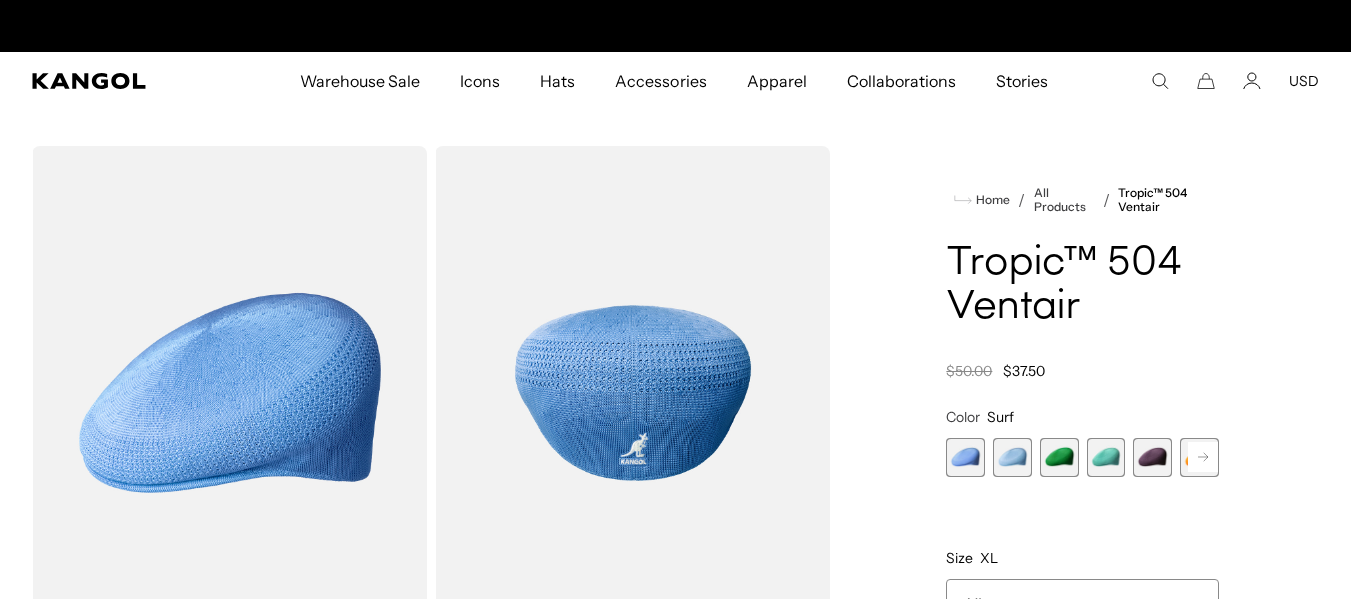 scroll, scrollTop: 0, scrollLeft: 412, axis: horizontal 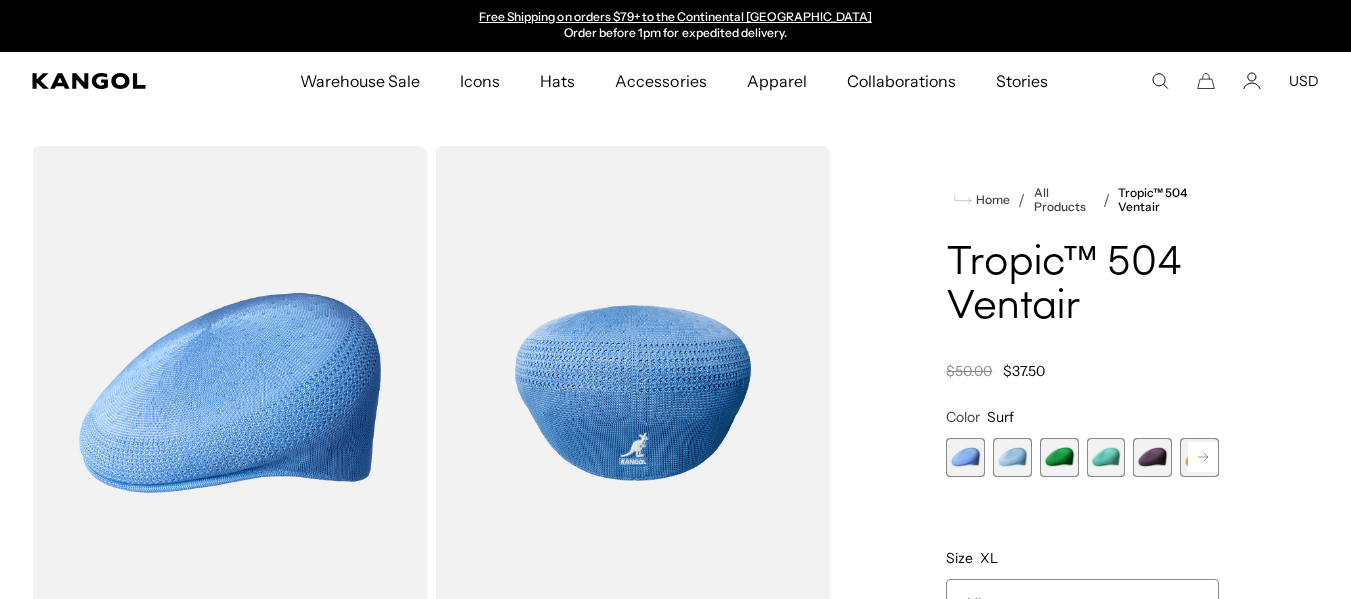 click at bounding box center (965, 457) 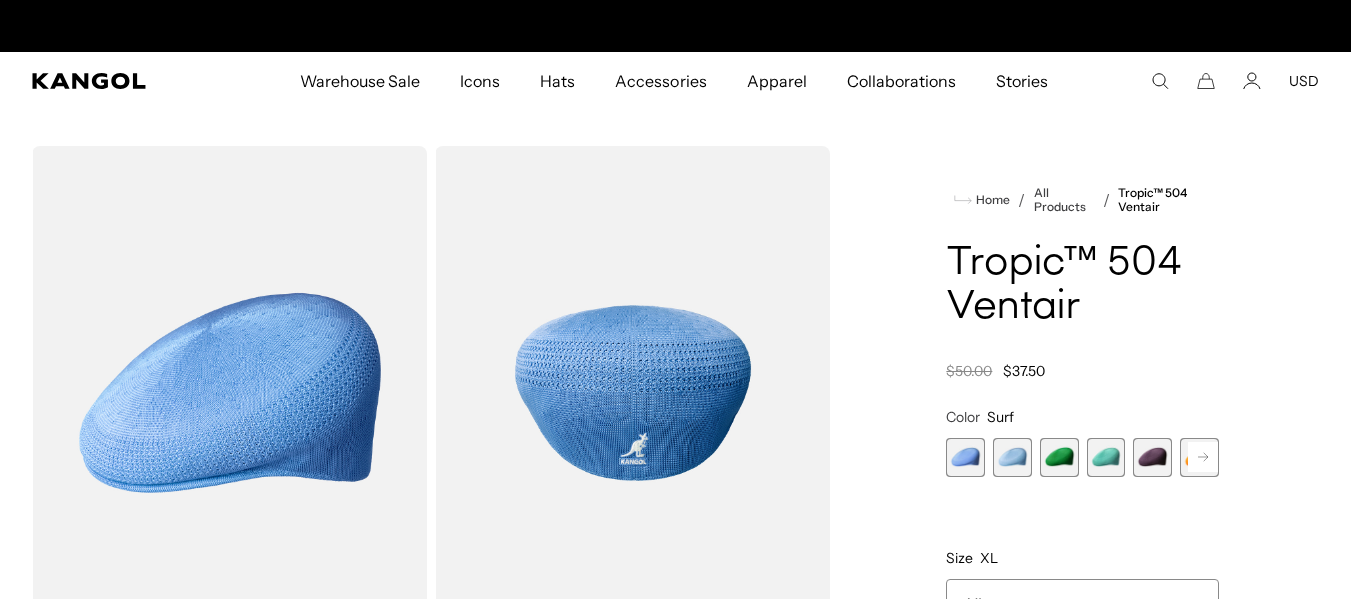 scroll, scrollTop: 0, scrollLeft: 0, axis: both 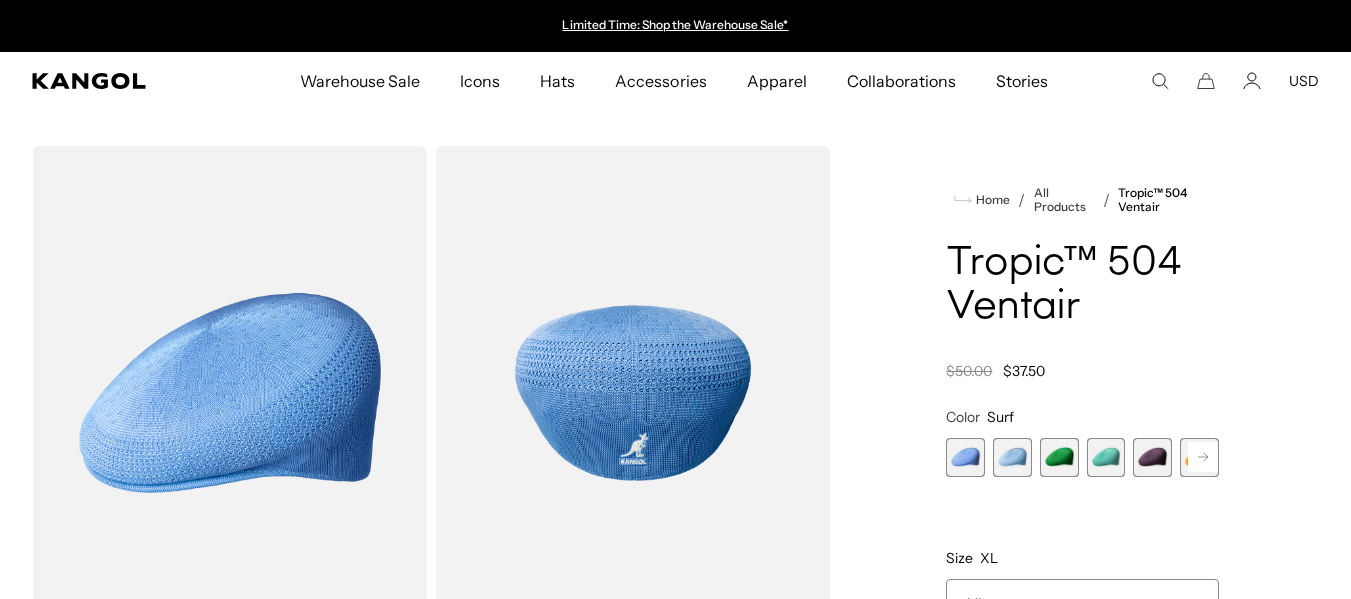 click at bounding box center (1012, 457) 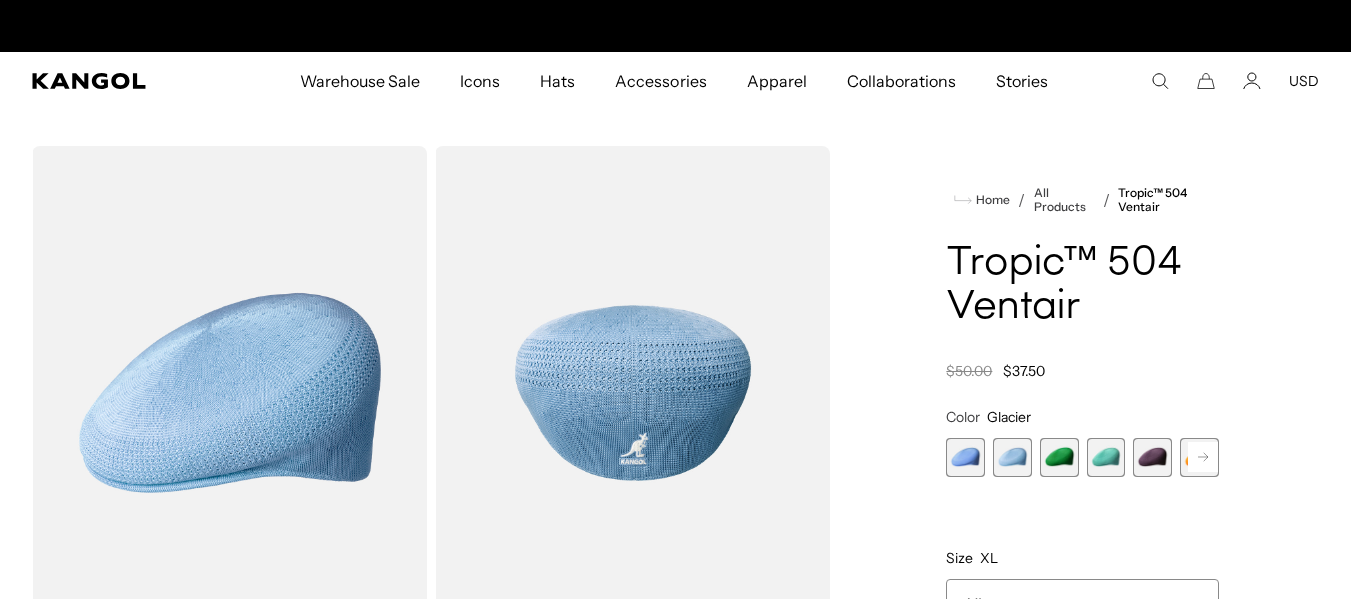 scroll, scrollTop: 0, scrollLeft: 412, axis: horizontal 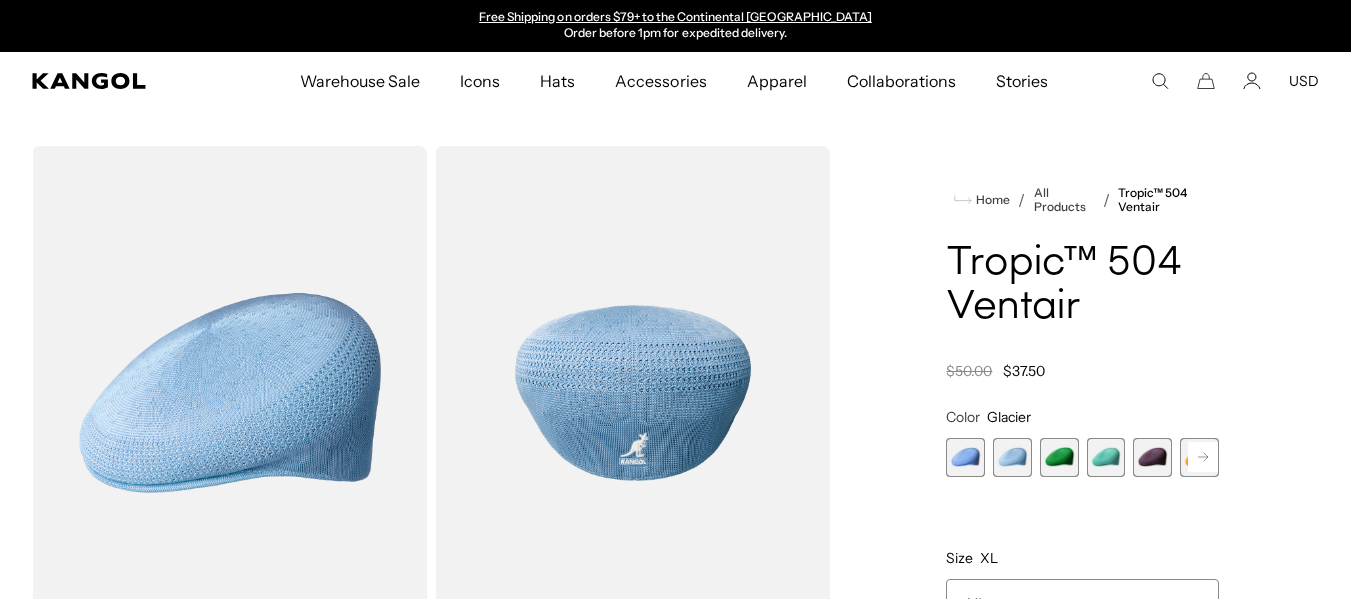 click at bounding box center (1106, 457) 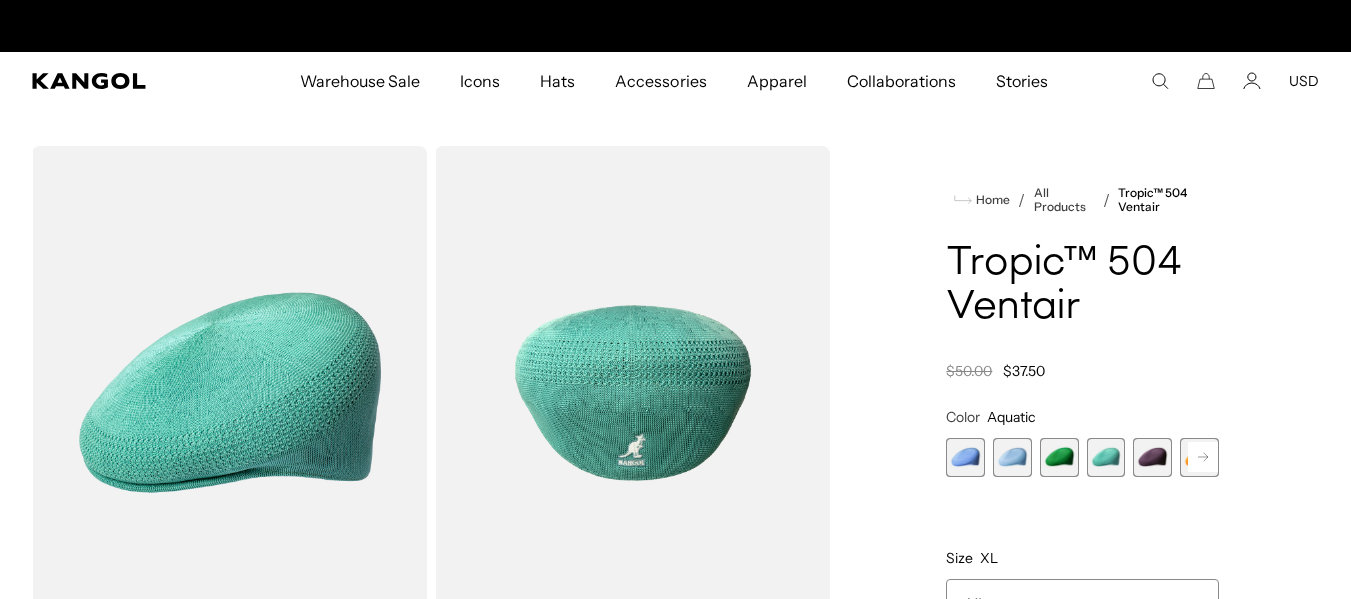 scroll, scrollTop: 0, scrollLeft: 0, axis: both 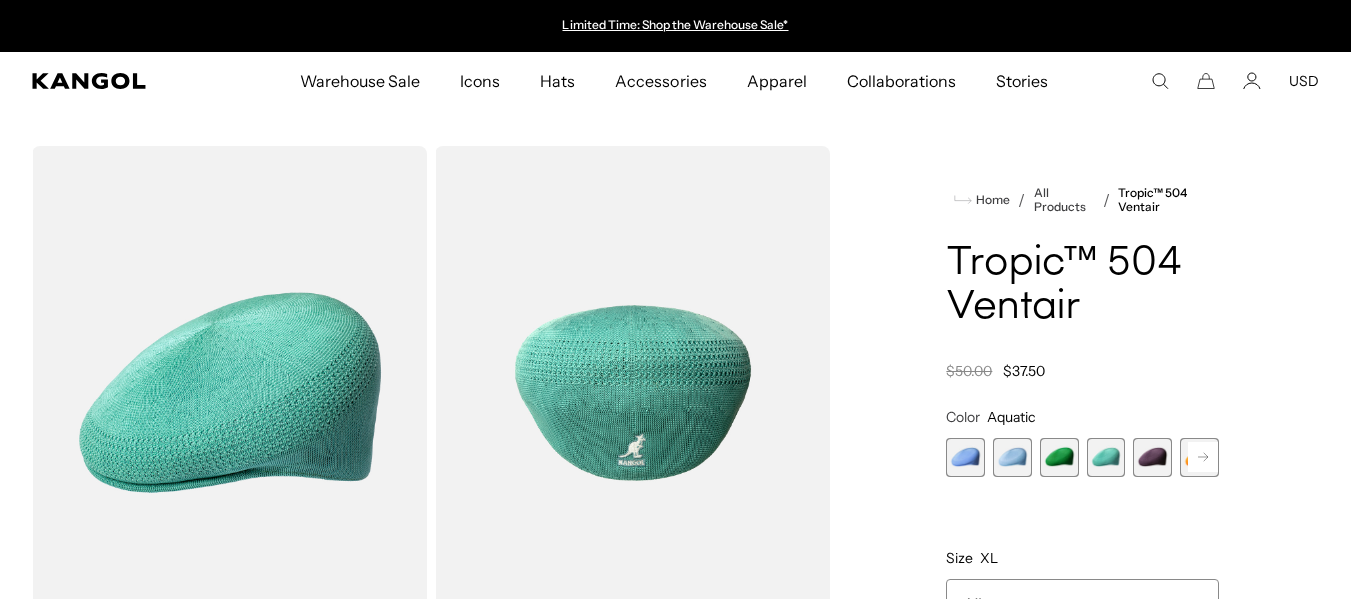 click at bounding box center [1059, 457] 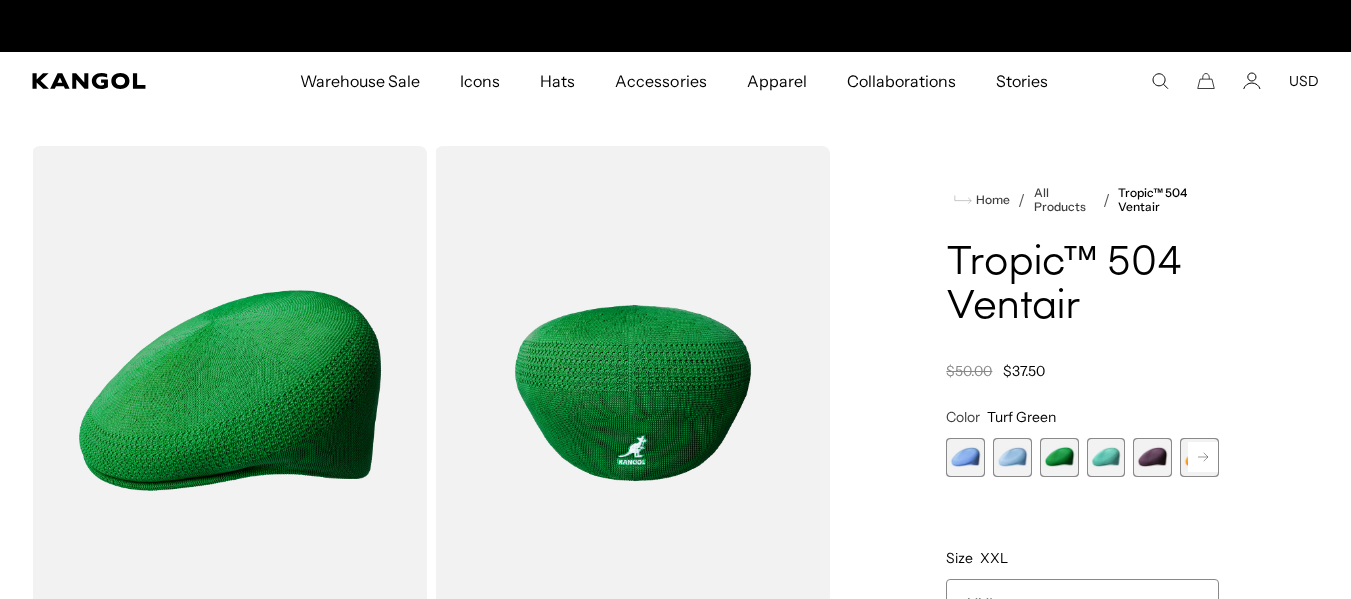 scroll, scrollTop: 0, scrollLeft: 412, axis: horizontal 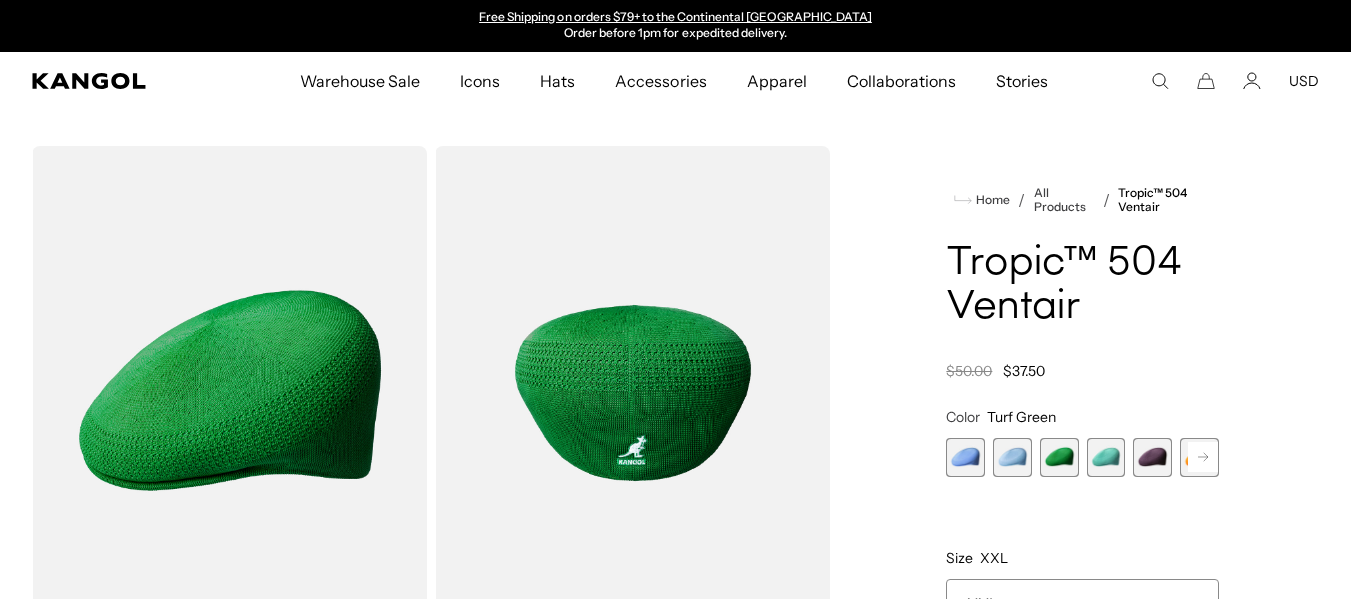click at bounding box center (1152, 457) 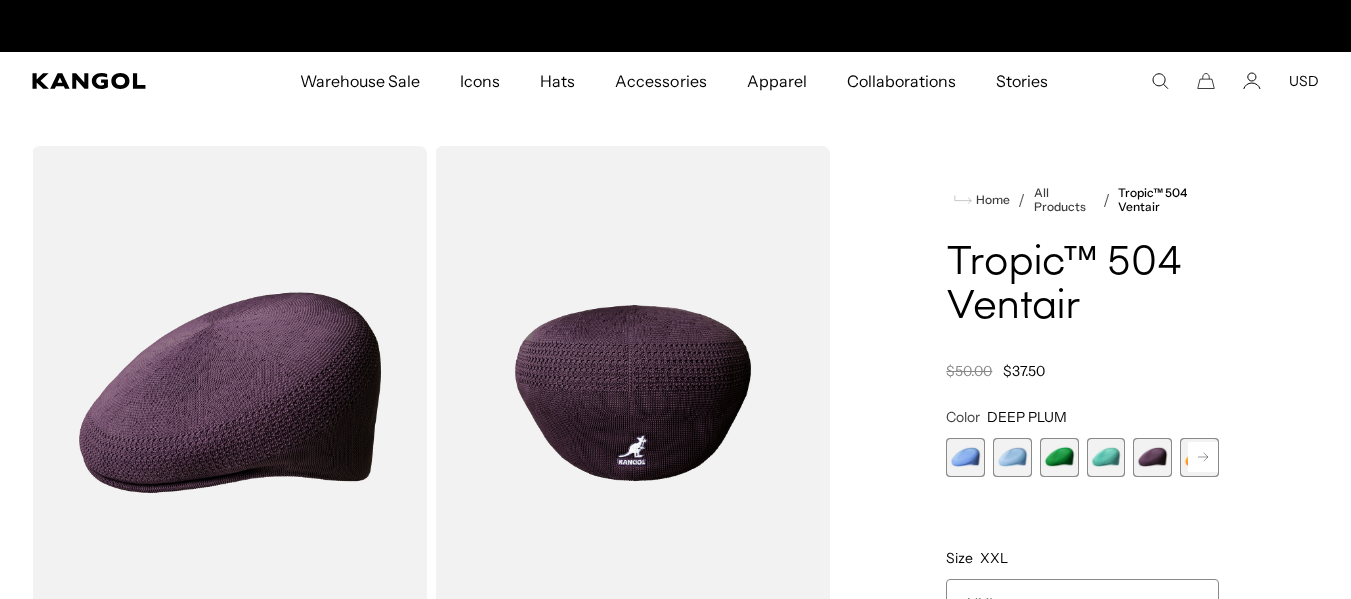 scroll, scrollTop: 0, scrollLeft: 0, axis: both 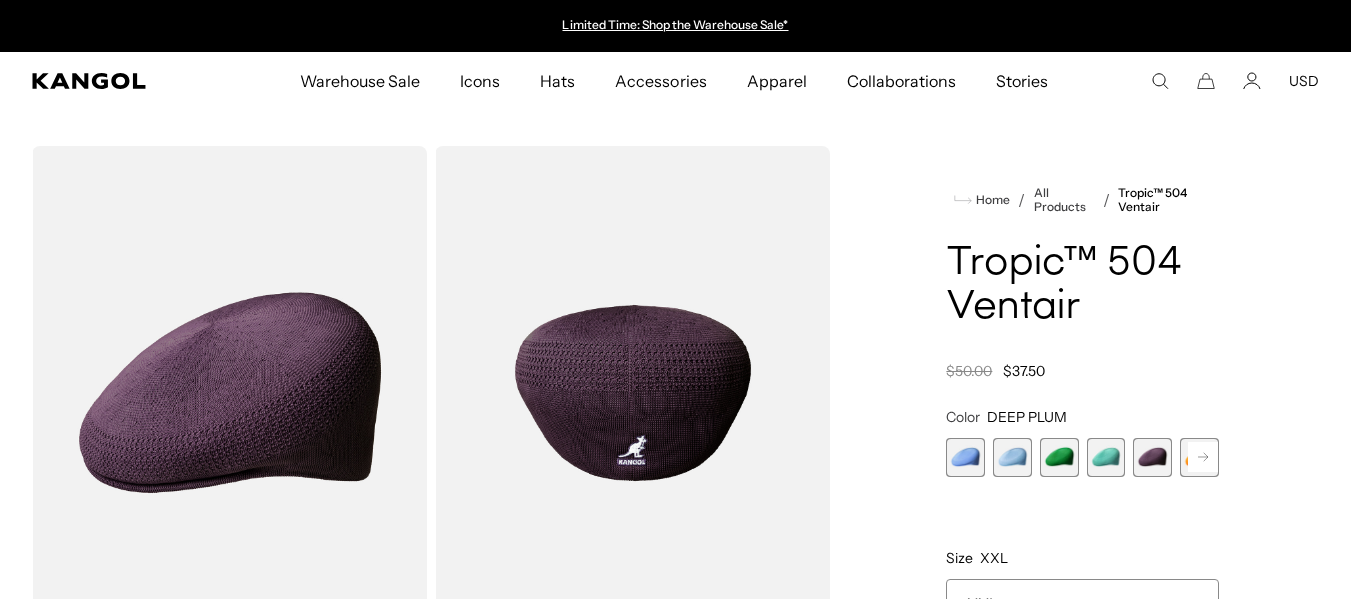 click 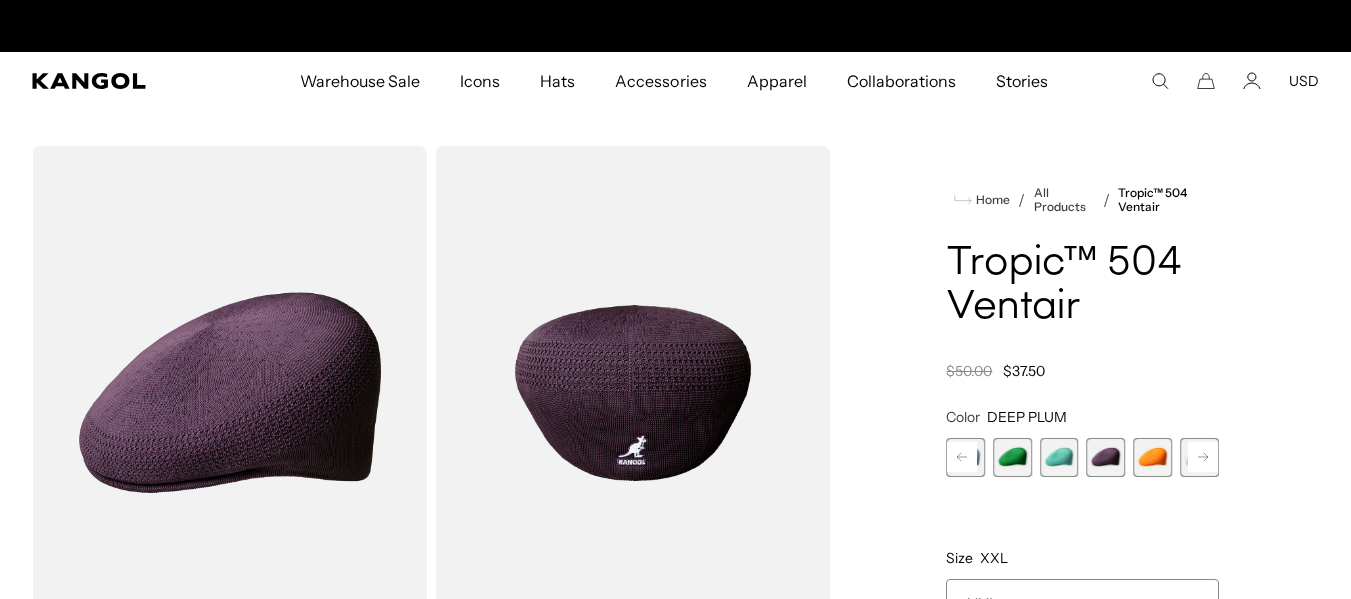 scroll, scrollTop: 0, scrollLeft: 412, axis: horizontal 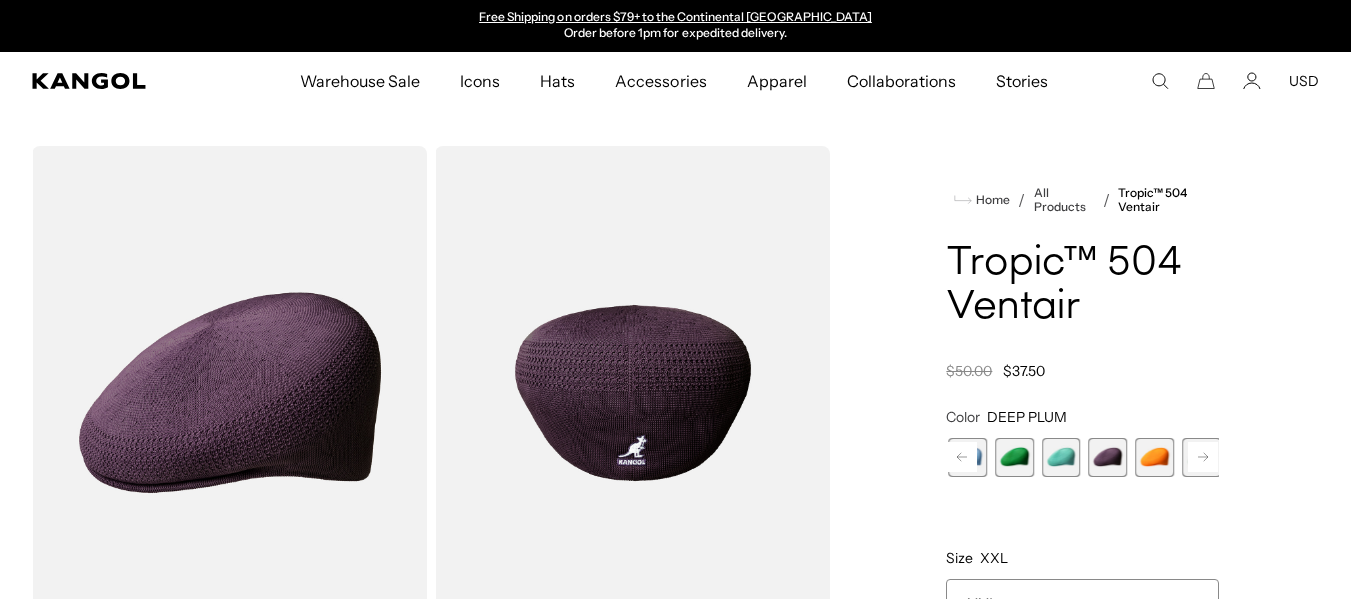 click at bounding box center (1154, 457) 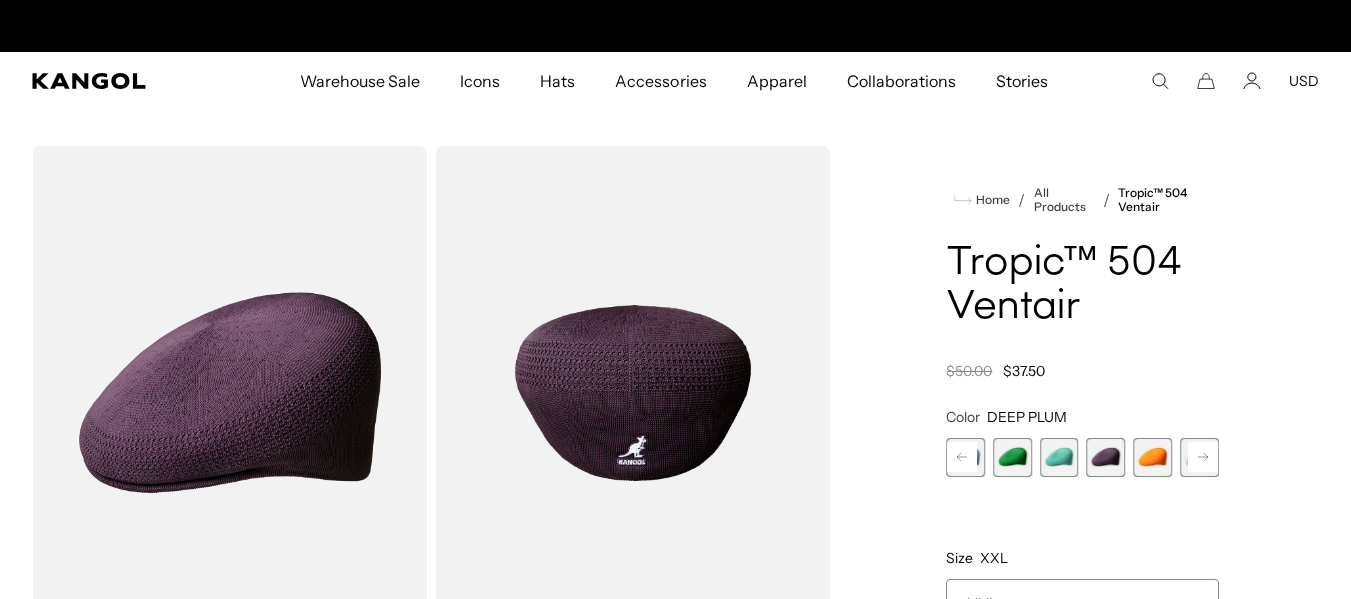 click at bounding box center [1152, 457] 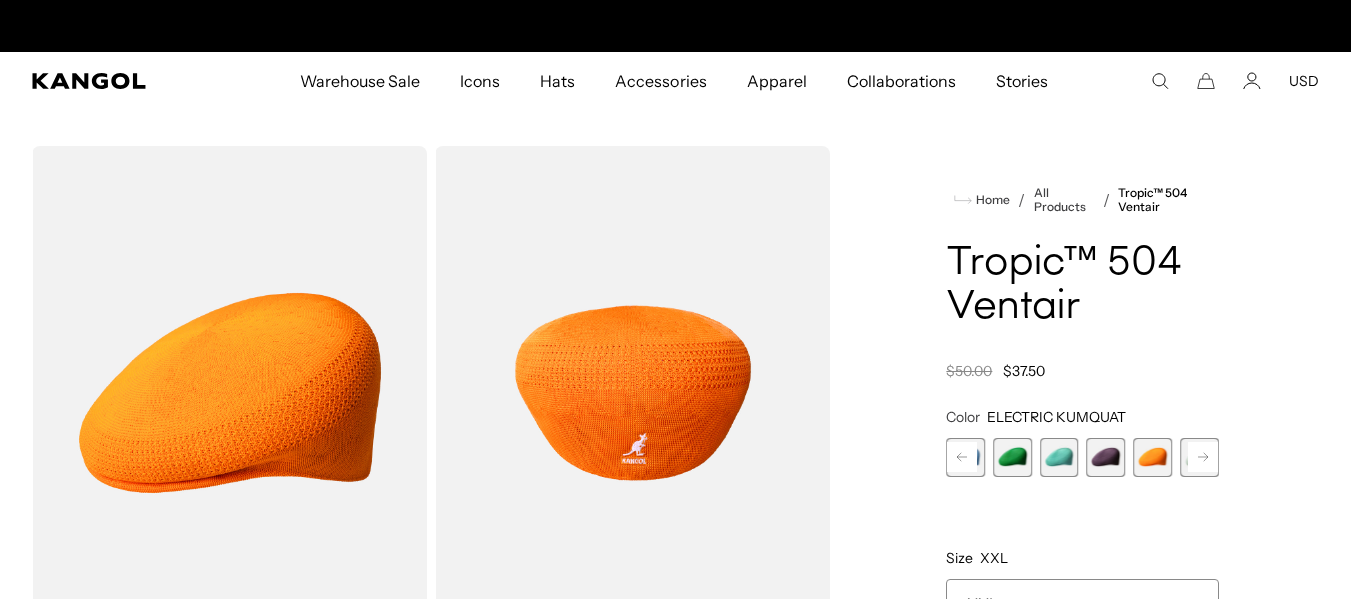 scroll, scrollTop: 0, scrollLeft: 412, axis: horizontal 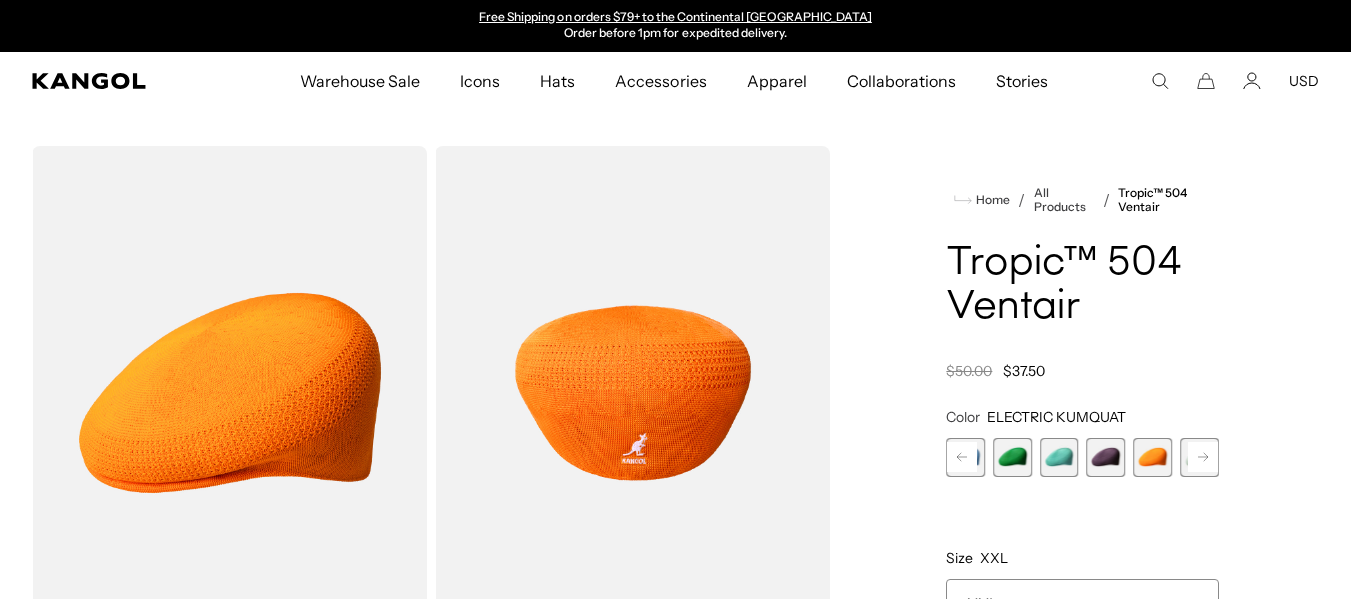 click 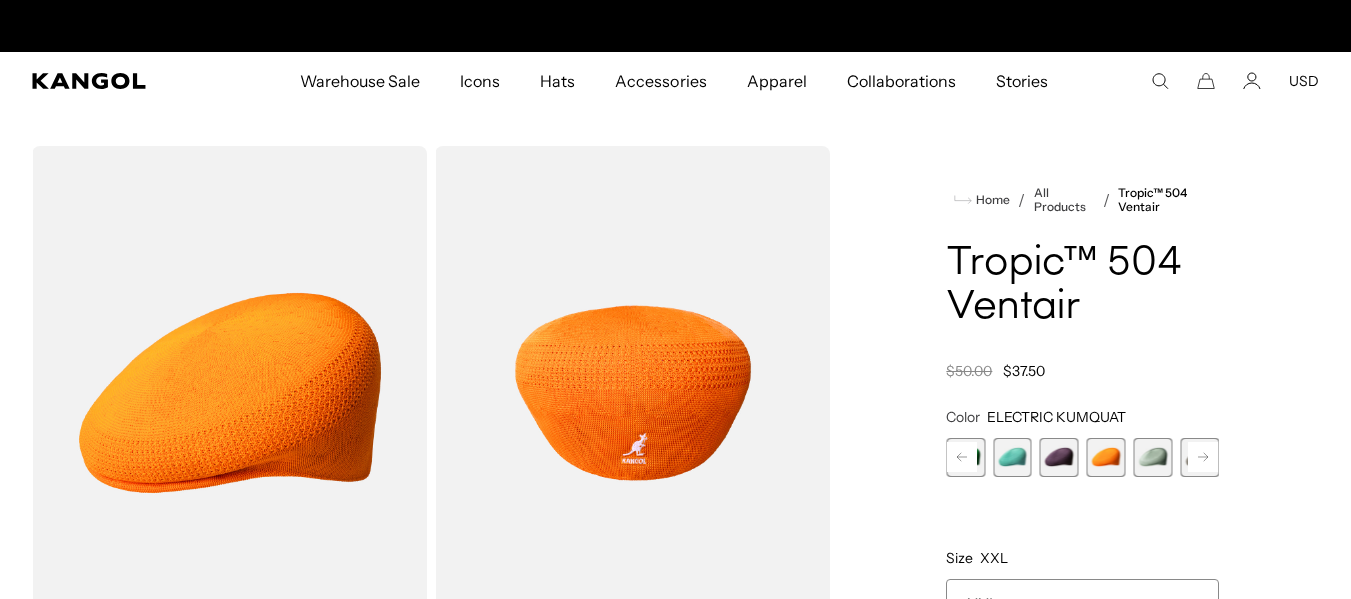scroll, scrollTop: 0, scrollLeft: 0, axis: both 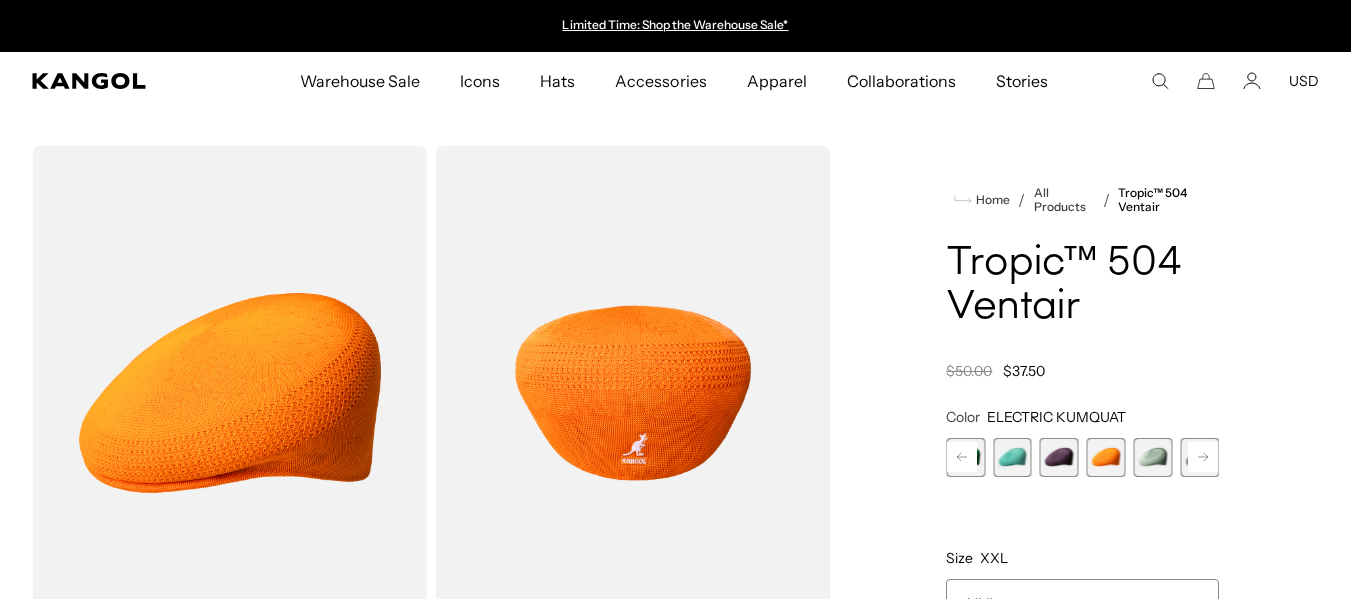 click at bounding box center [1152, 457] 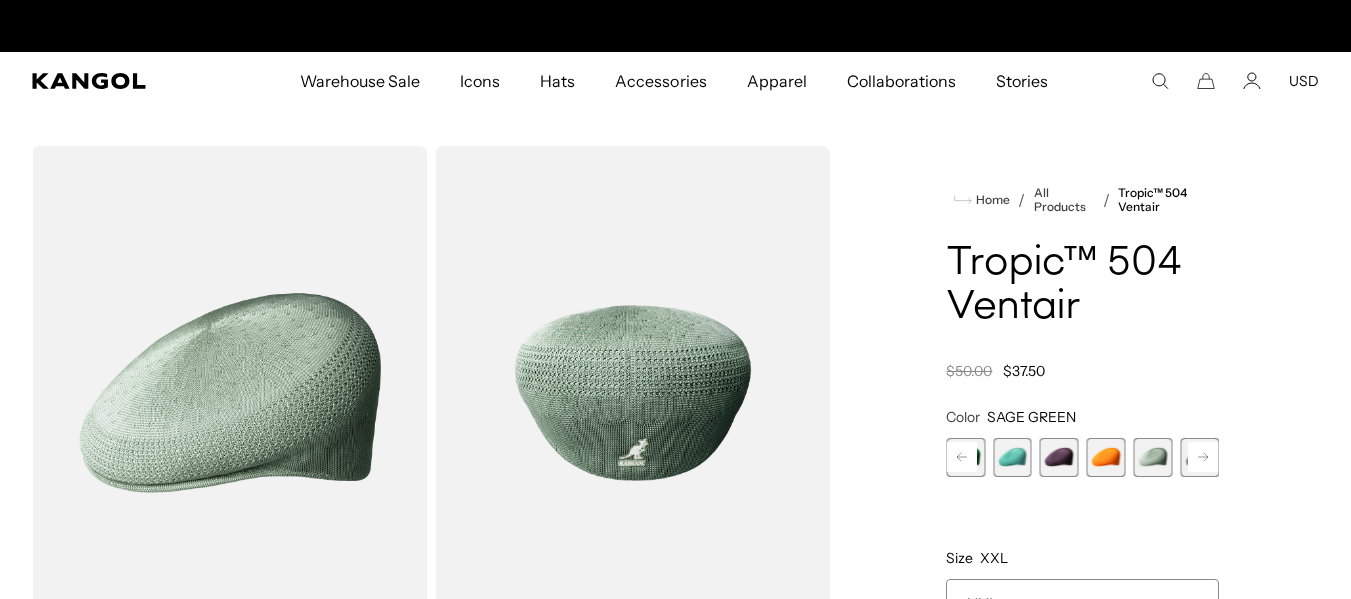 scroll, scrollTop: 0, scrollLeft: 412, axis: horizontal 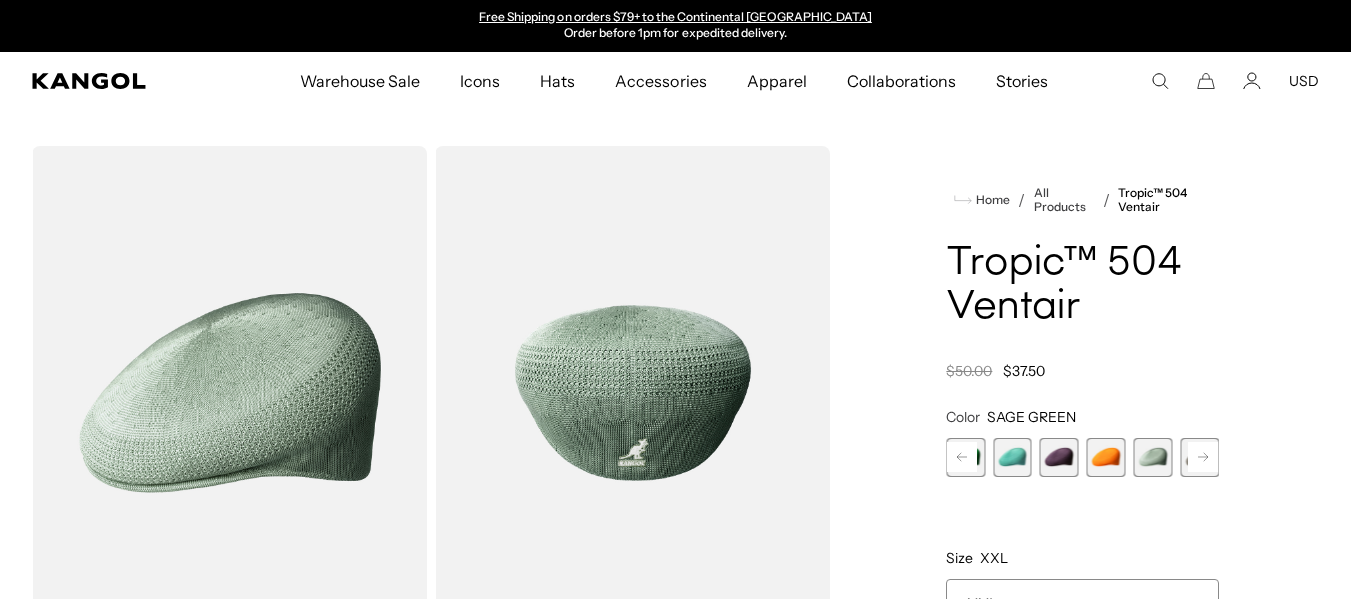 click 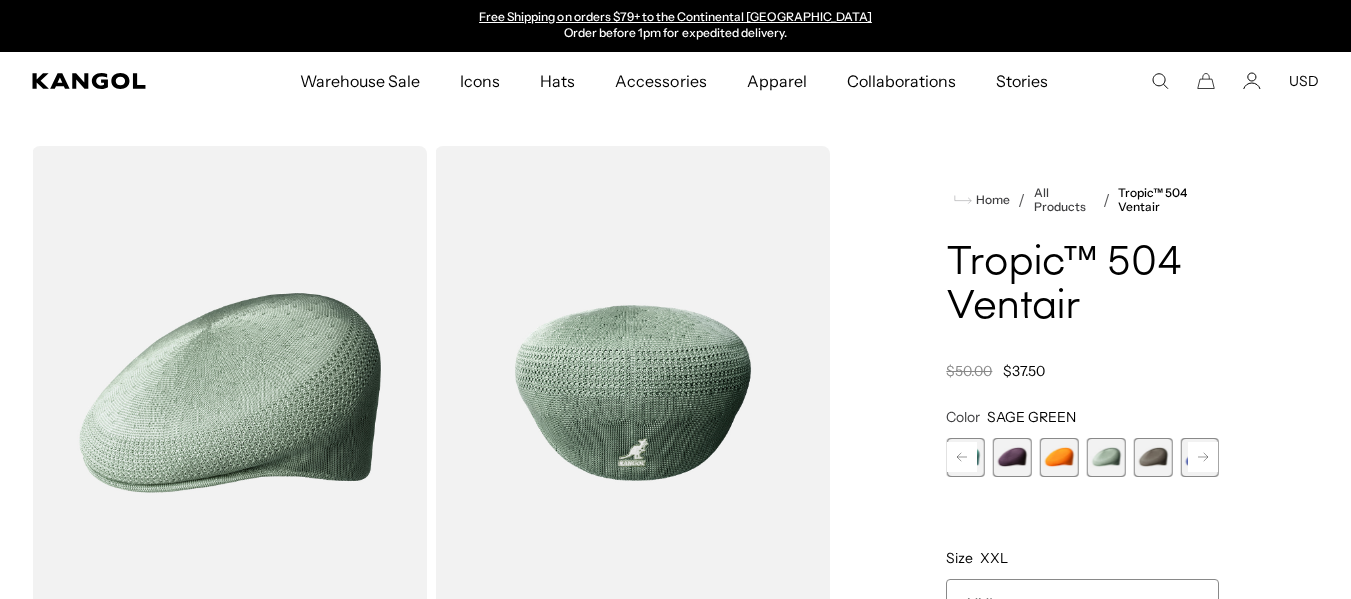 click at bounding box center (1152, 457) 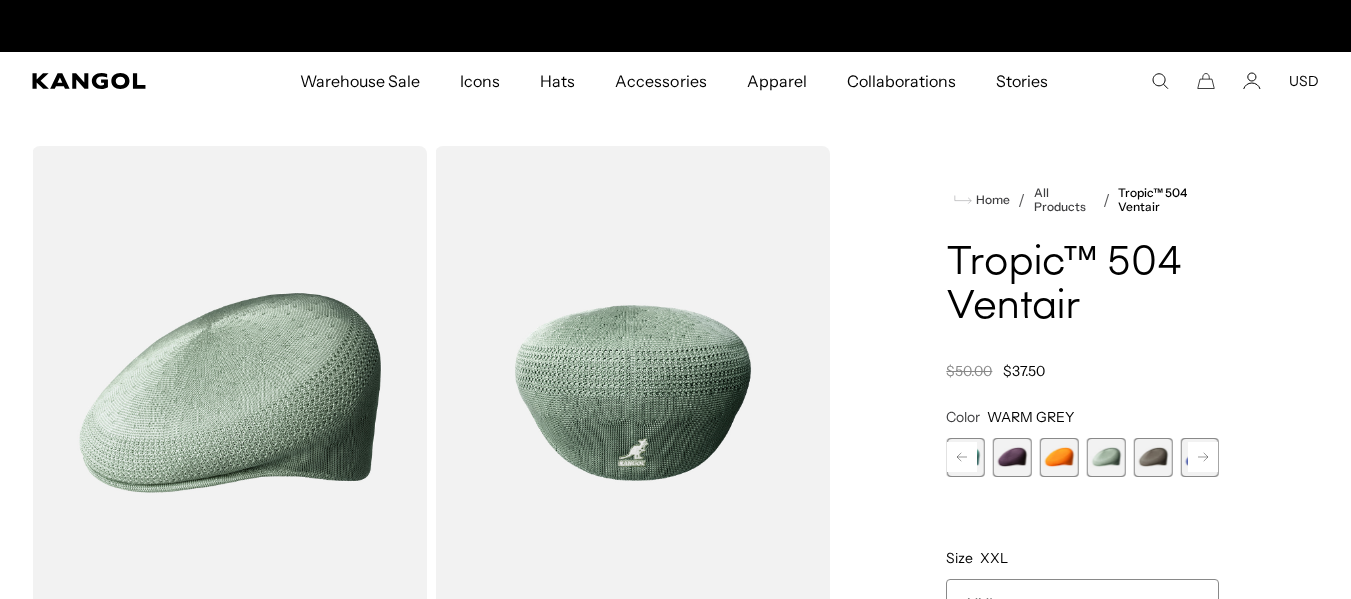 scroll, scrollTop: 0, scrollLeft: 0, axis: both 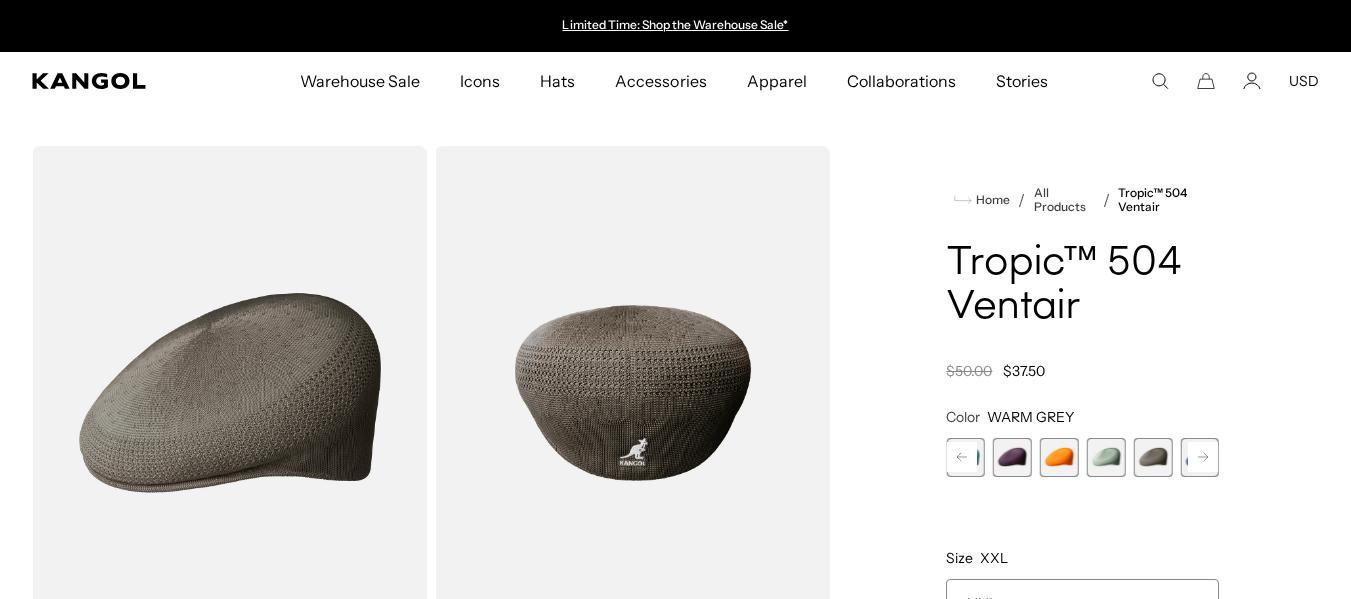 click 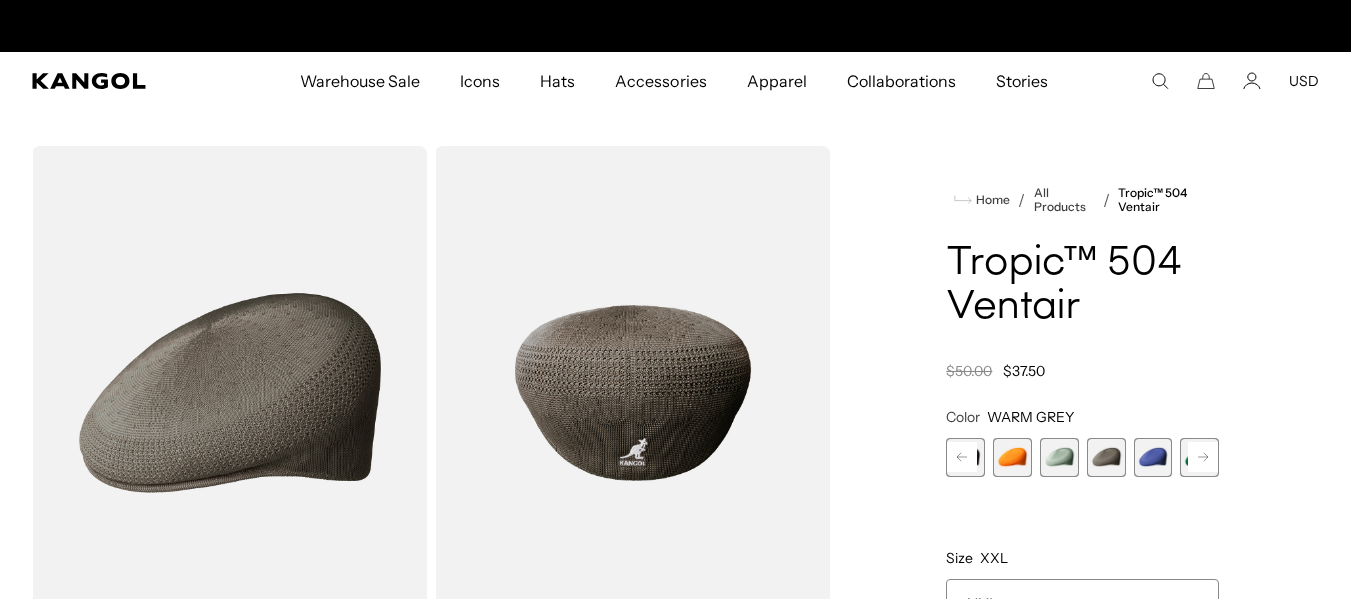 scroll, scrollTop: 0, scrollLeft: 412, axis: horizontal 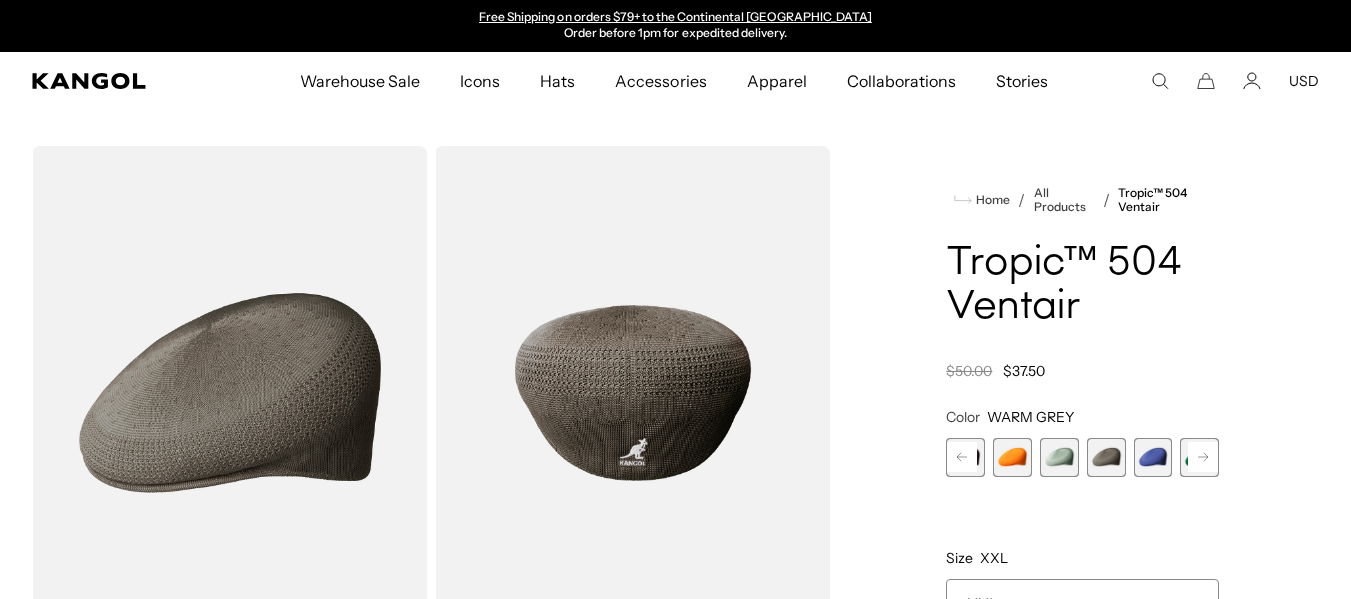 click at bounding box center [1152, 457] 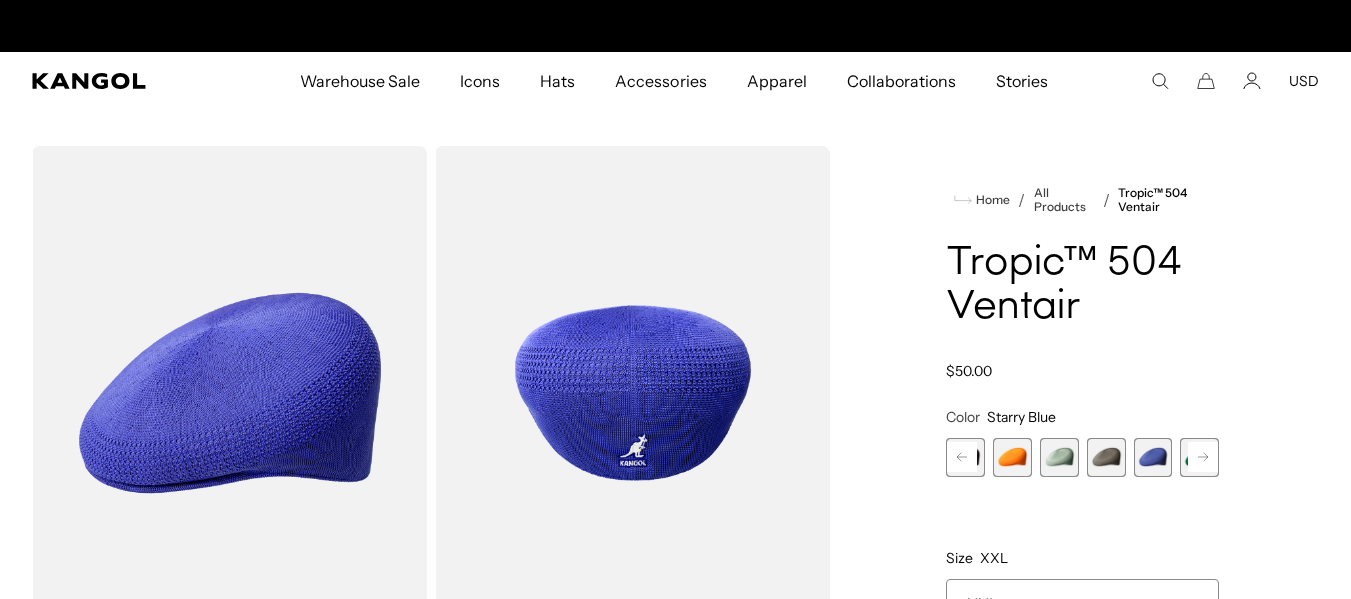 scroll, scrollTop: 0, scrollLeft: 0, axis: both 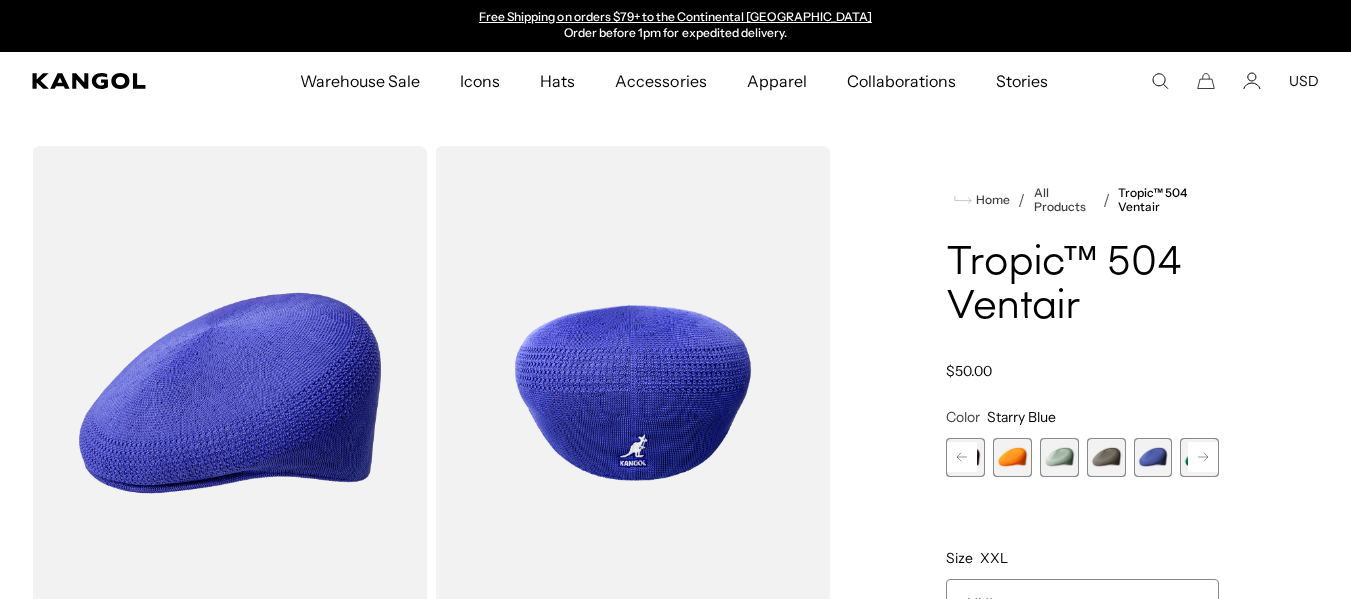 click 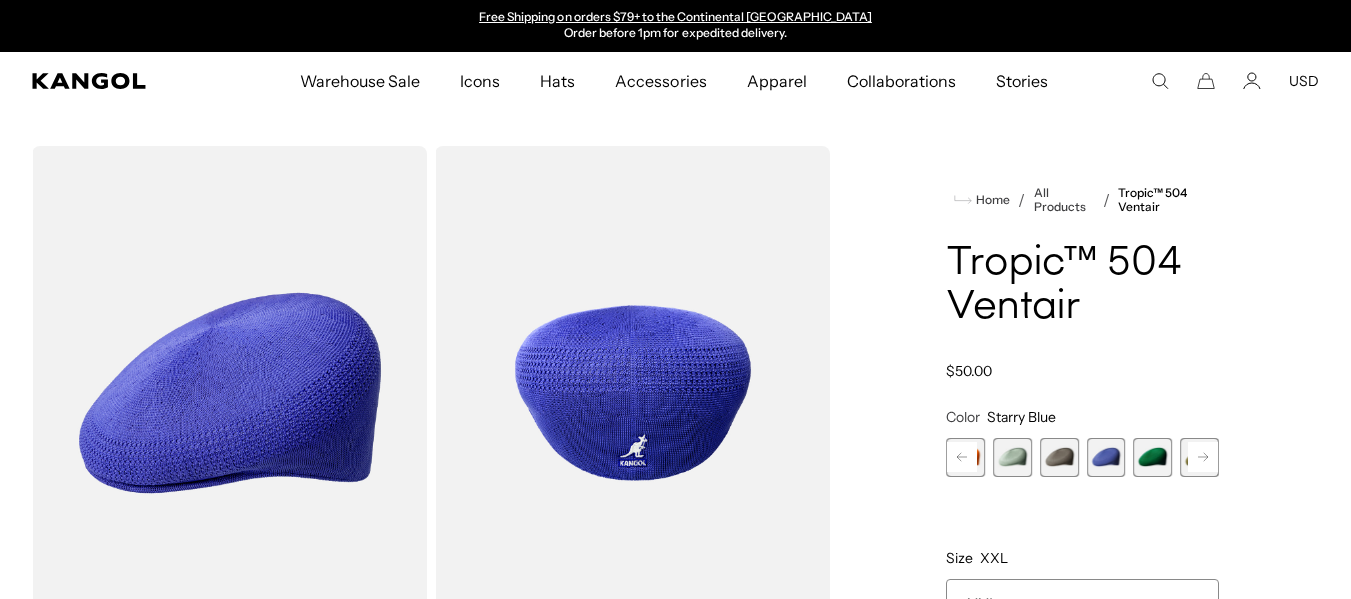 click at bounding box center (1152, 457) 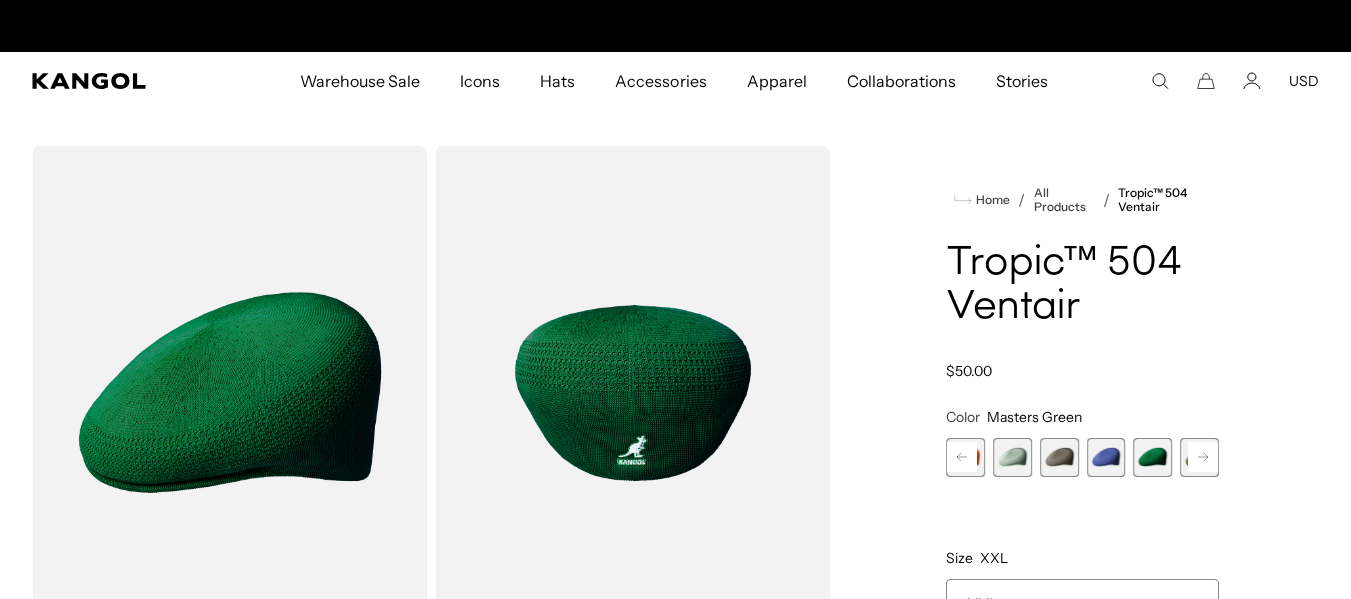 scroll, scrollTop: 0, scrollLeft: 0, axis: both 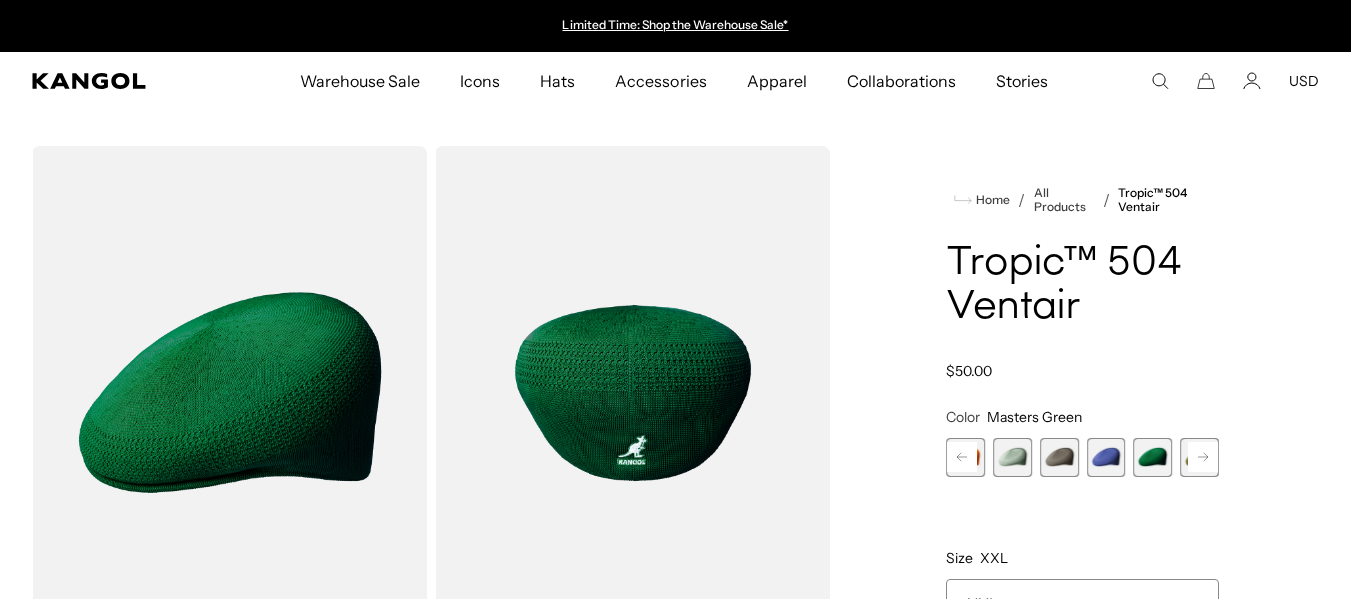 click 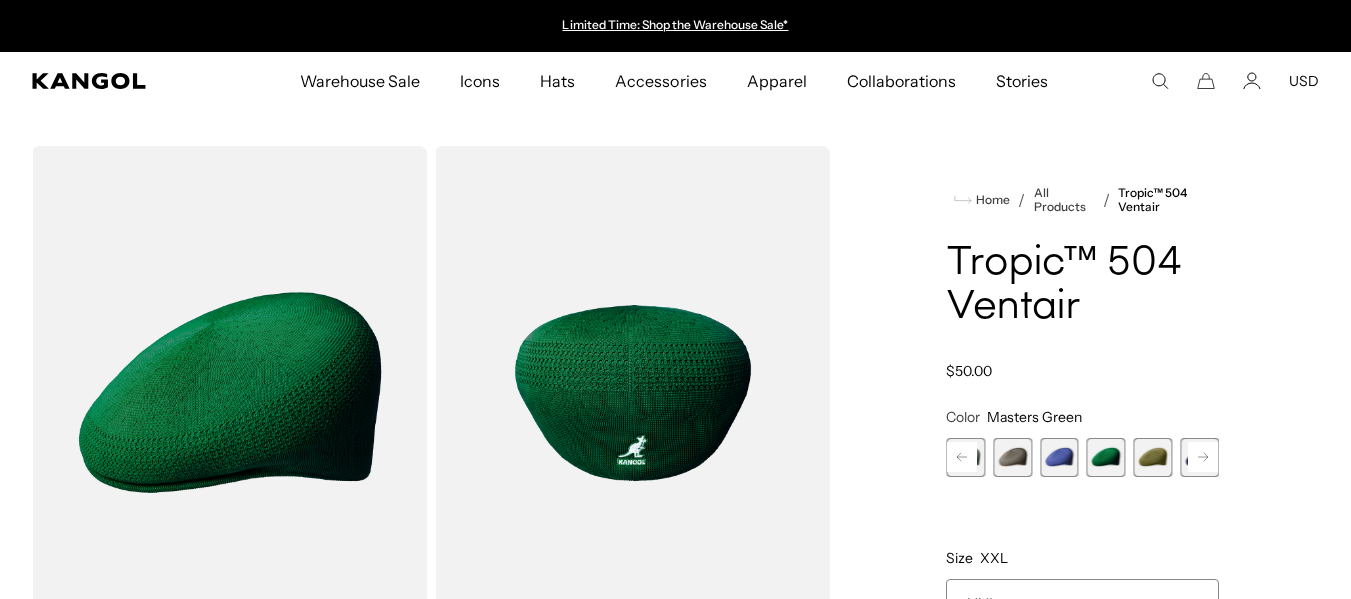 click at bounding box center [1152, 457] 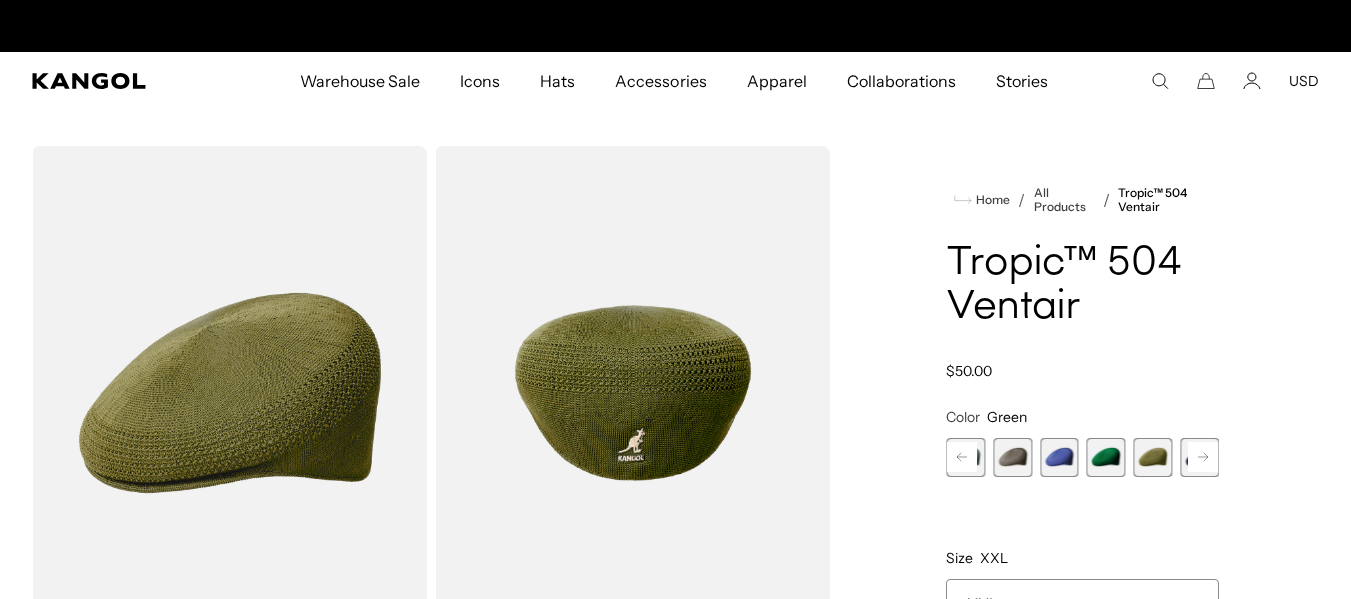 scroll, scrollTop: 0, scrollLeft: 0, axis: both 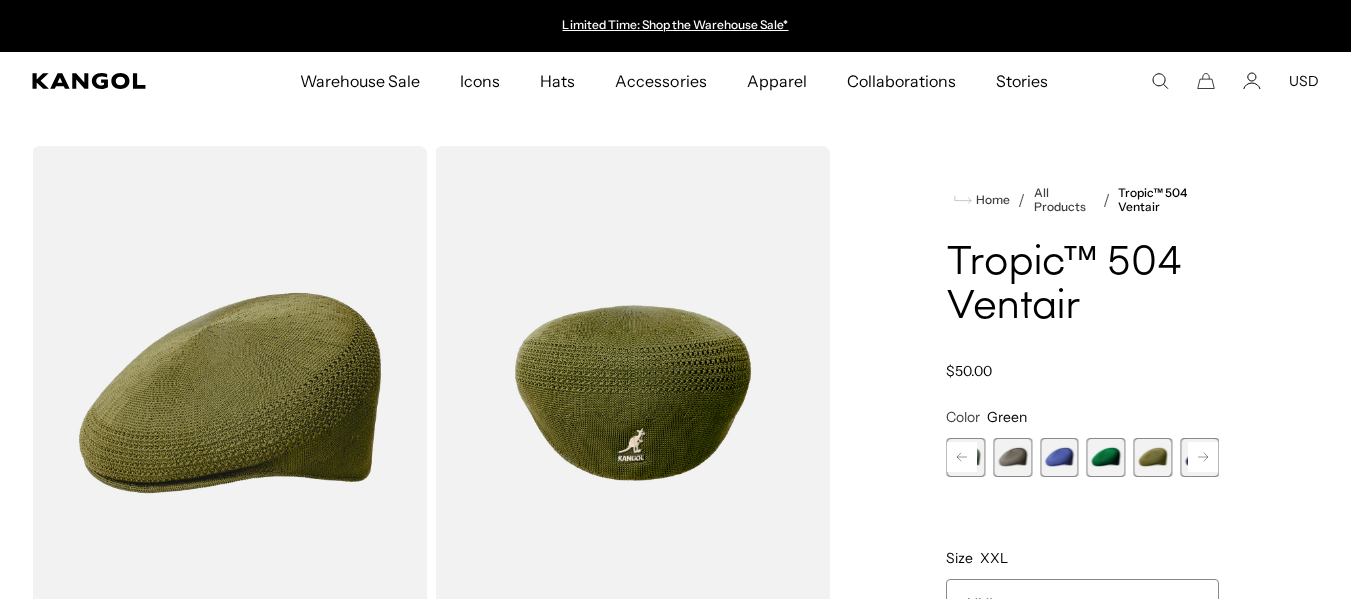 click 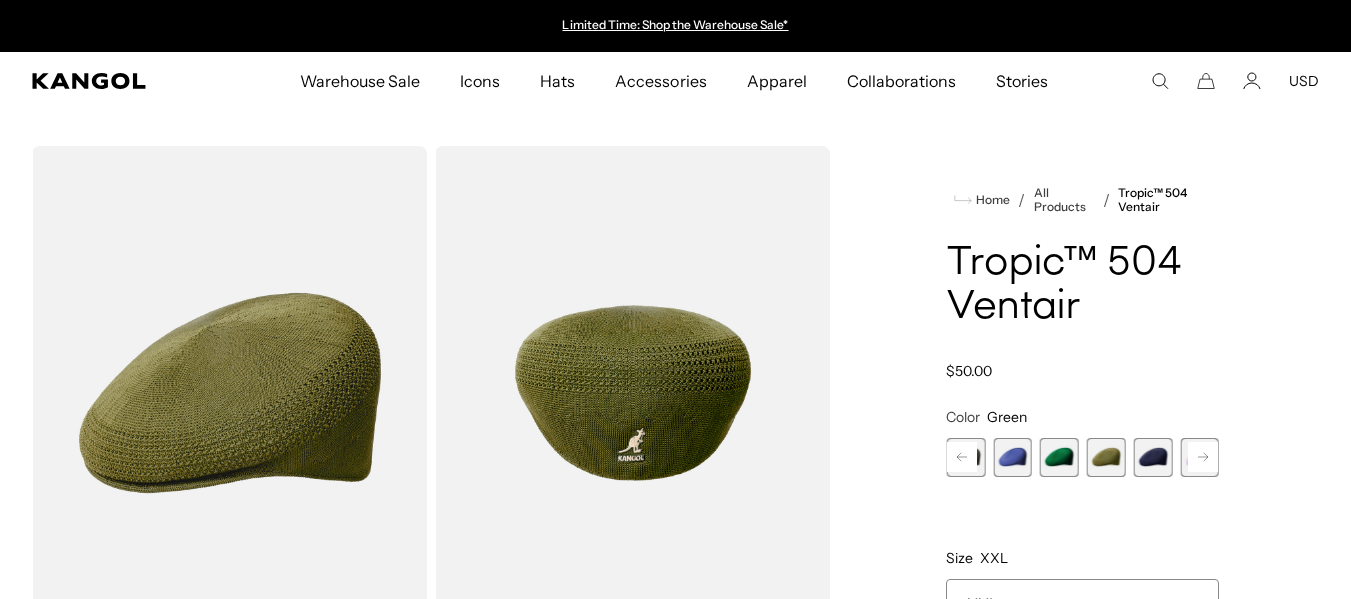 click 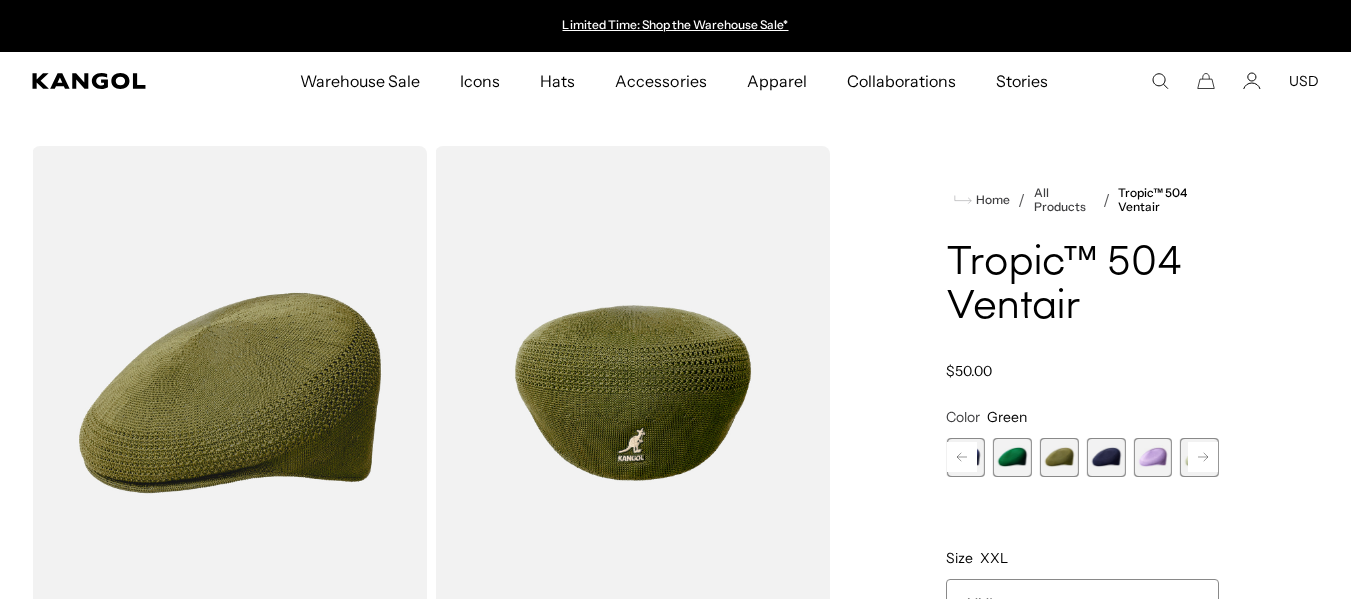click 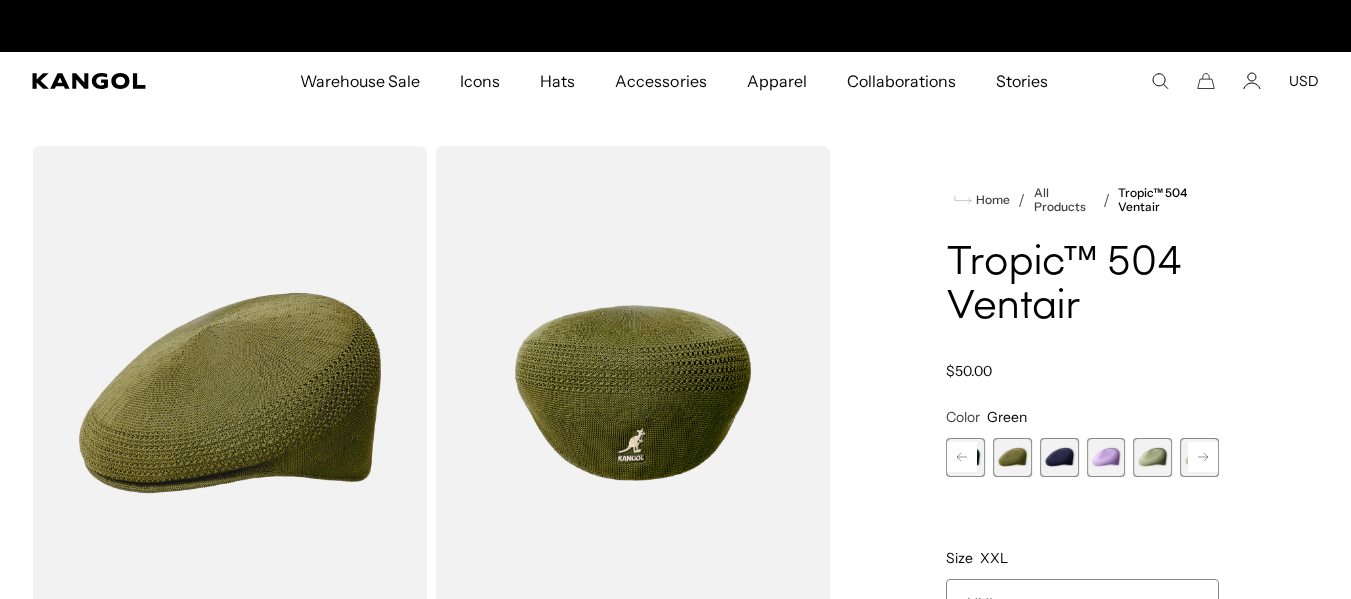 scroll, scrollTop: 0, scrollLeft: 412, axis: horizontal 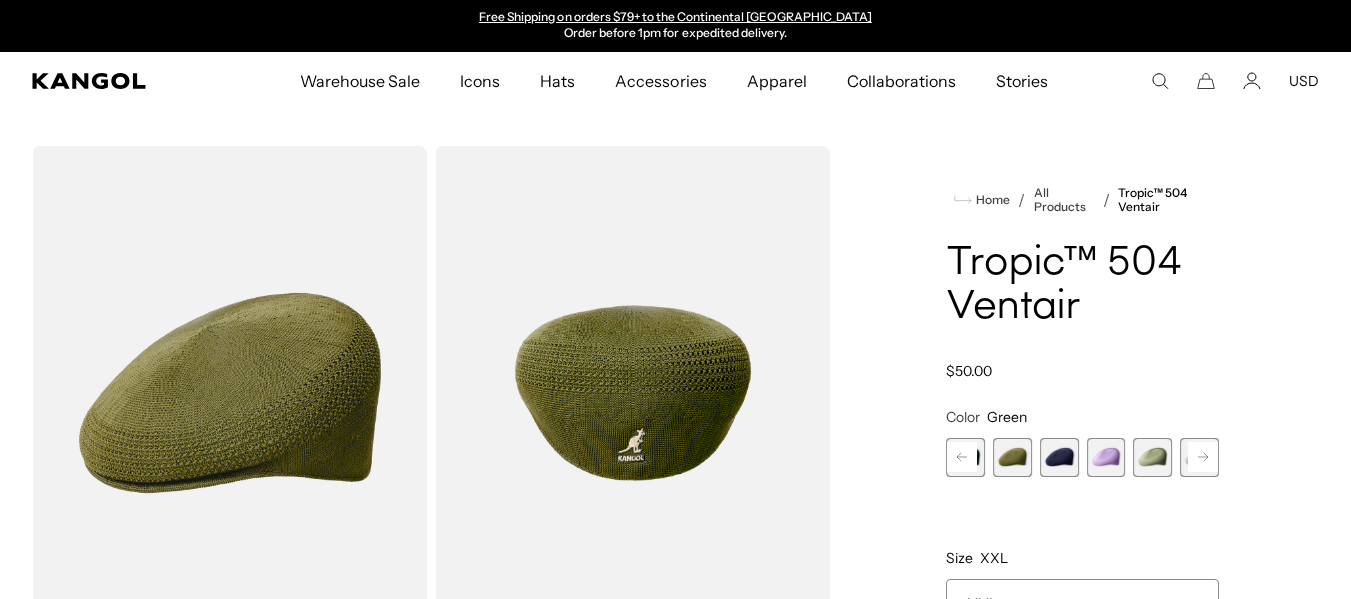 click at bounding box center [1106, 457] 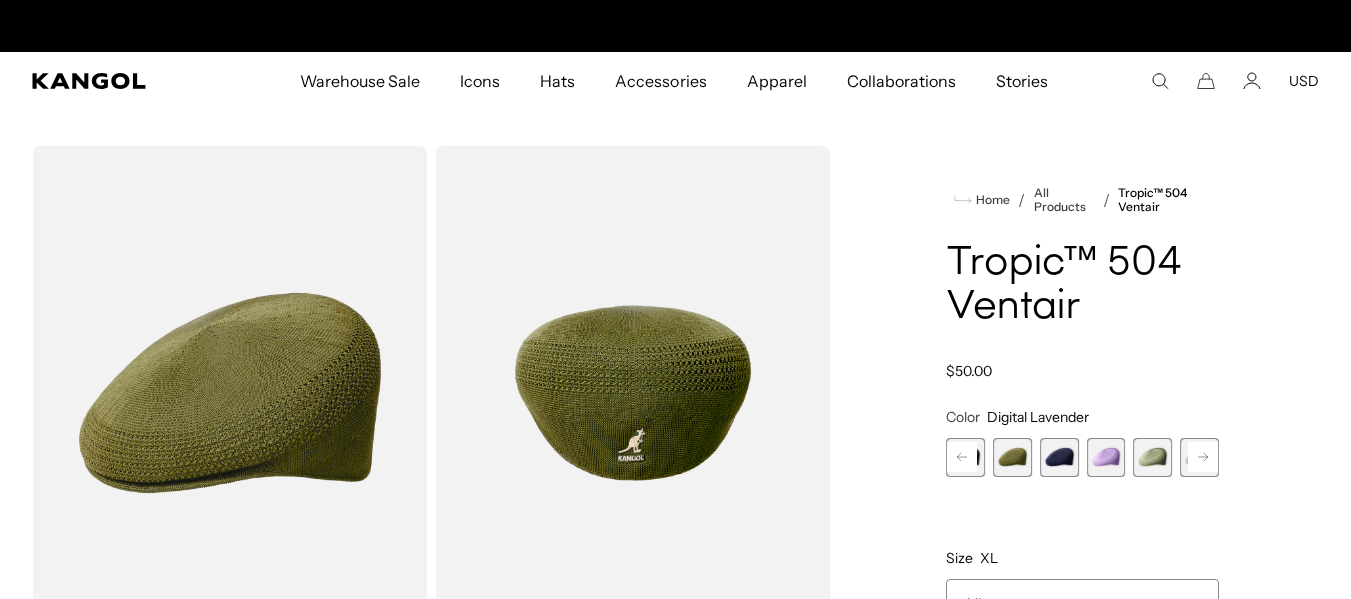 scroll, scrollTop: 0, scrollLeft: 0, axis: both 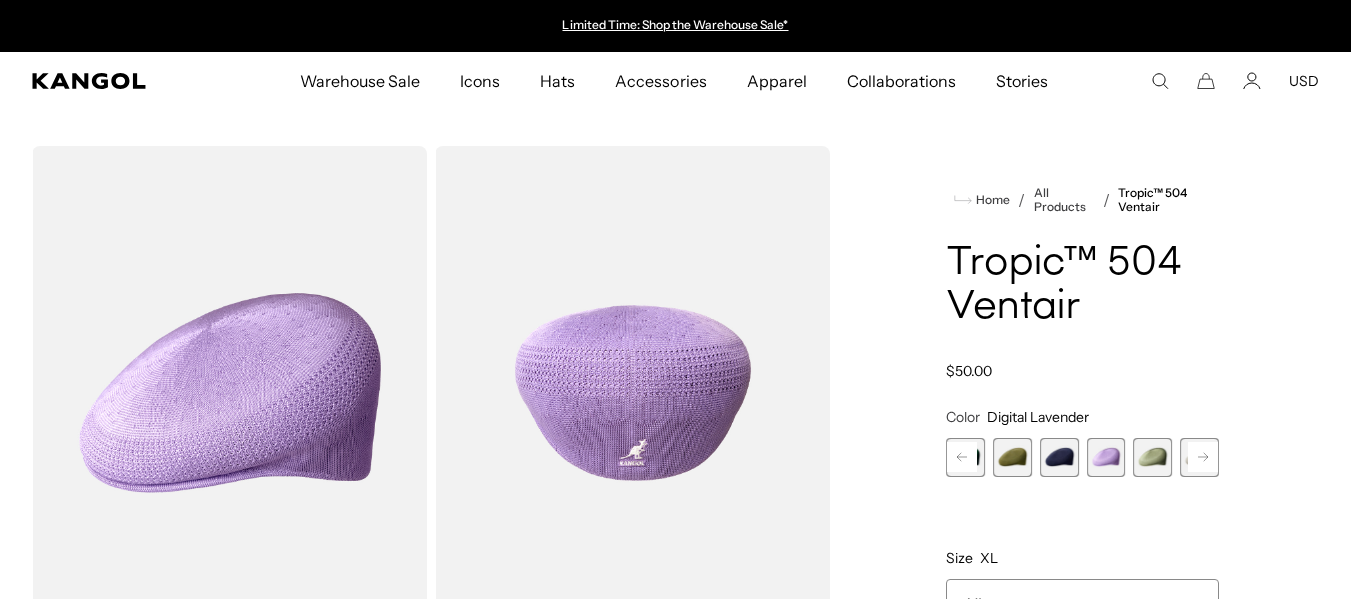 click at bounding box center [1059, 457] 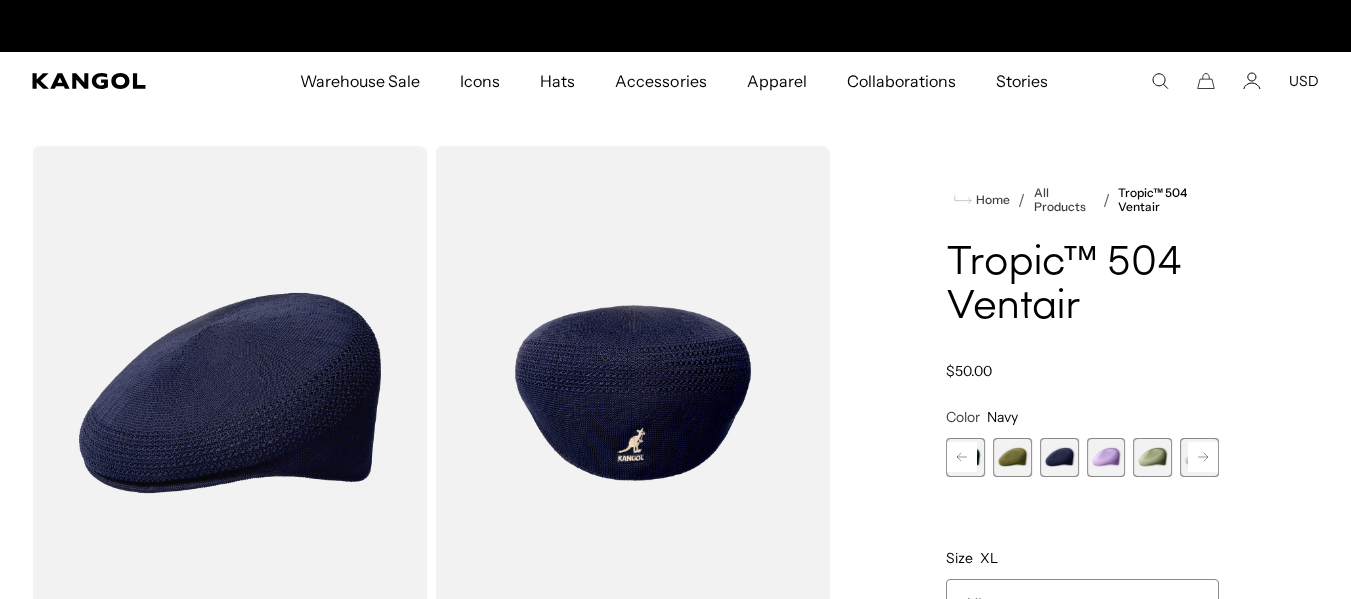 scroll, scrollTop: 0, scrollLeft: 412, axis: horizontal 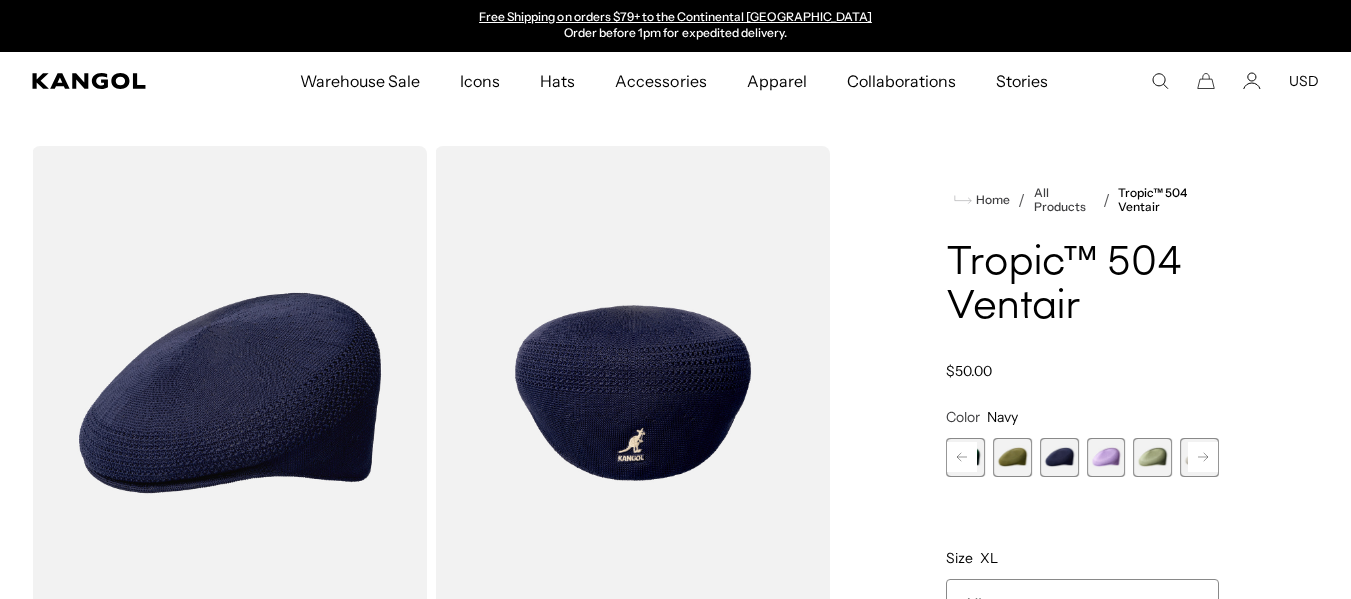 click at bounding box center (1152, 457) 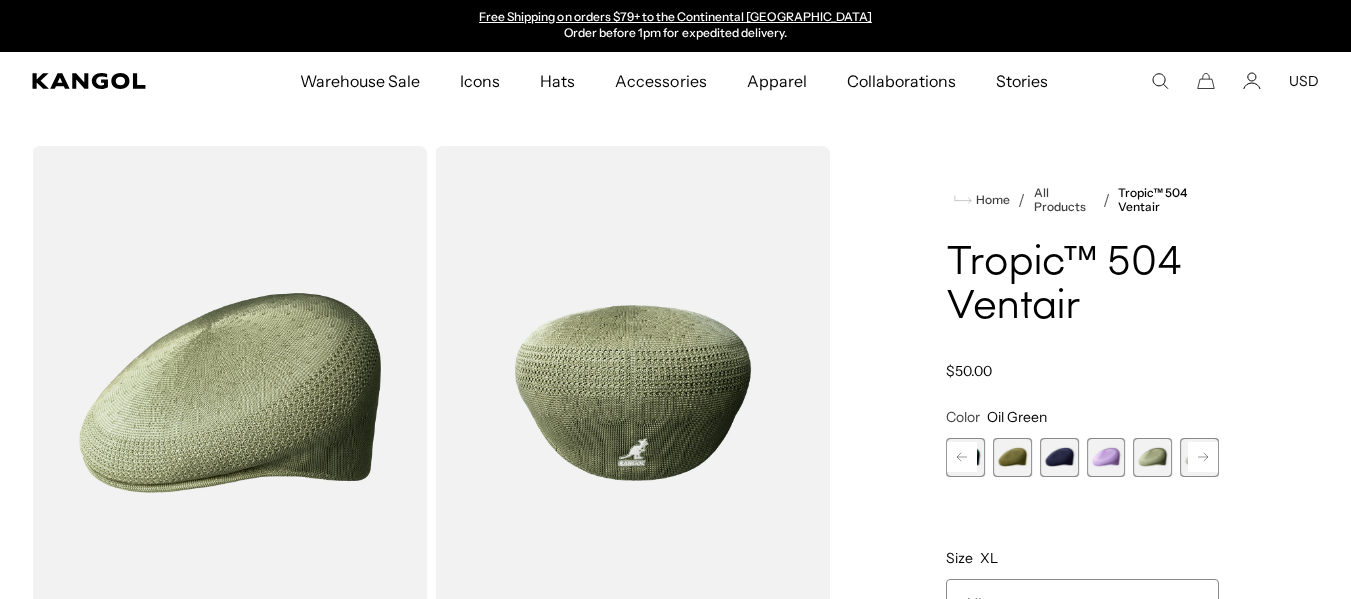 click 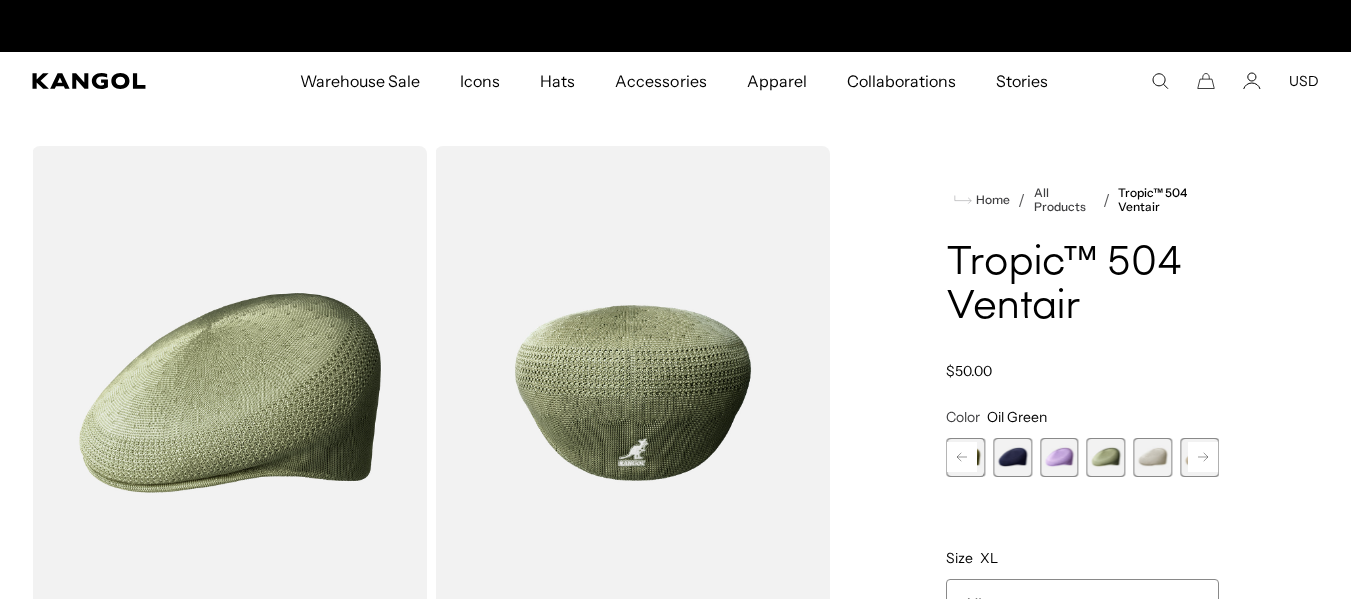 scroll, scrollTop: 0, scrollLeft: 0, axis: both 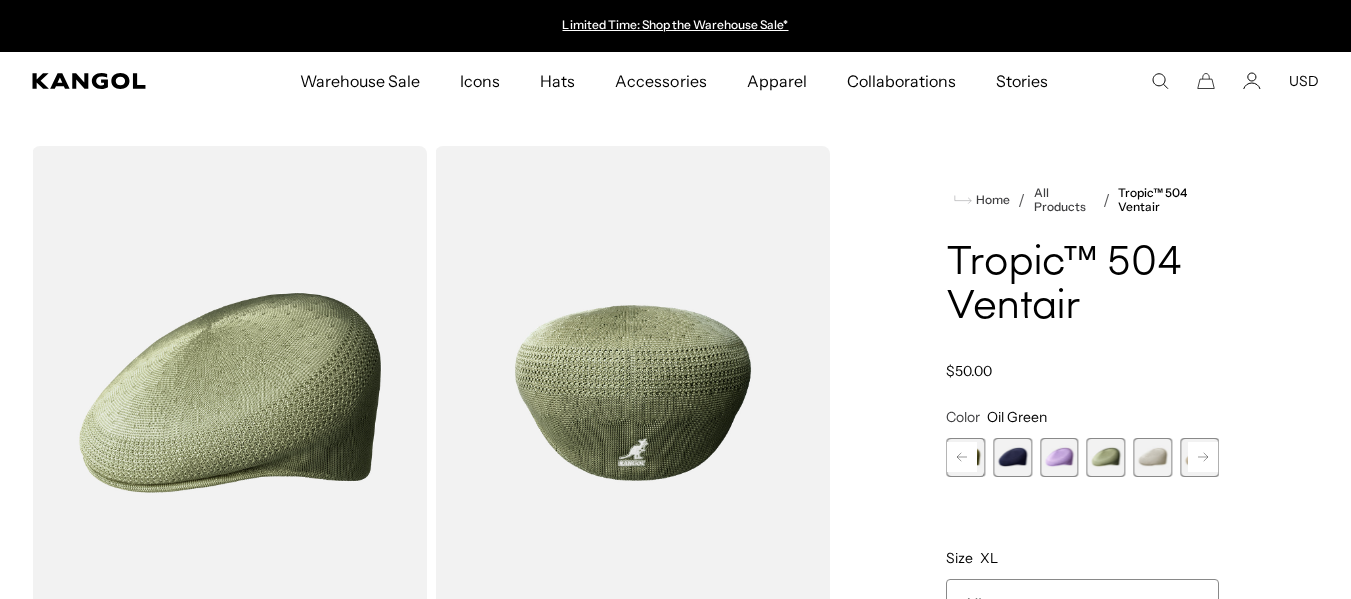 click 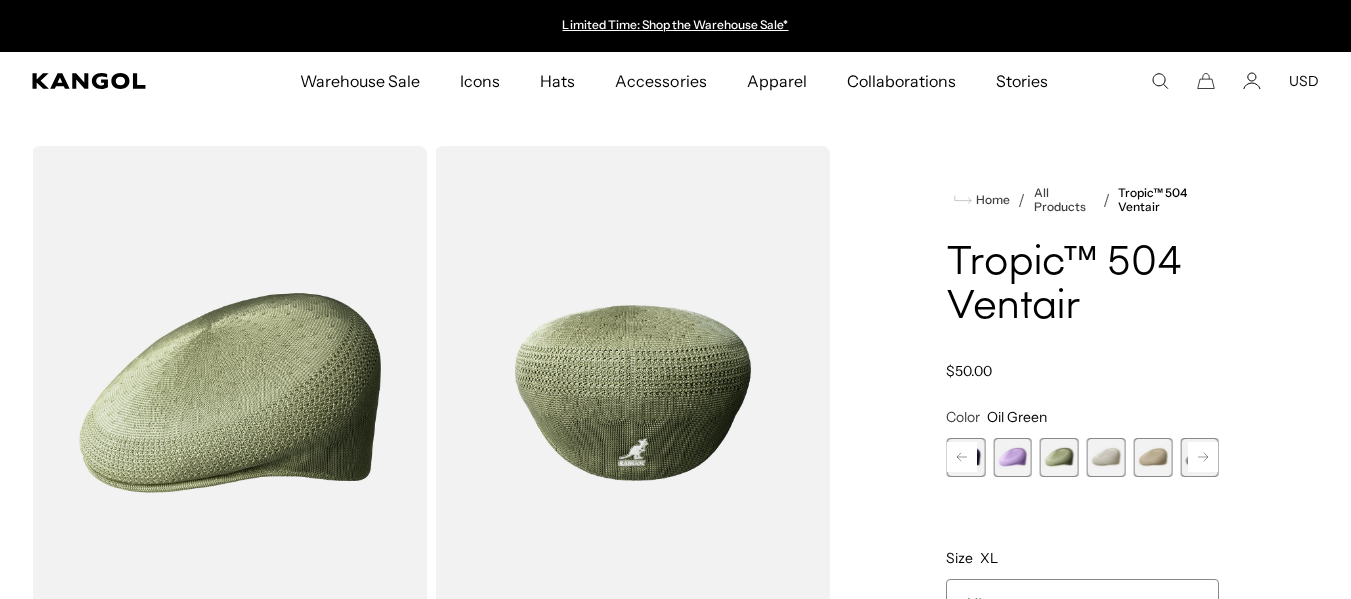 click 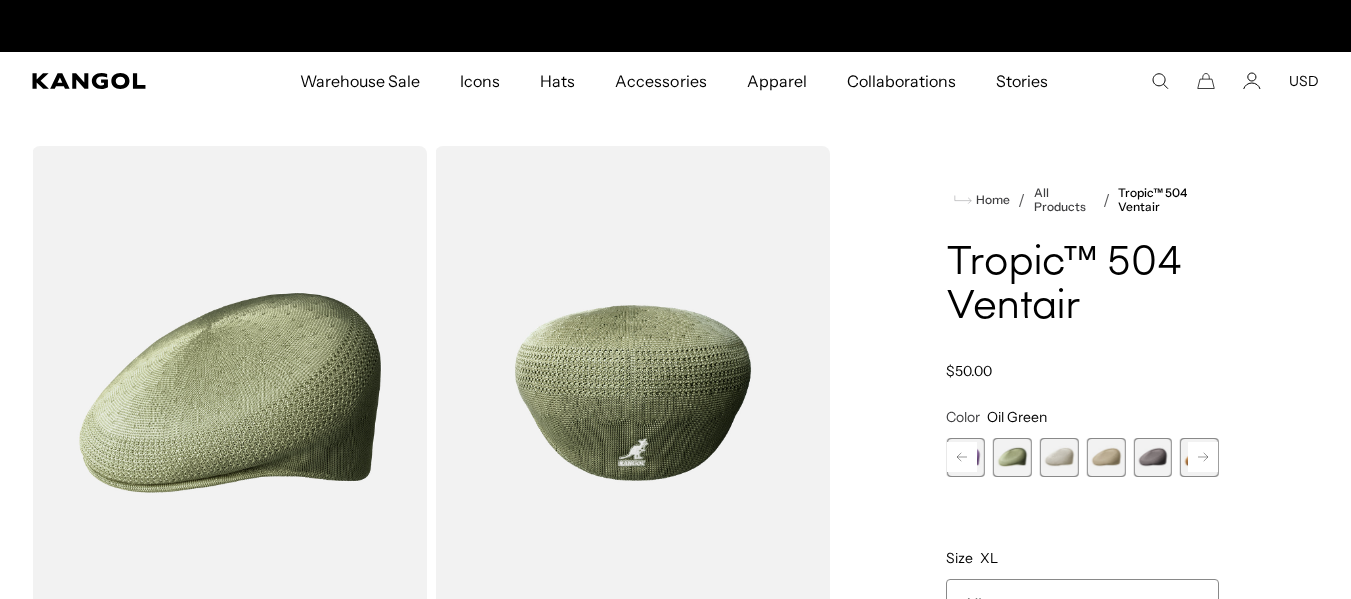 scroll, scrollTop: 0, scrollLeft: 412, axis: horizontal 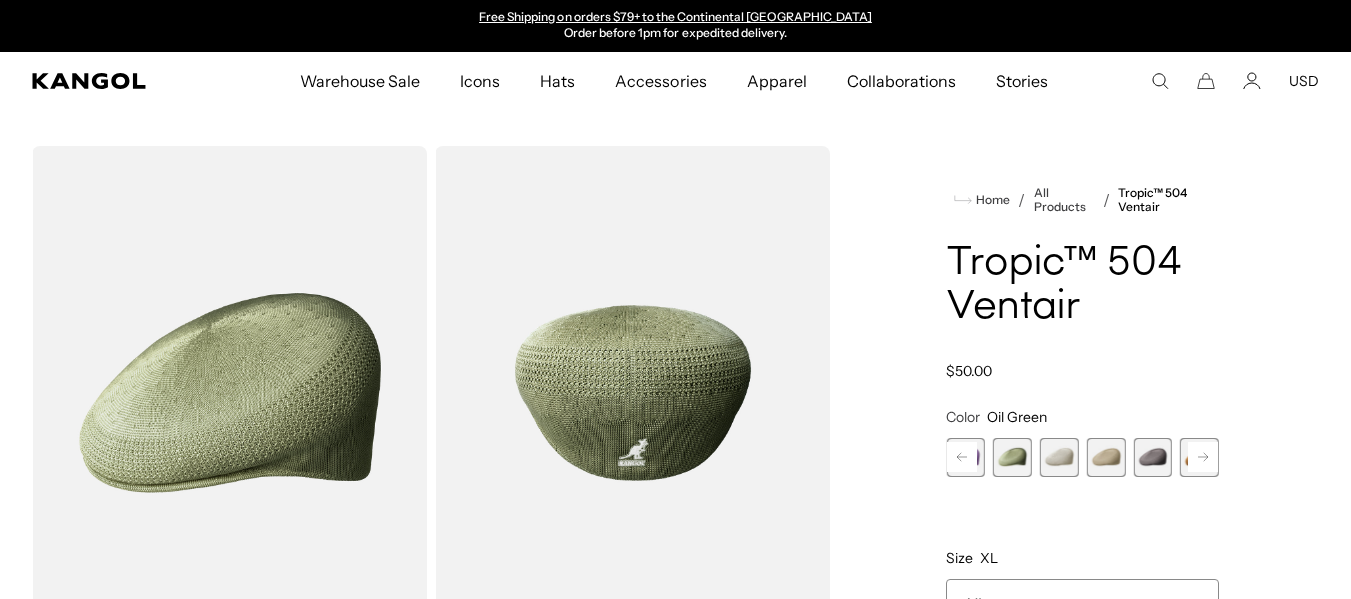 click 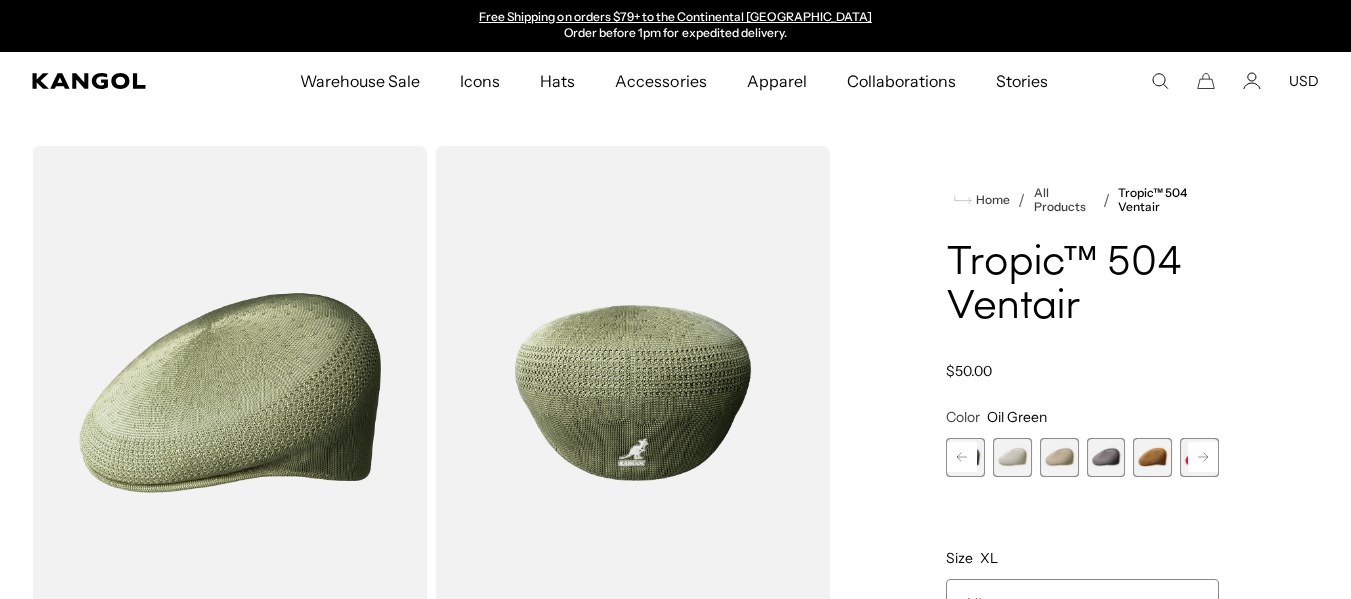 click at bounding box center [1152, 457] 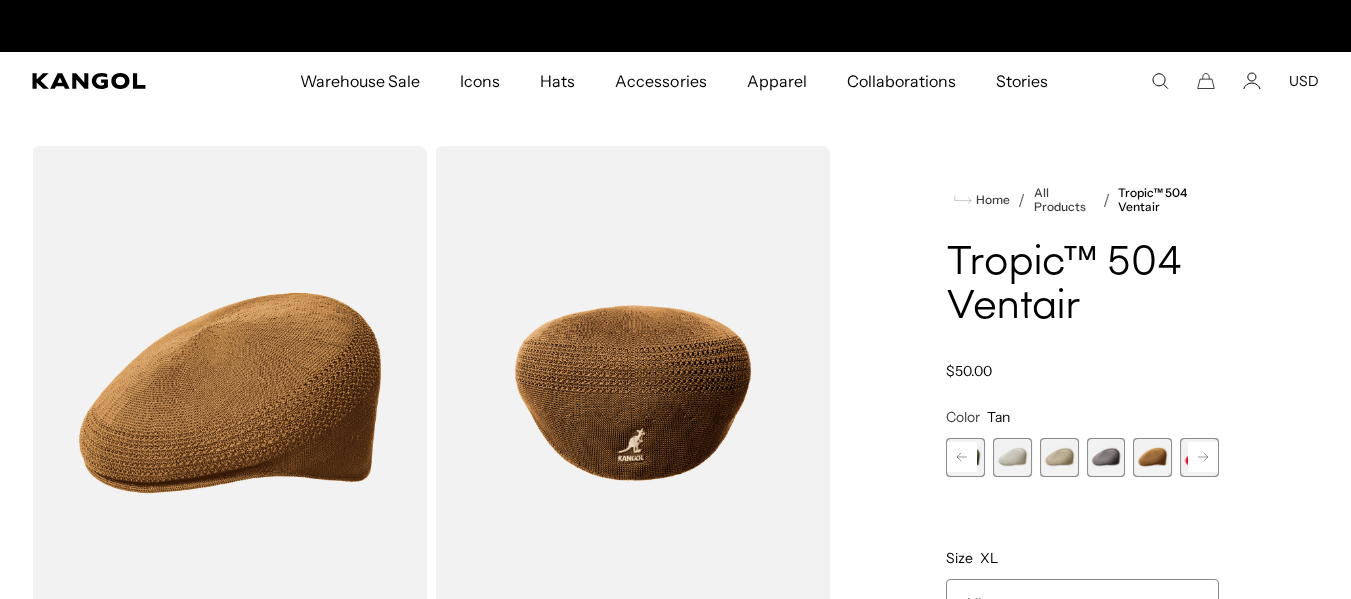 scroll, scrollTop: 0, scrollLeft: 0, axis: both 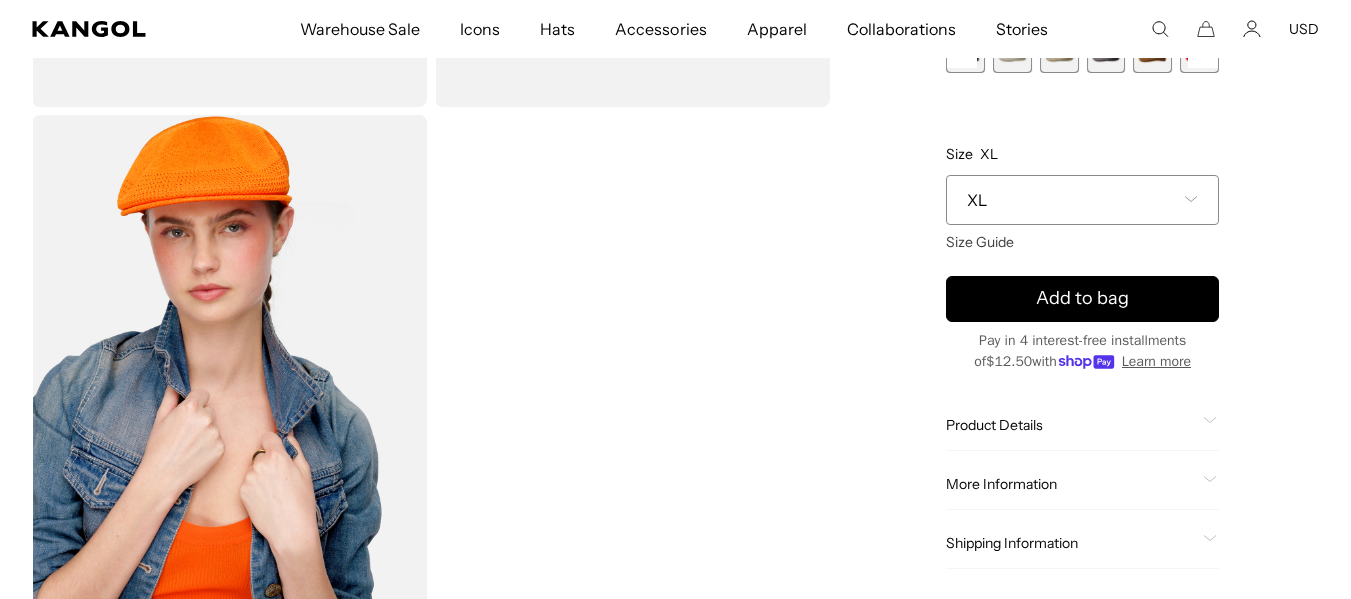 click 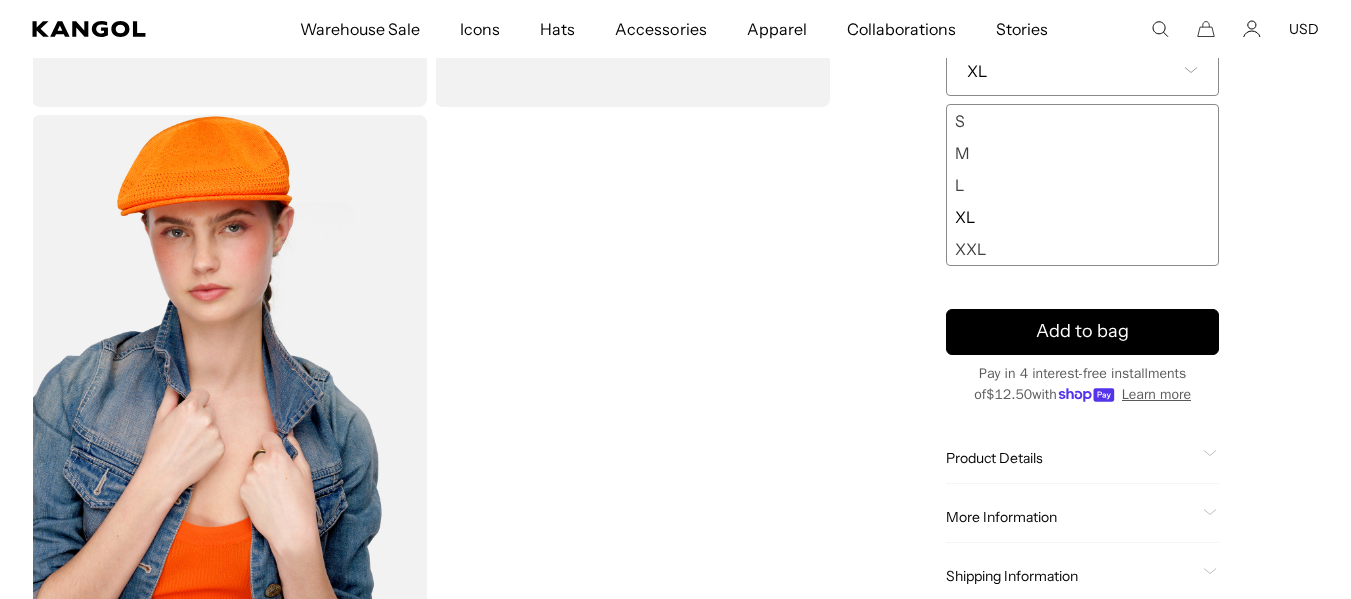 scroll, scrollTop: 0, scrollLeft: 412, axis: horizontal 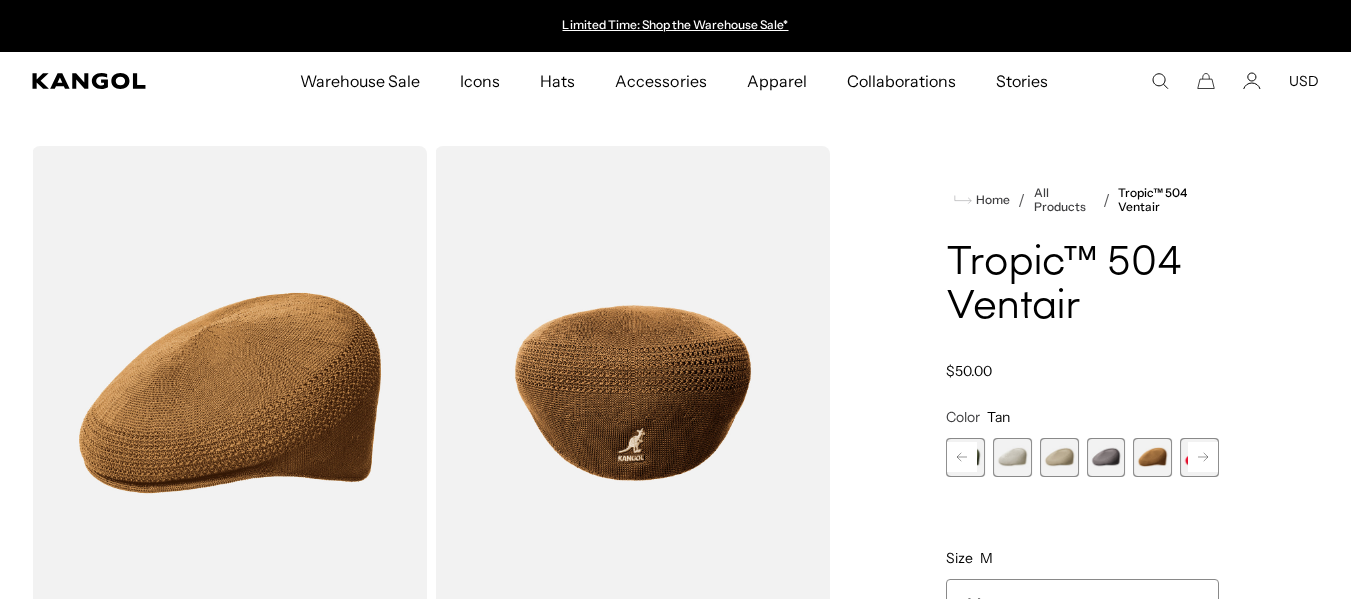 click at bounding box center (965, 457) 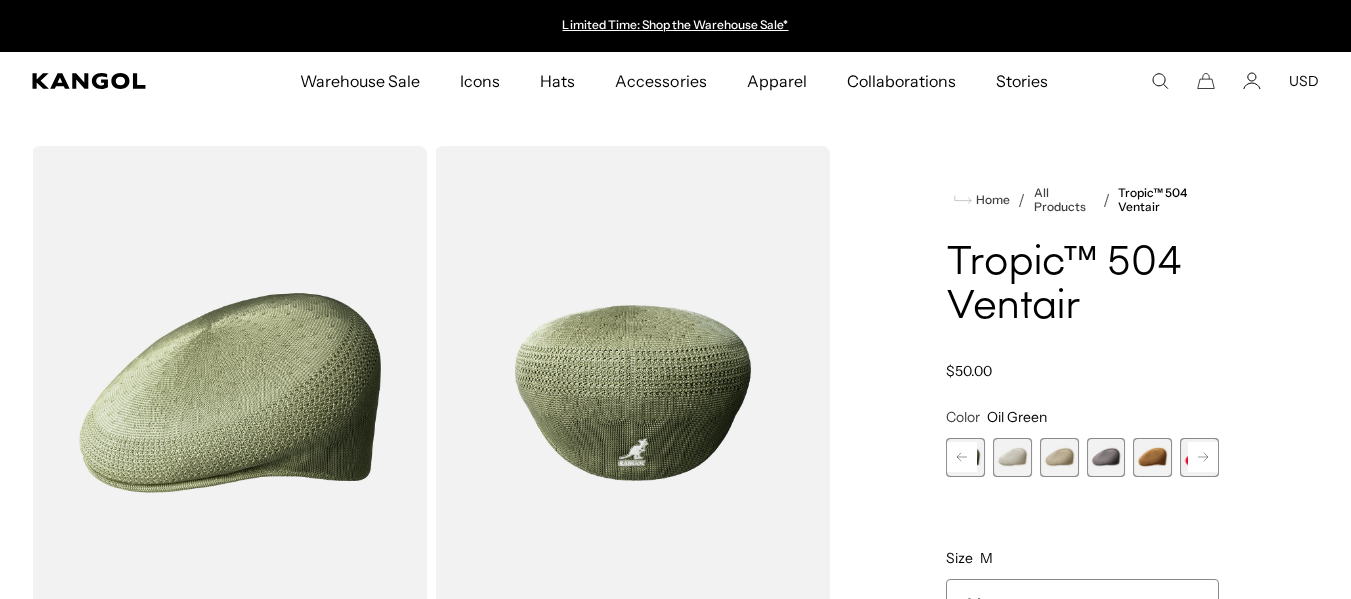 click 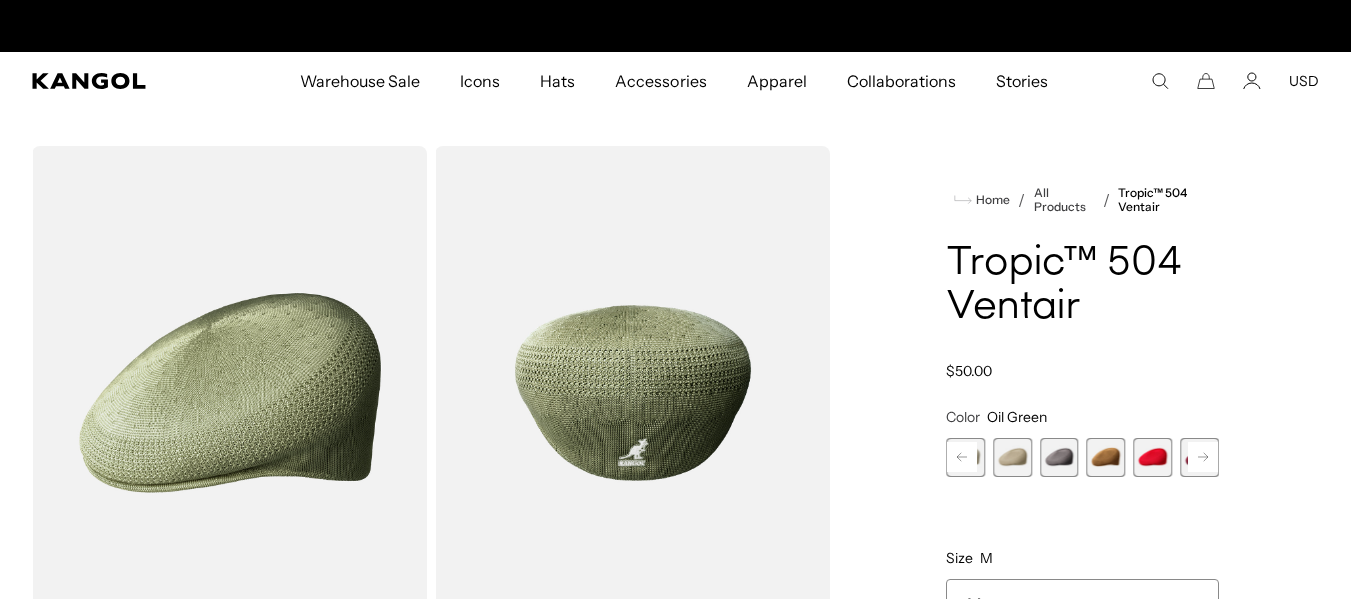 scroll, scrollTop: 0, scrollLeft: 412, axis: horizontal 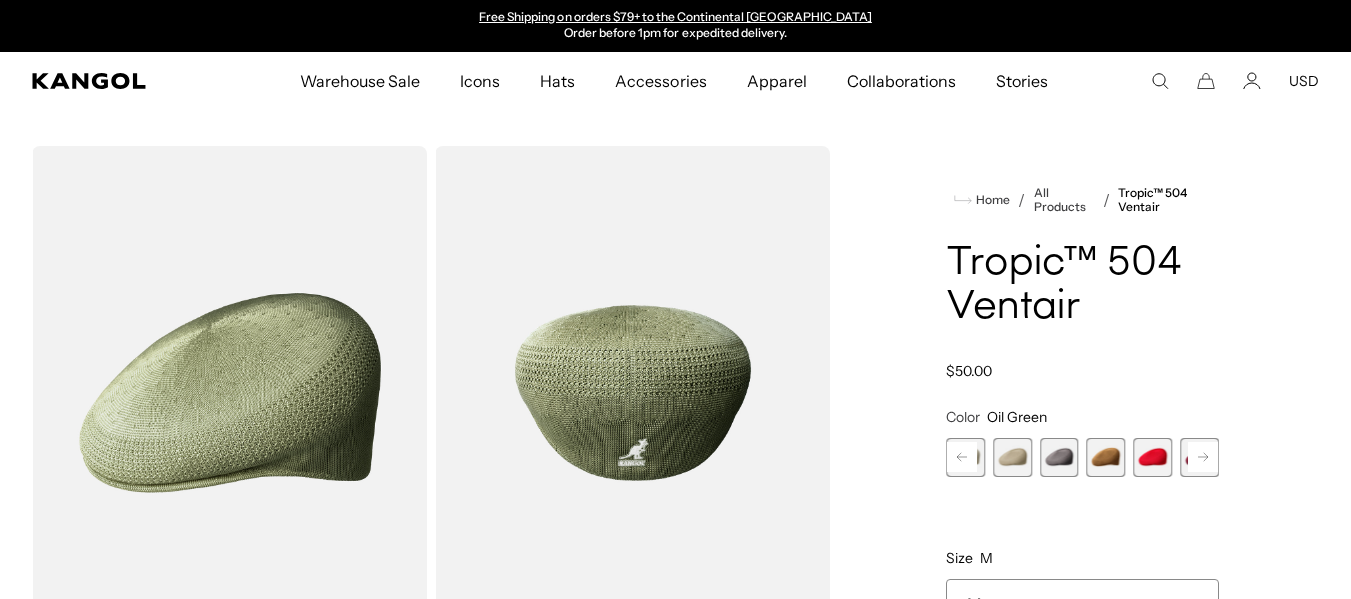 click 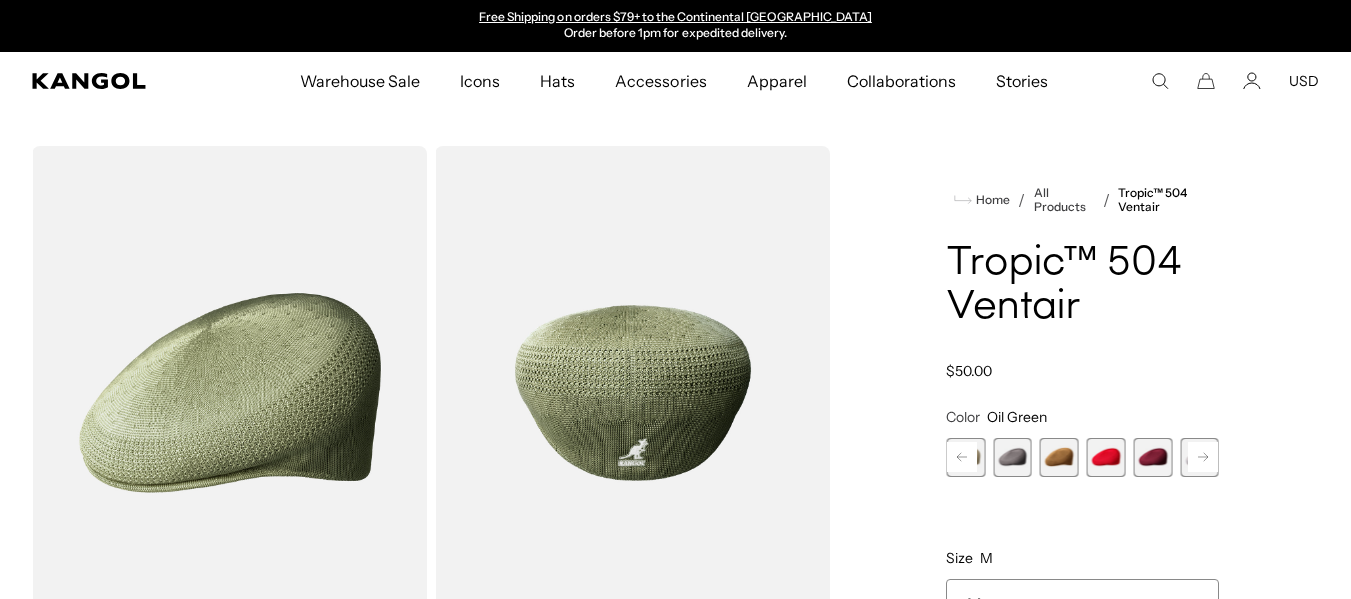 click 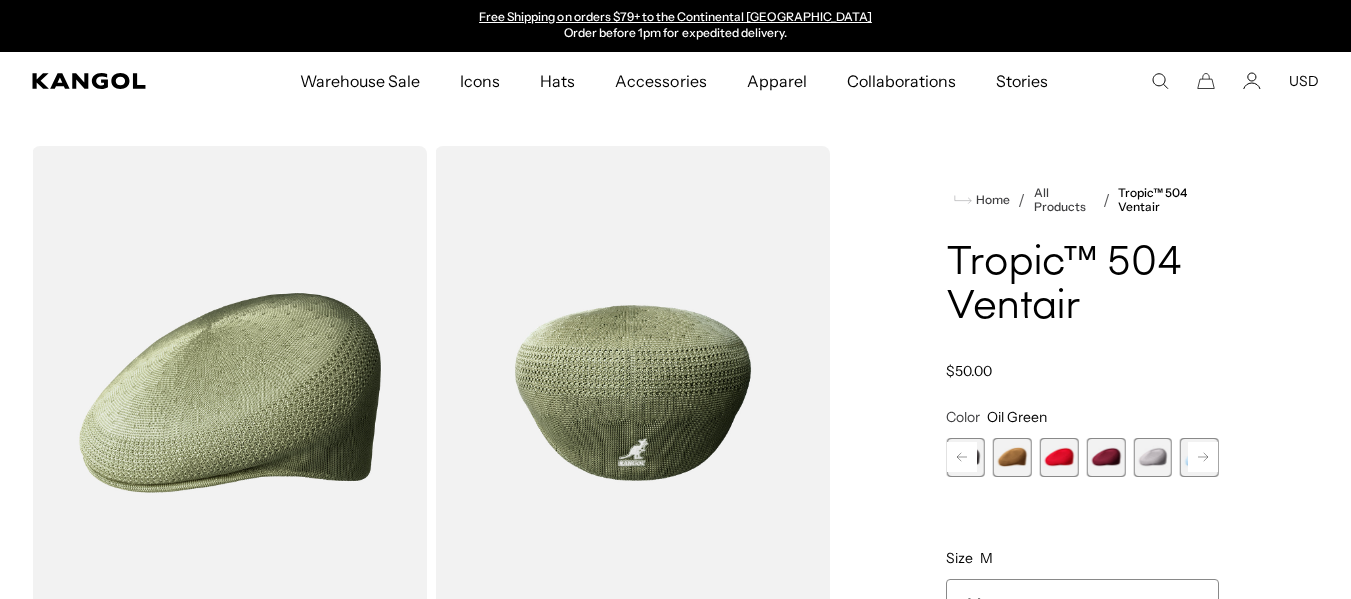 click at bounding box center (1059, 457) 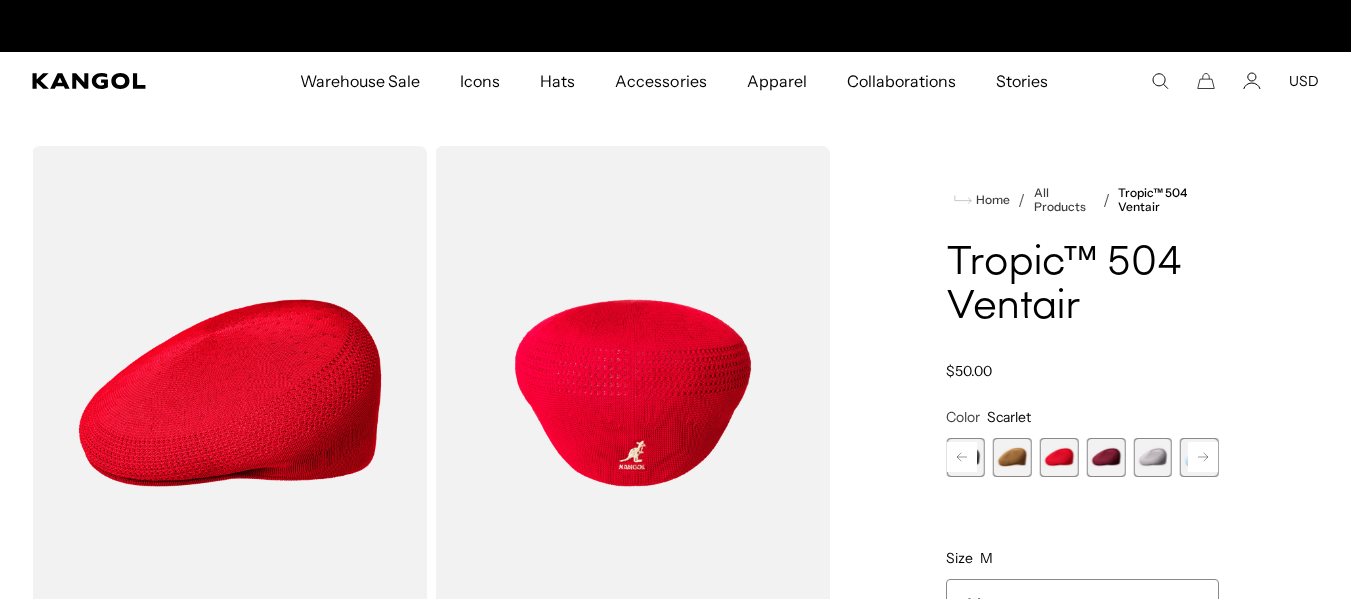 scroll, scrollTop: 0, scrollLeft: 0, axis: both 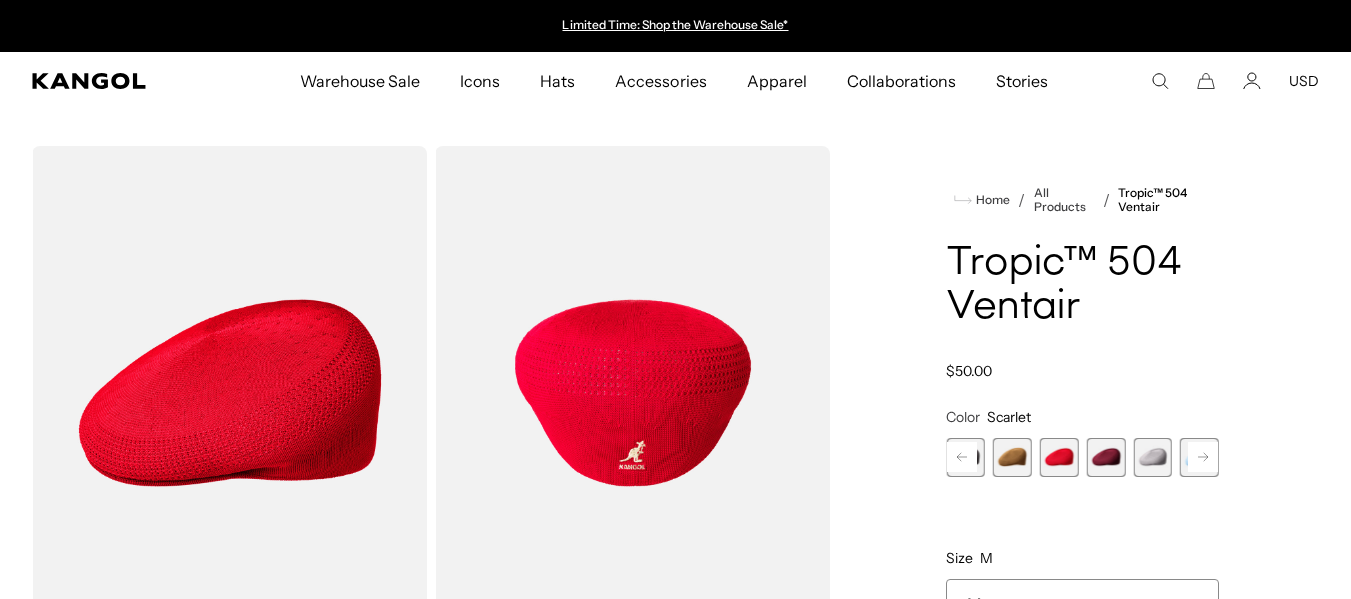 click at bounding box center [1106, 457] 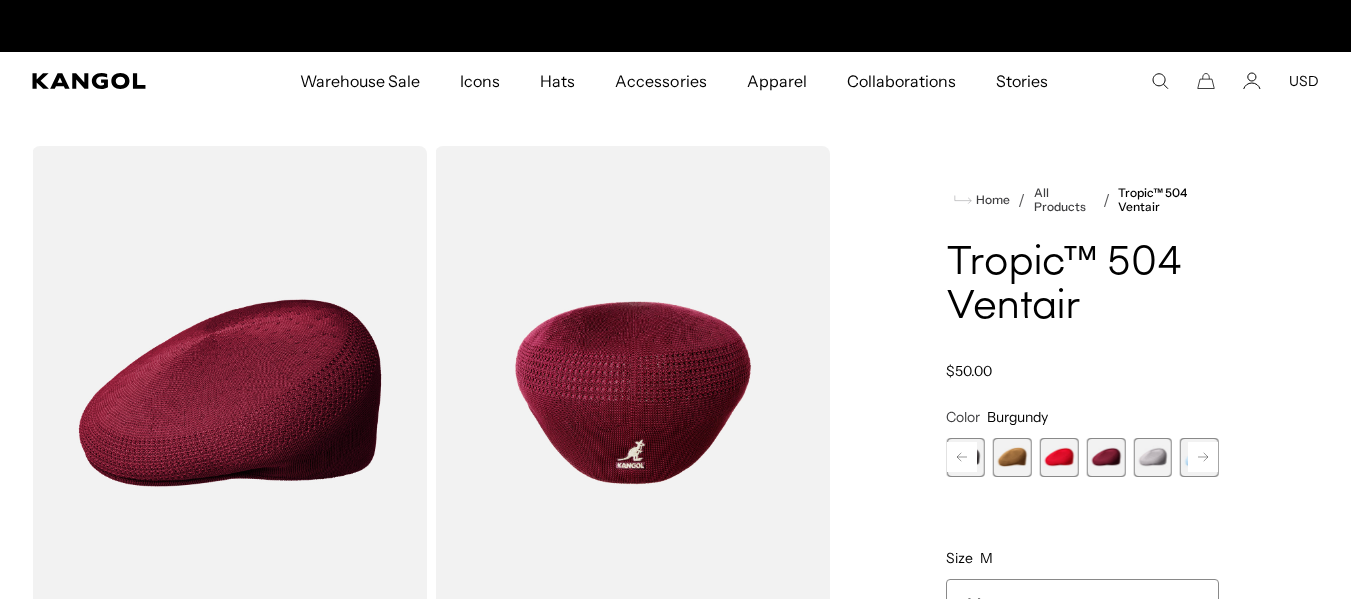 scroll, scrollTop: 0, scrollLeft: 412, axis: horizontal 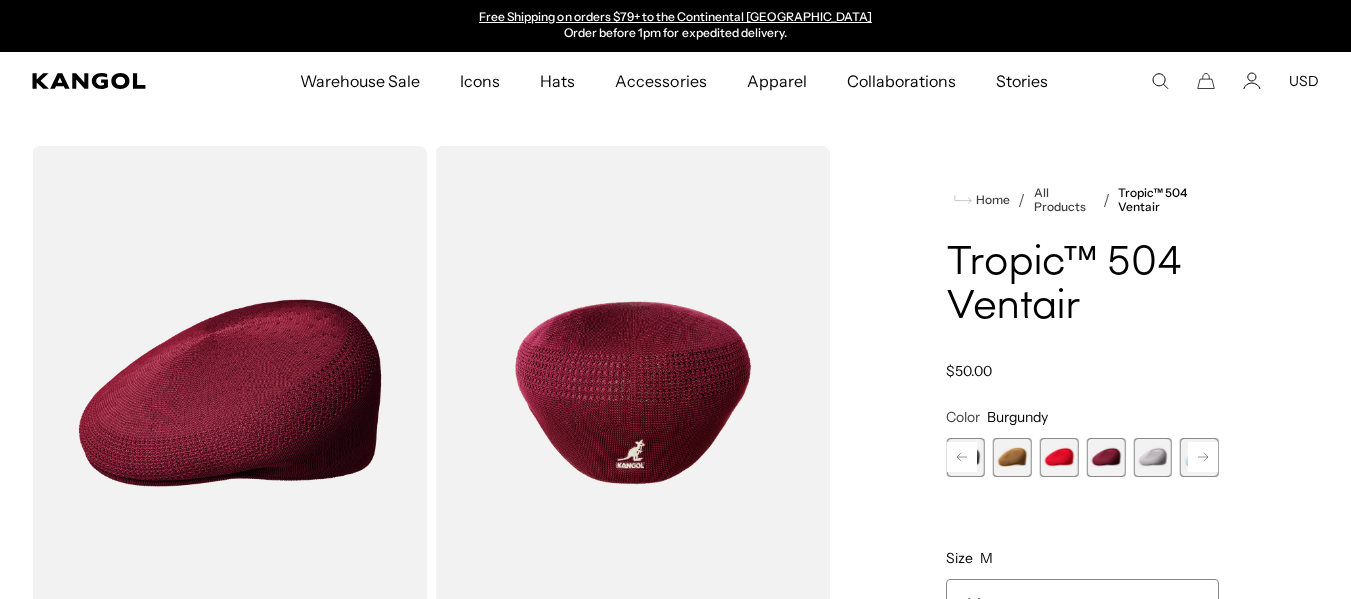 click at bounding box center (1152, 457) 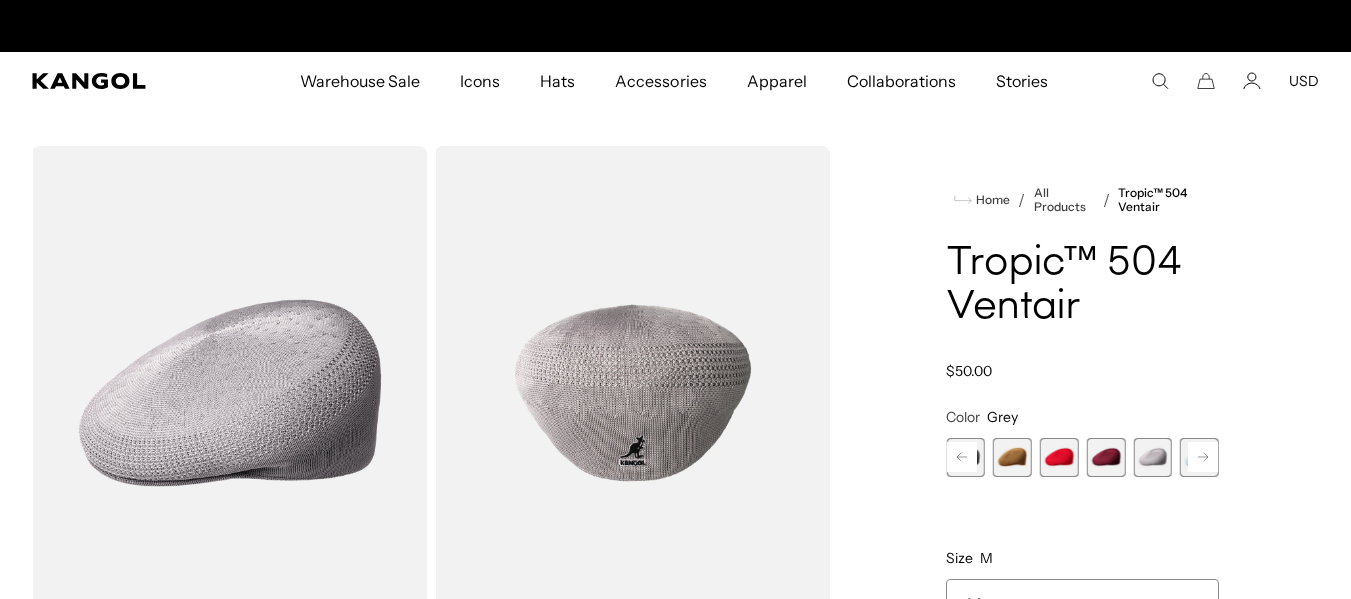 scroll, scrollTop: 0, scrollLeft: 0, axis: both 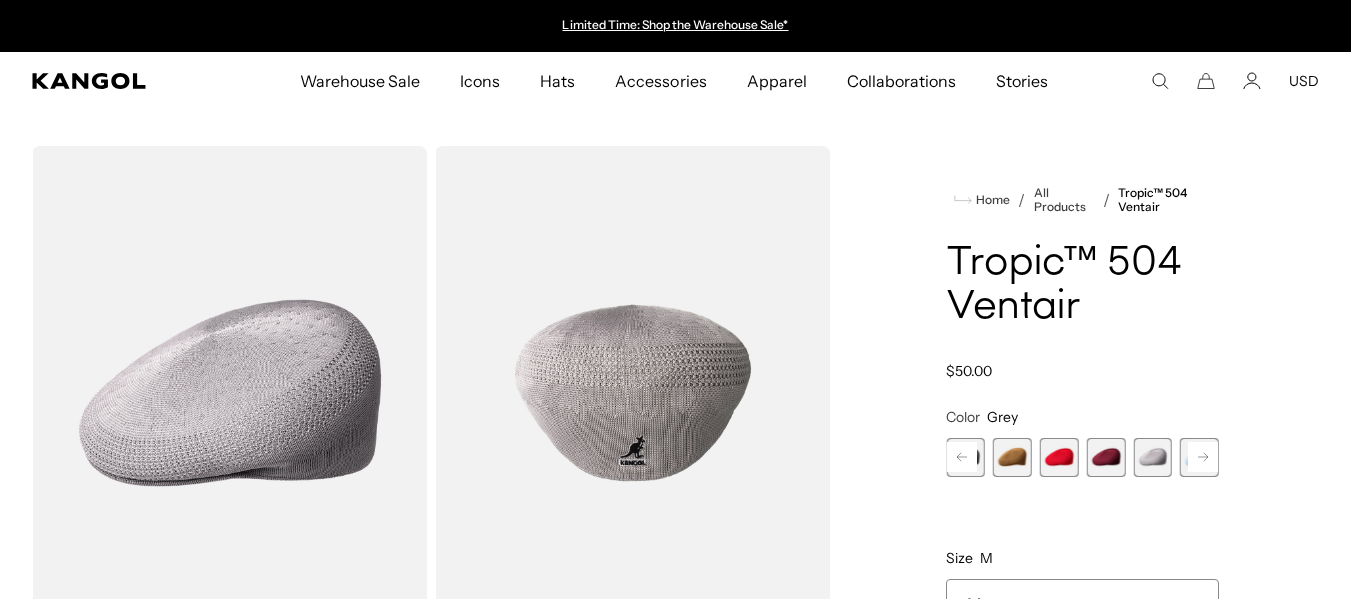 click 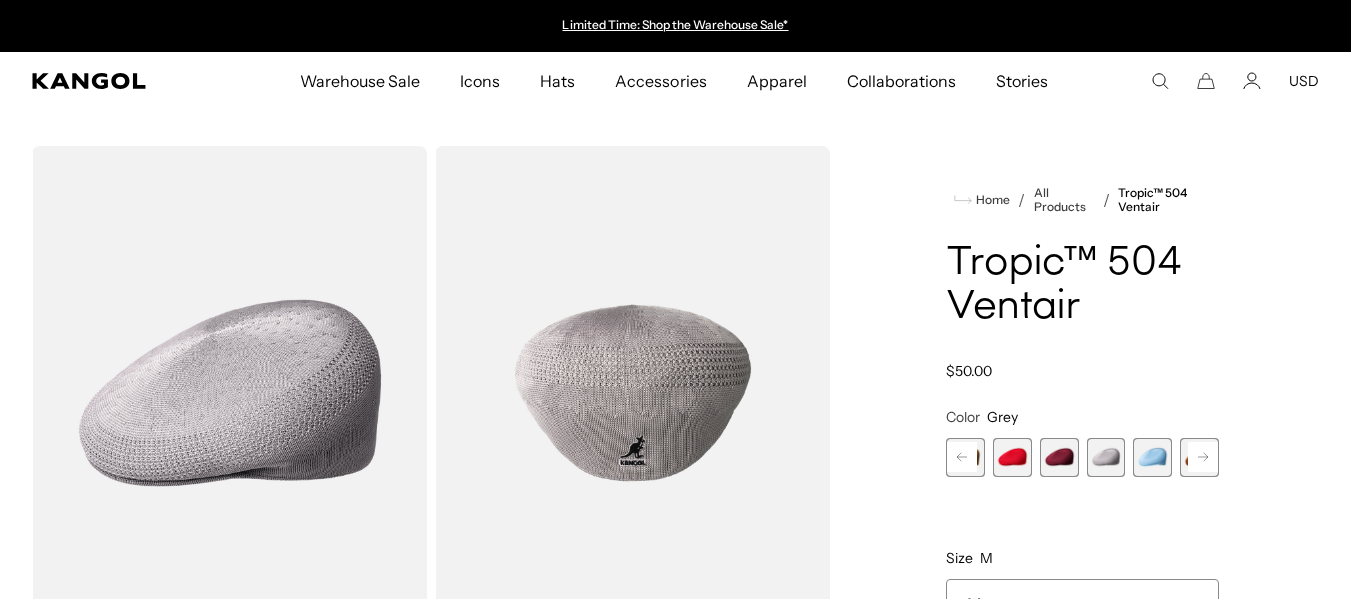 click 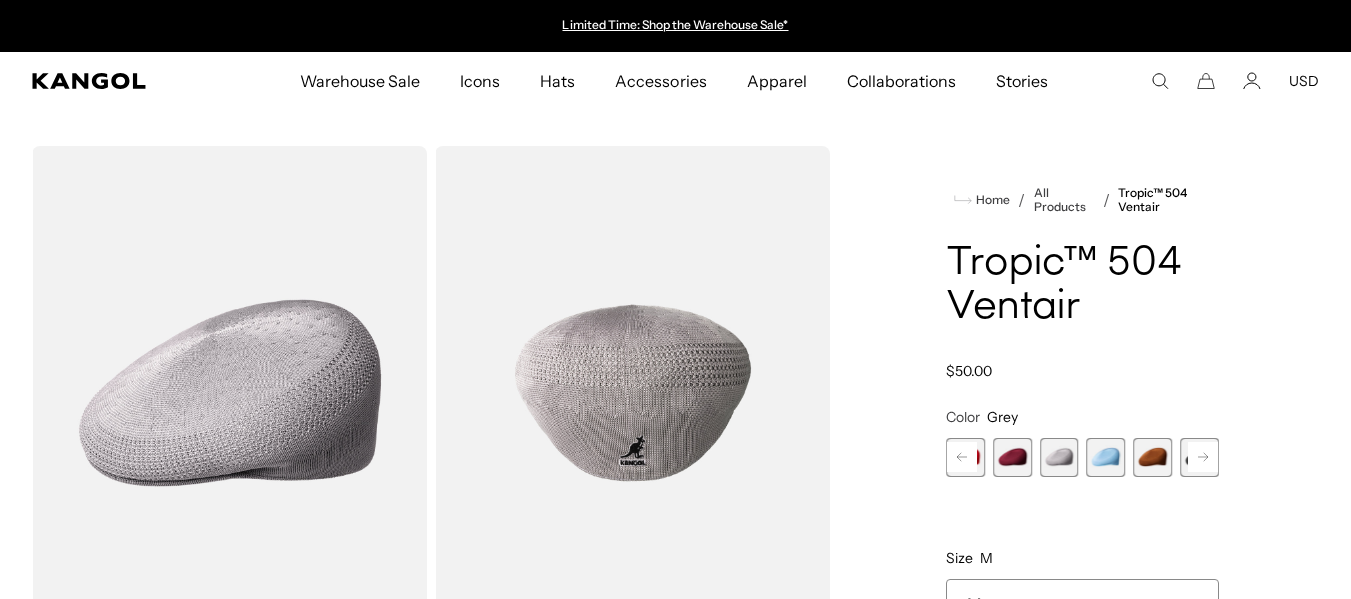 click 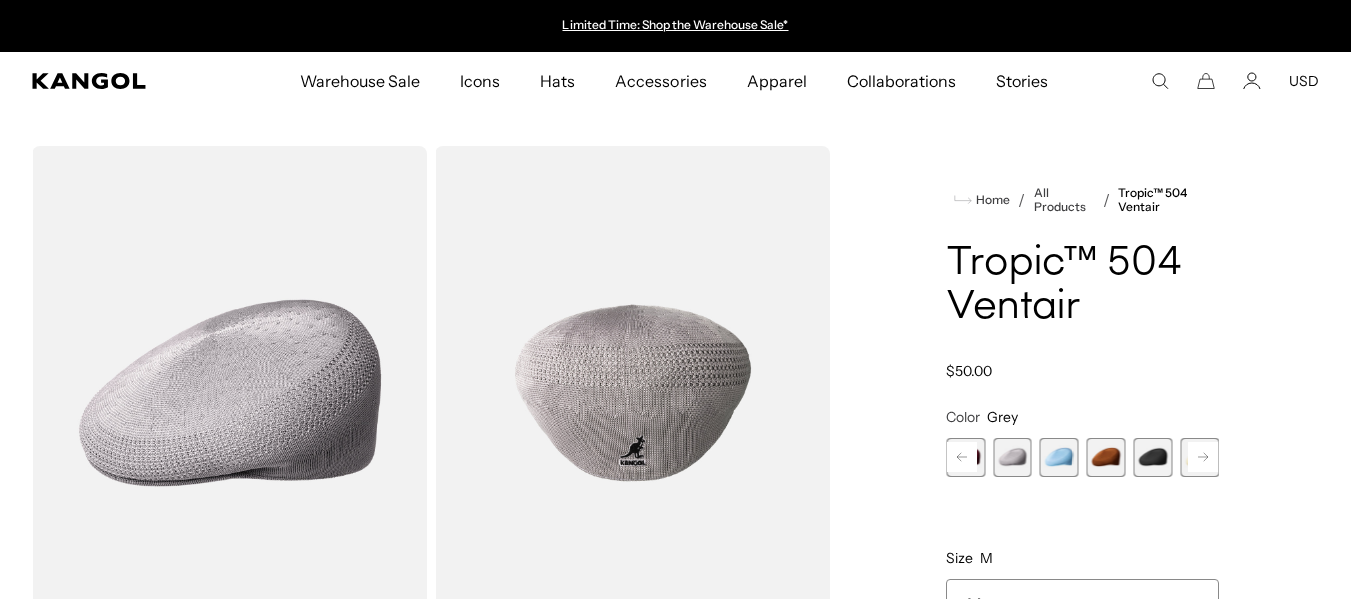 click 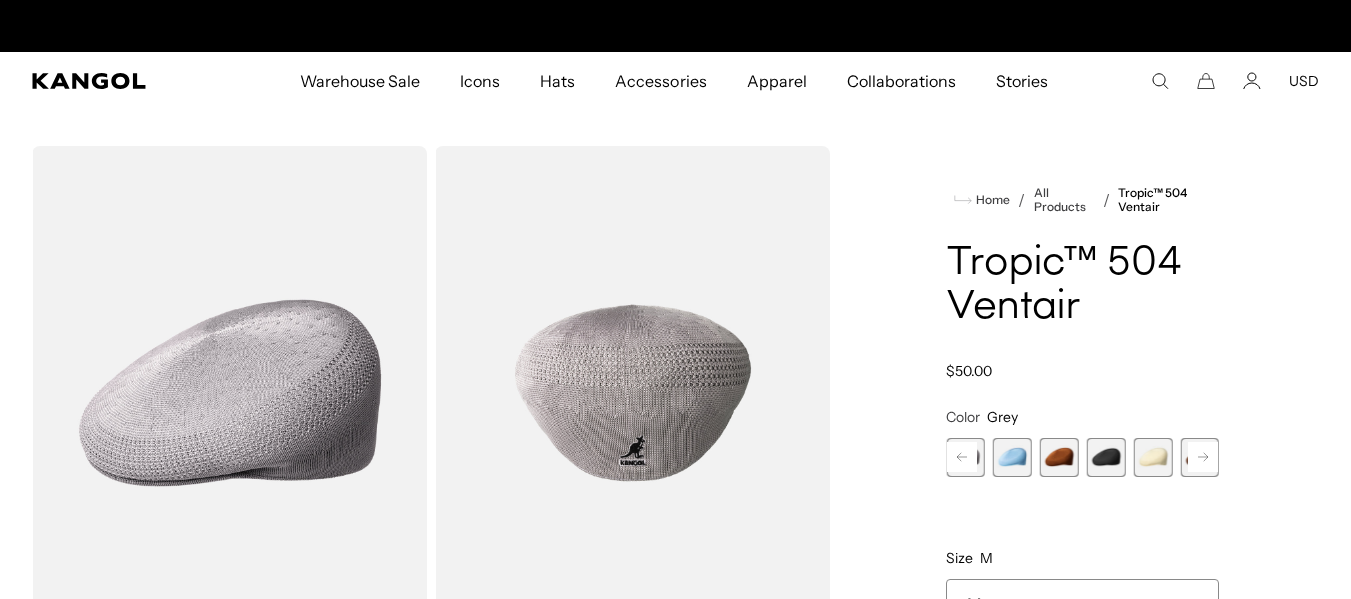 scroll, scrollTop: 0, scrollLeft: 412, axis: horizontal 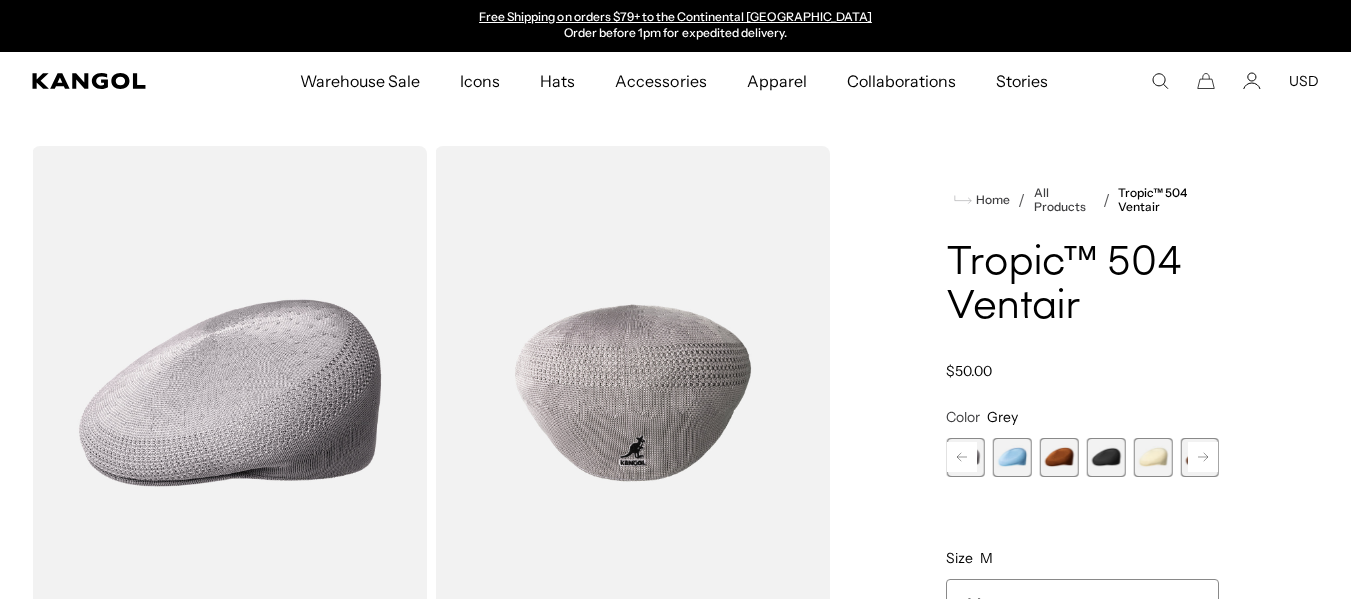 click 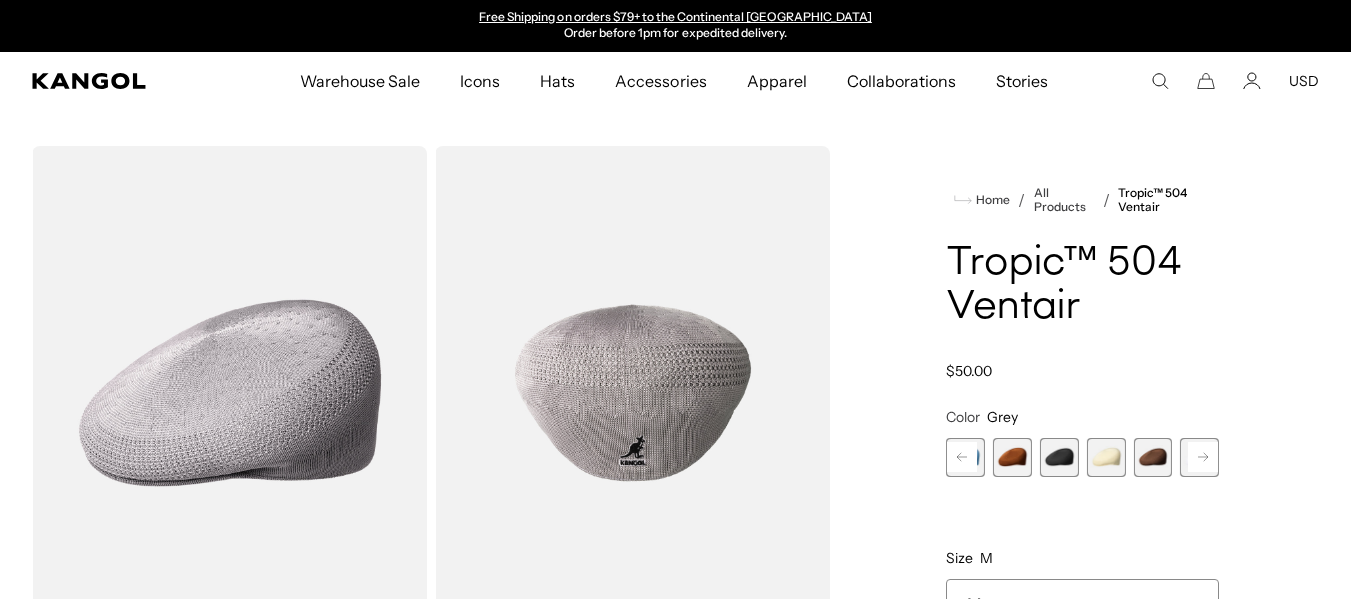 click 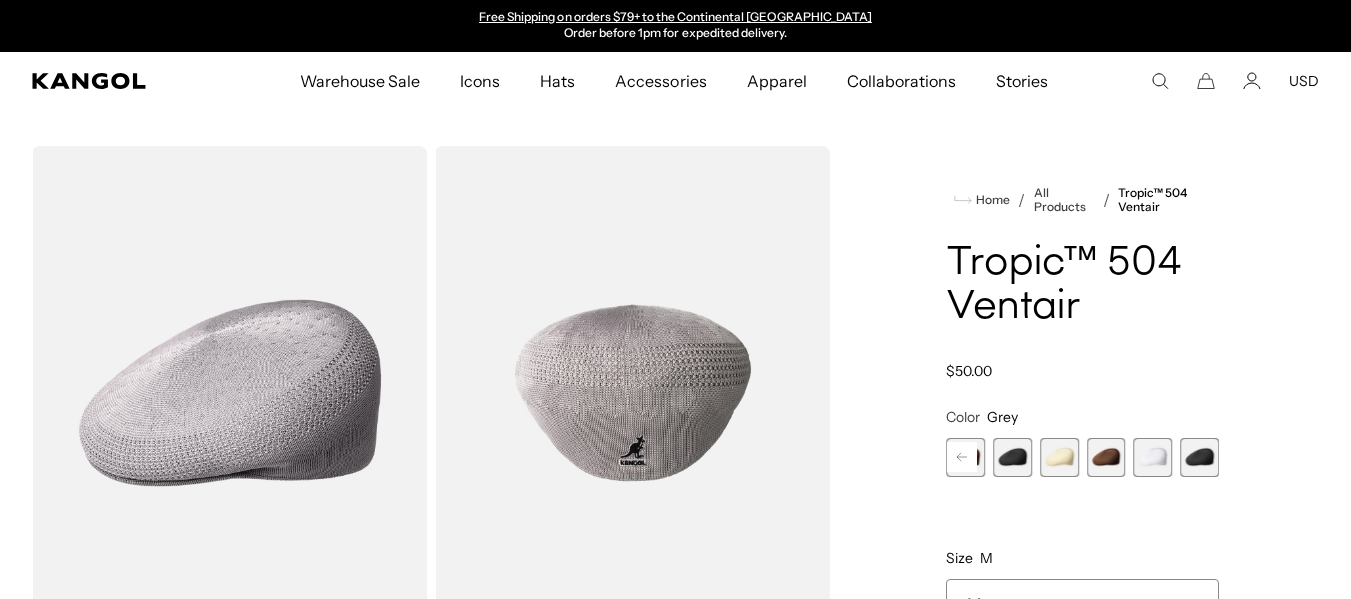click at bounding box center (1059, 457) 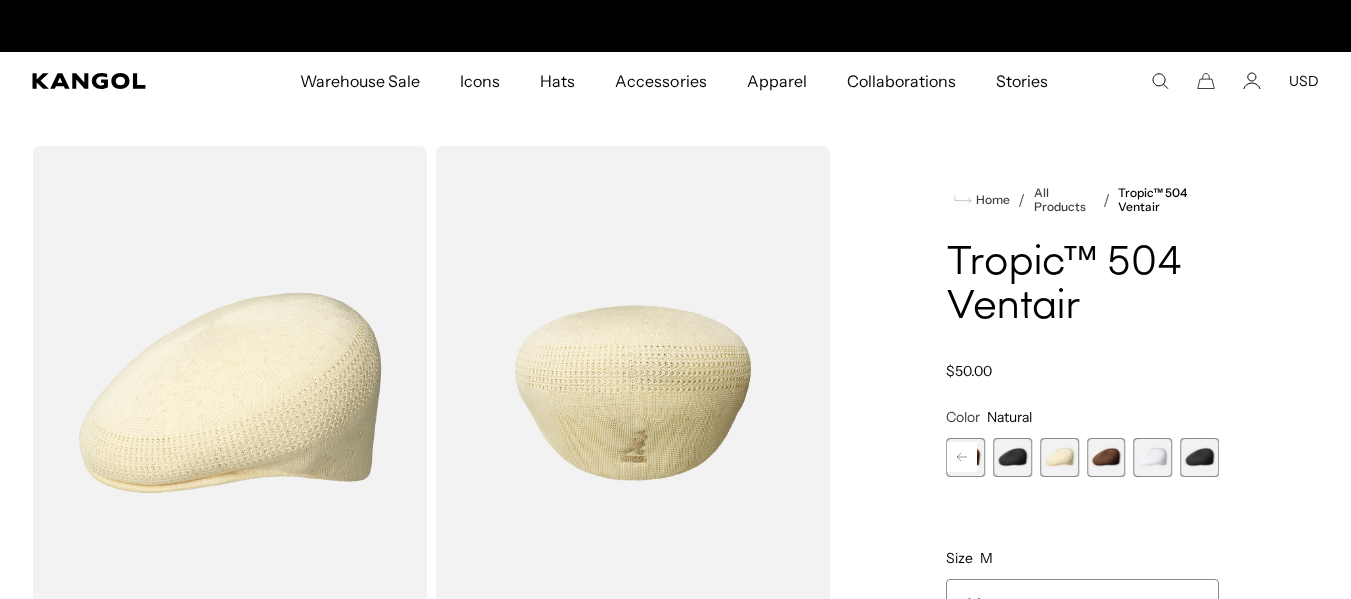scroll, scrollTop: 0, scrollLeft: 0, axis: both 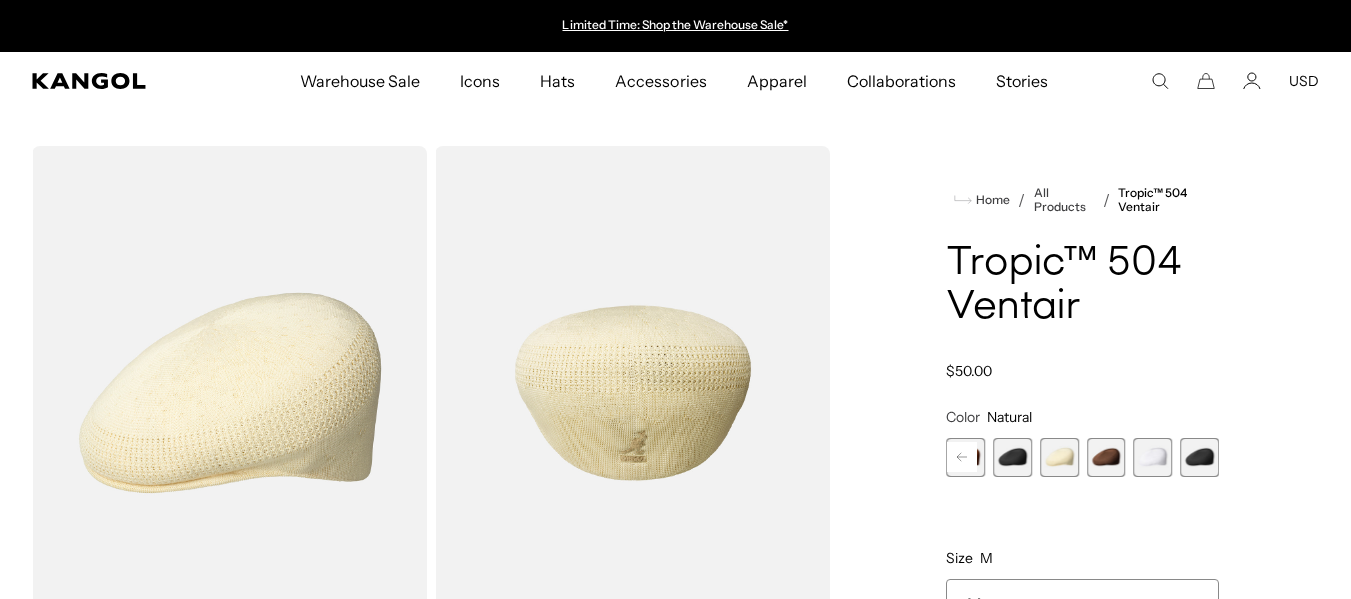 click at bounding box center (1106, 457) 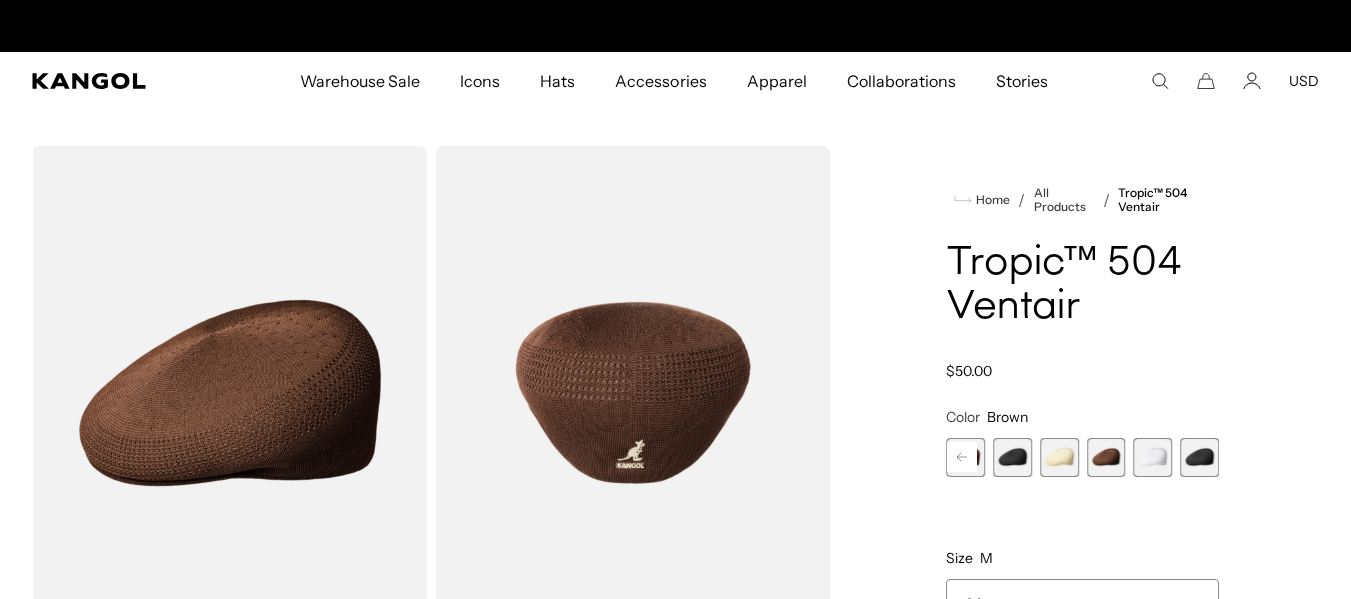 scroll, scrollTop: 0, scrollLeft: 412, axis: horizontal 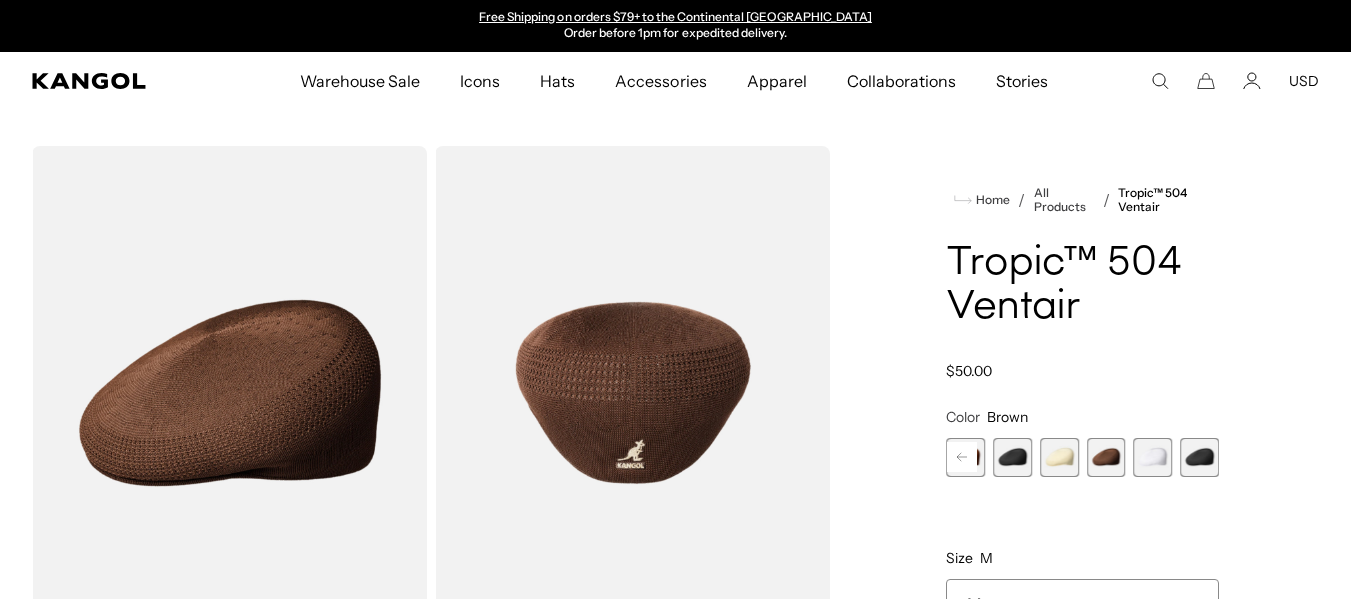click at bounding box center (1152, 457) 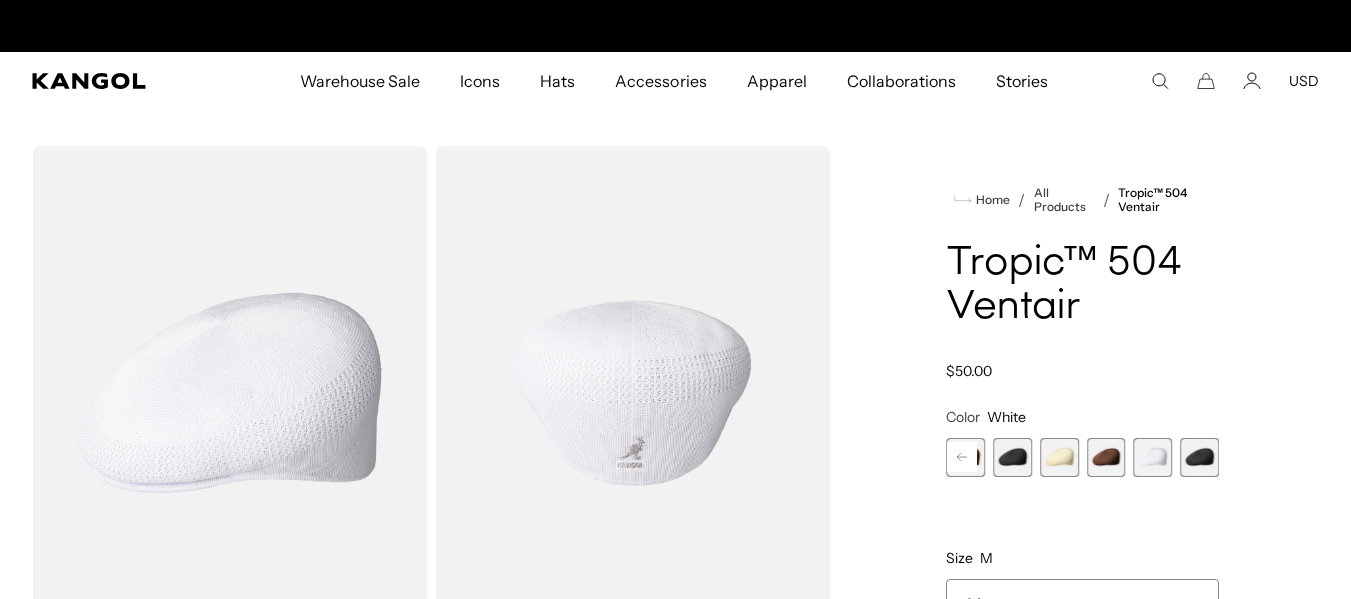 scroll, scrollTop: 0, scrollLeft: 0, axis: both 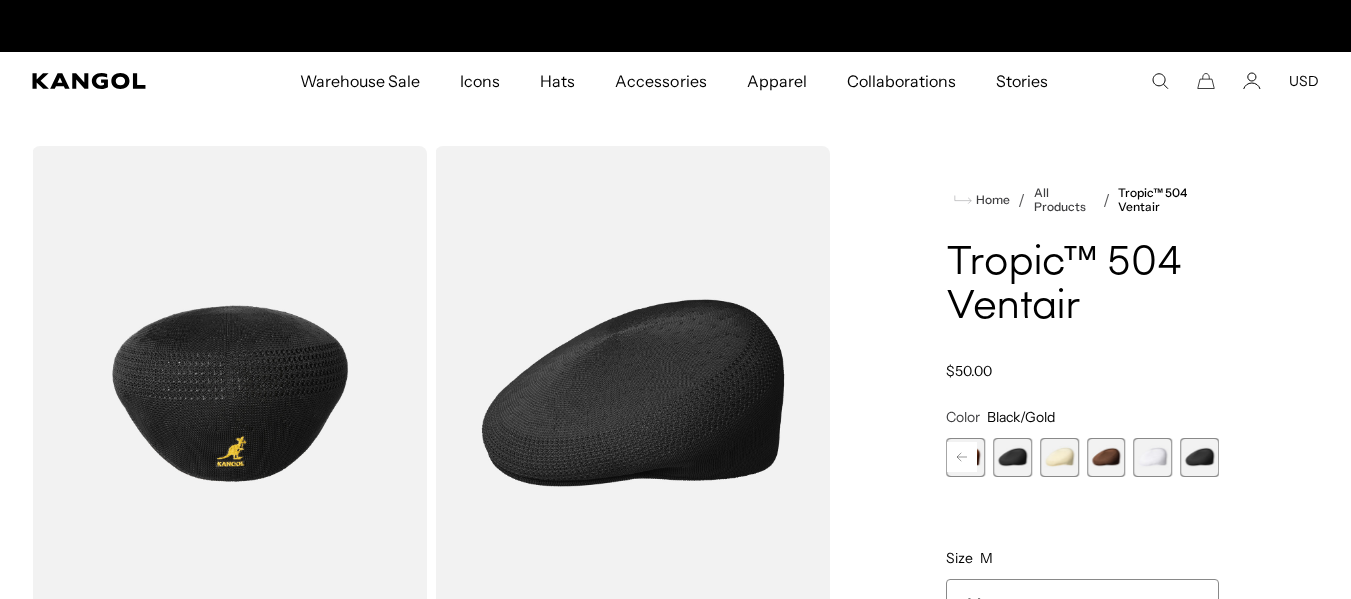 click at bounding box center (1199, 457) 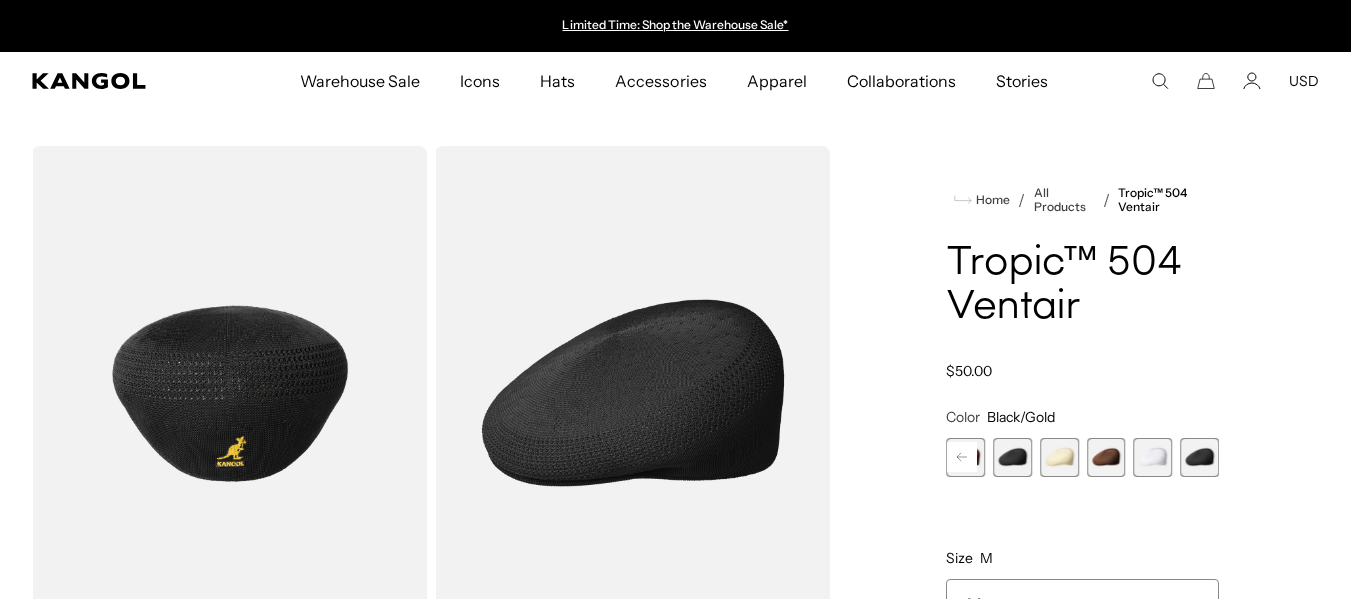 click at bounding box center (1012, 457) 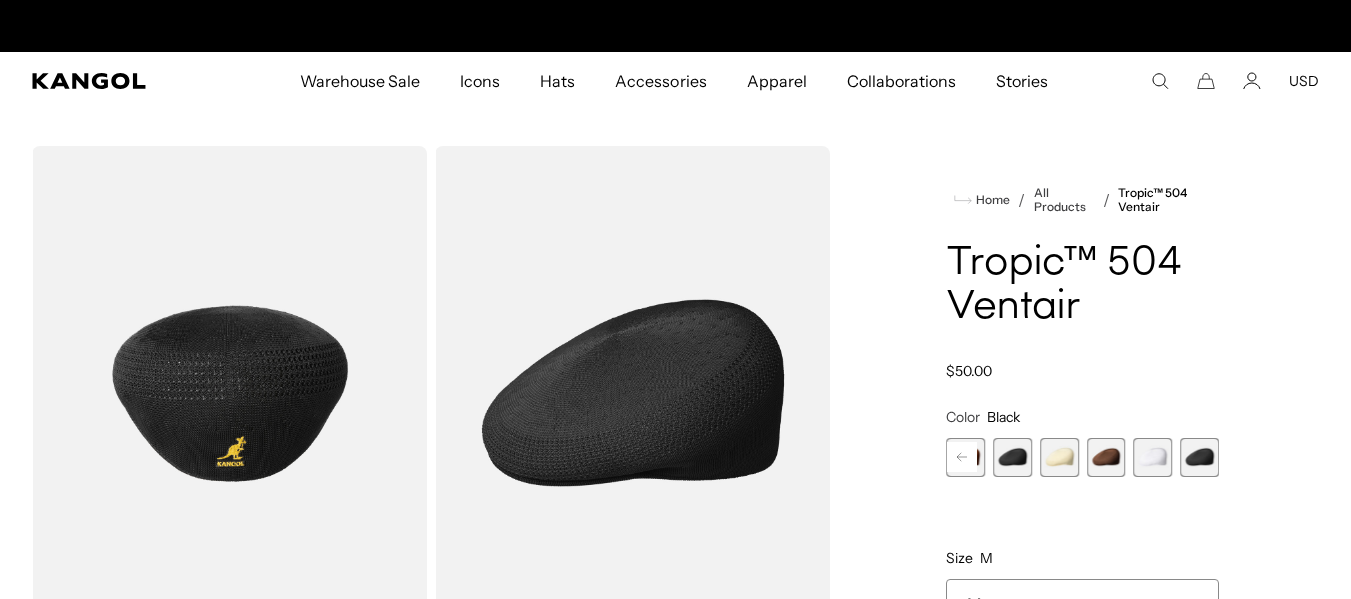 scroll, scrollTop: 0, scrollLeft: 412, axis: horizontal 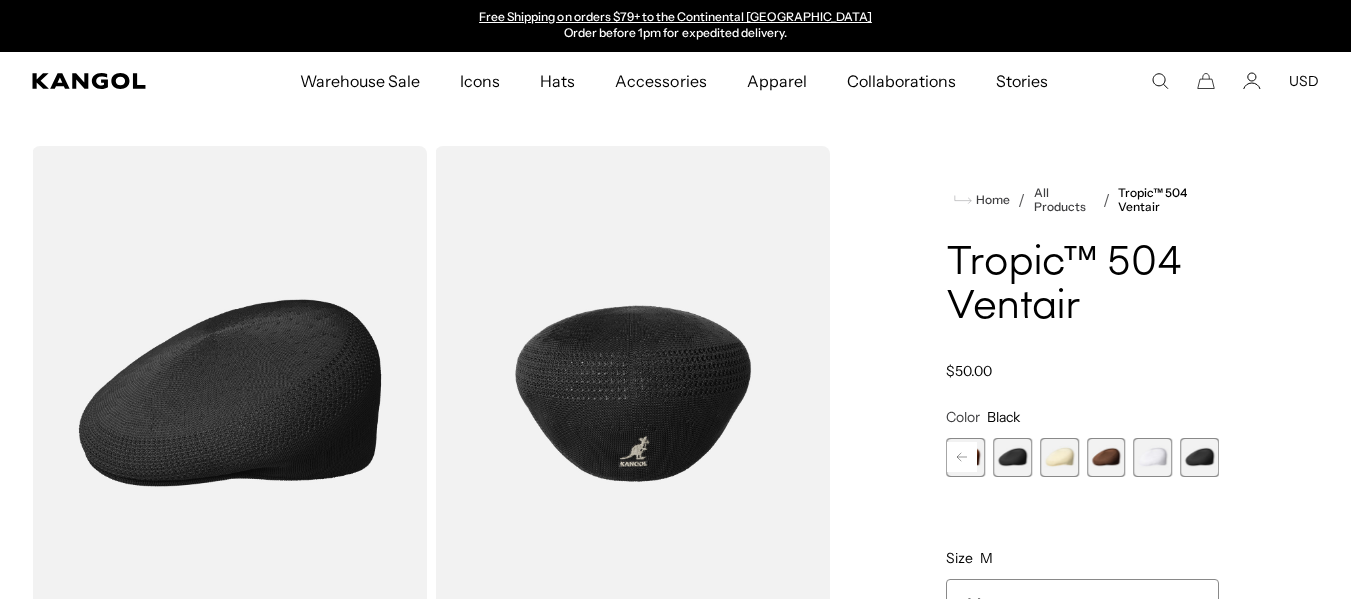 click 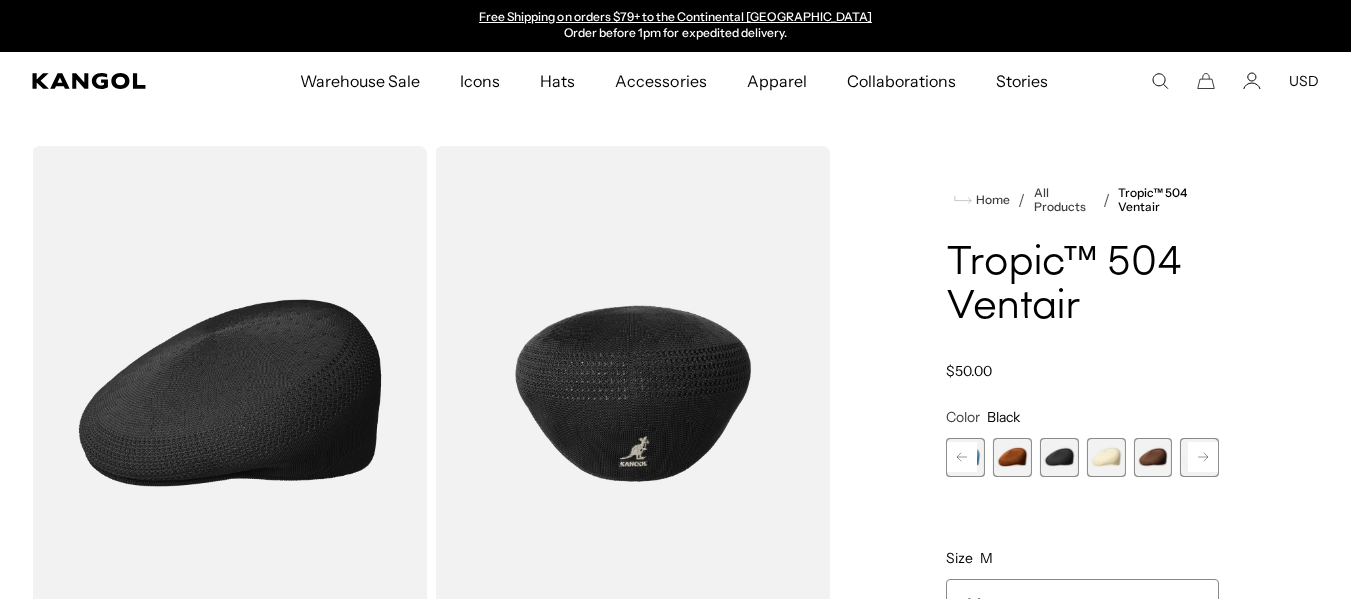 click 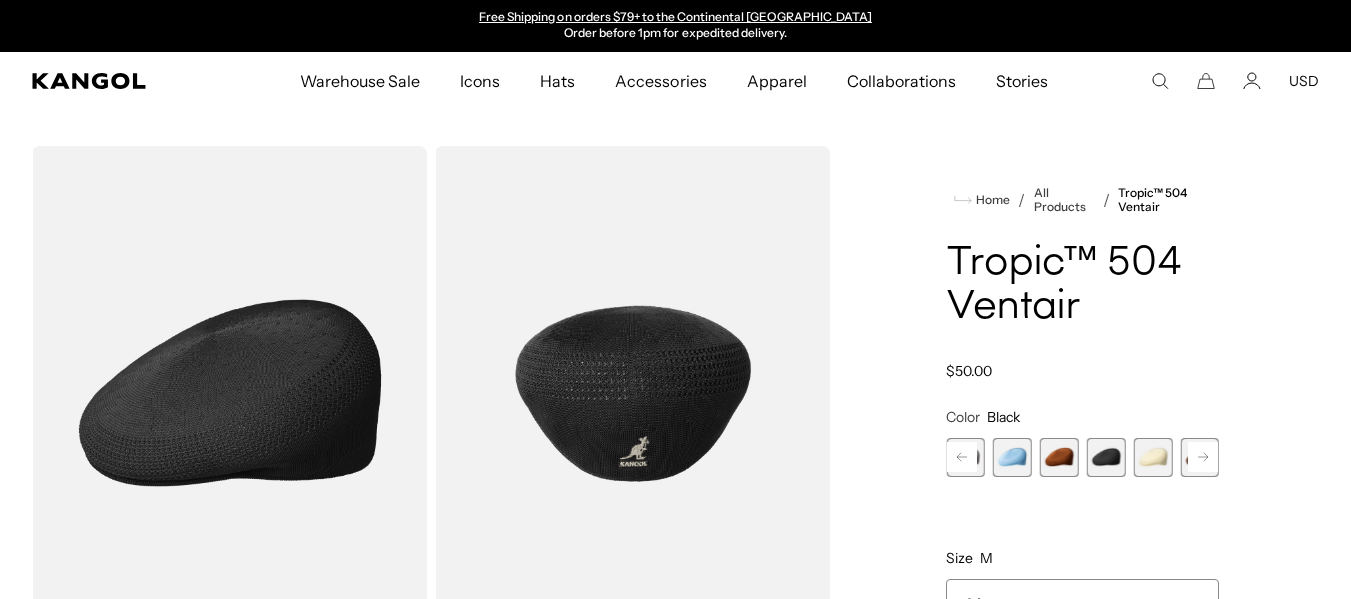 click 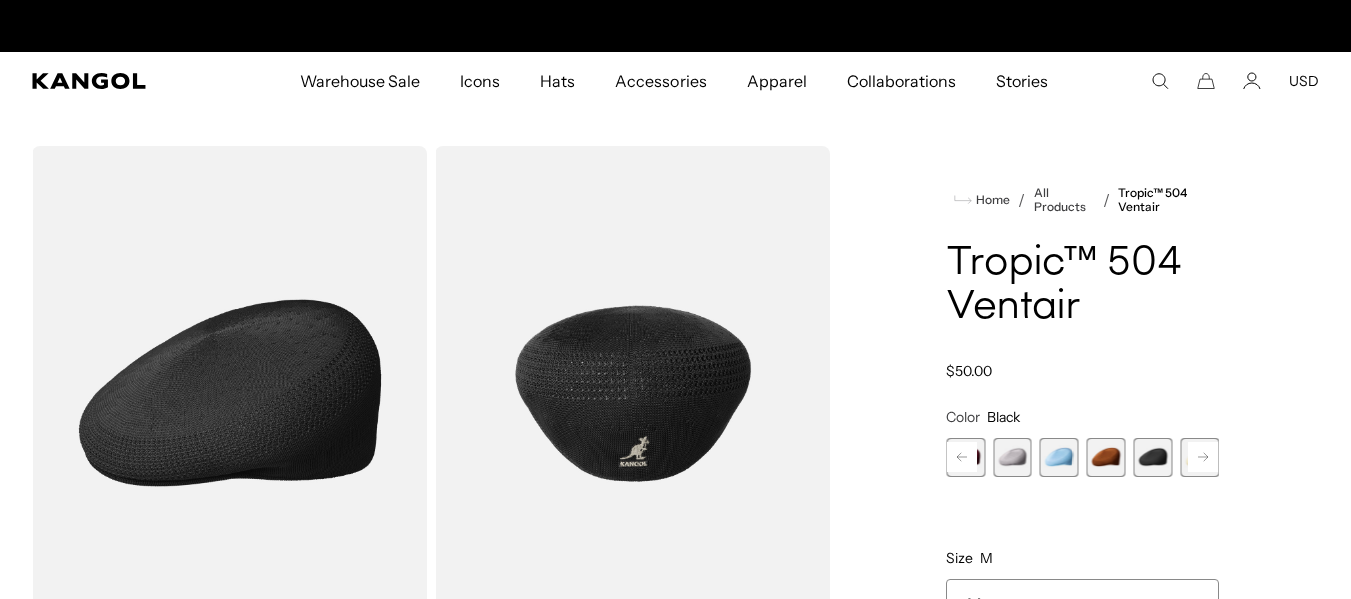 click 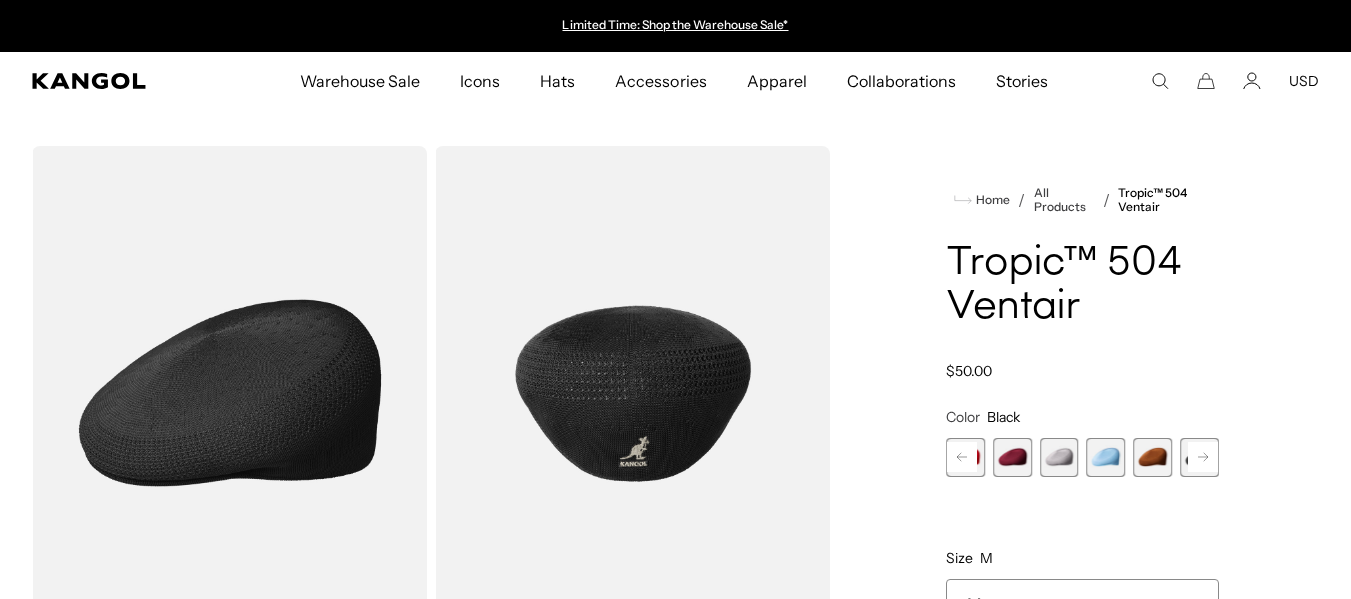 click at bounding box center (1106, 457) 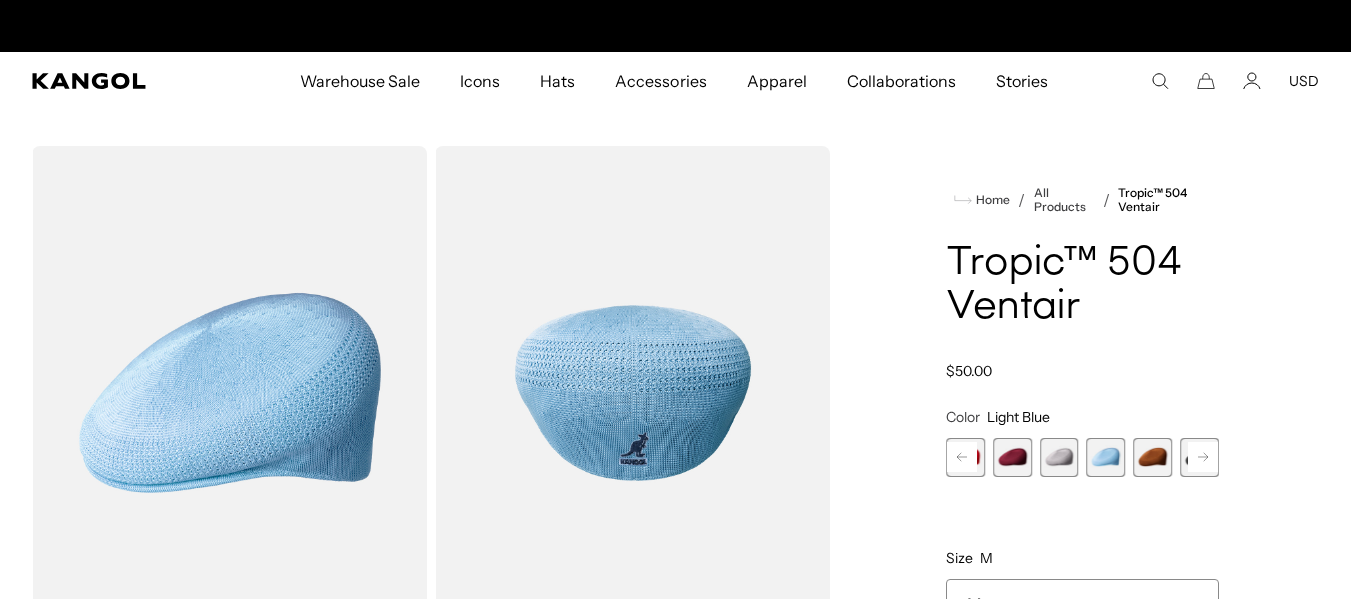 scroll, scrollTop: 0, scrollLeft: 412, axis: horizontal 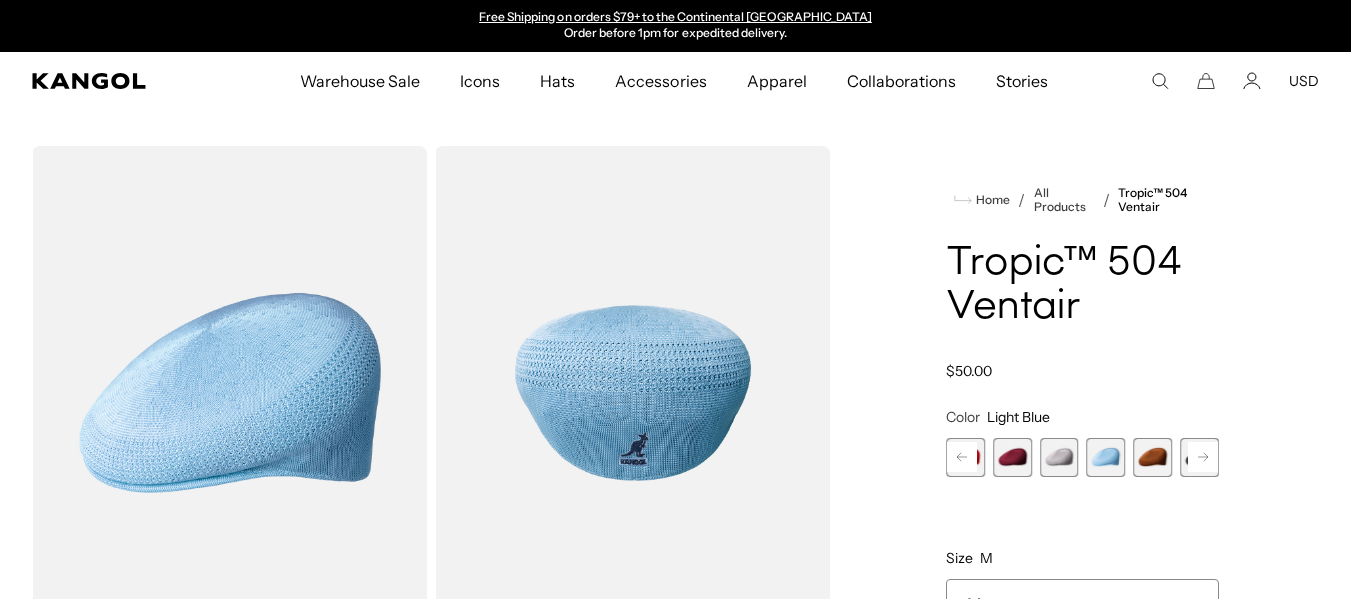 click at bounding box center [1012, 457] 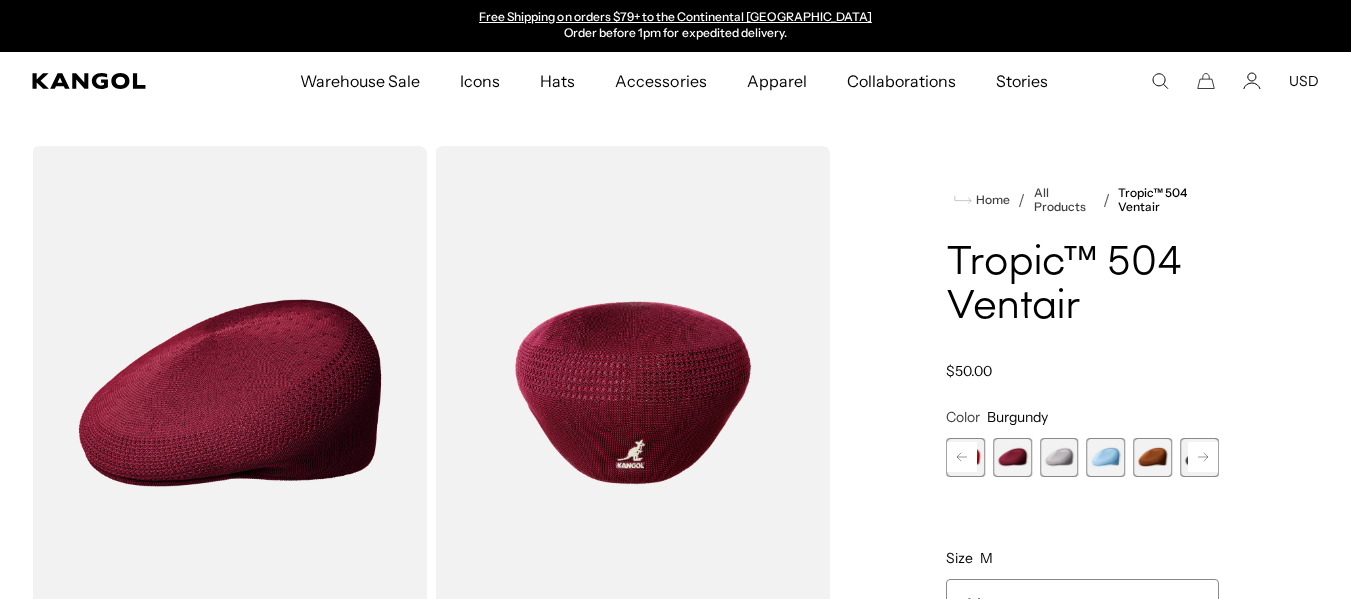 click 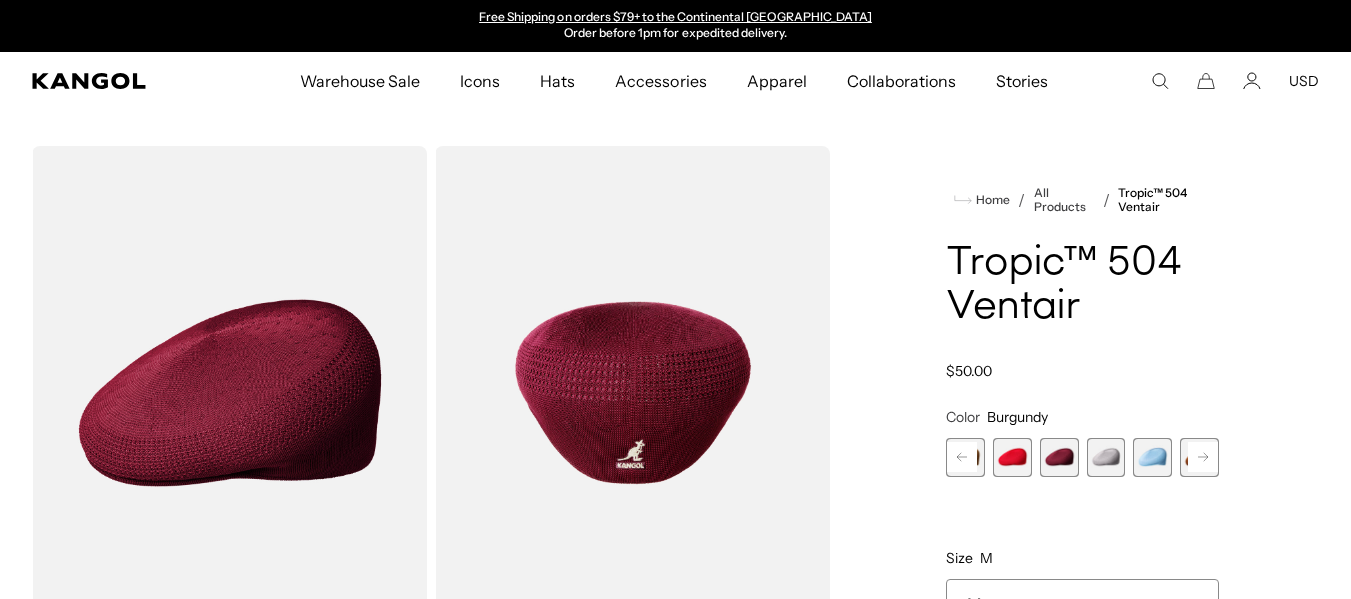 click 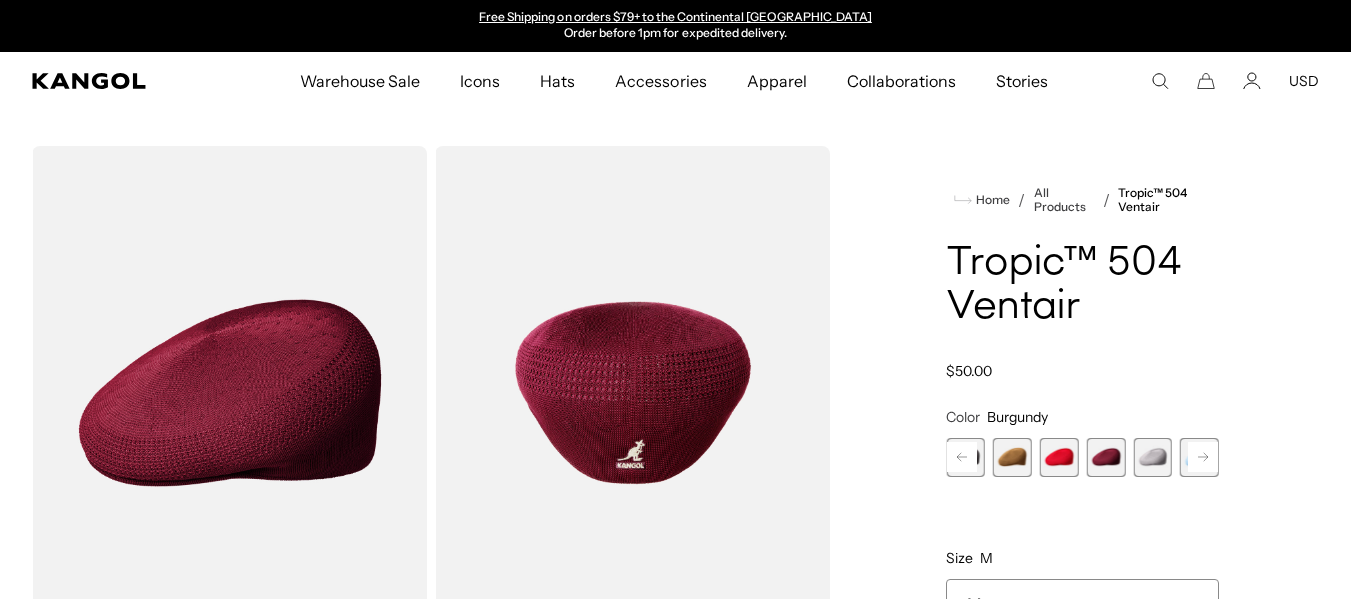 click 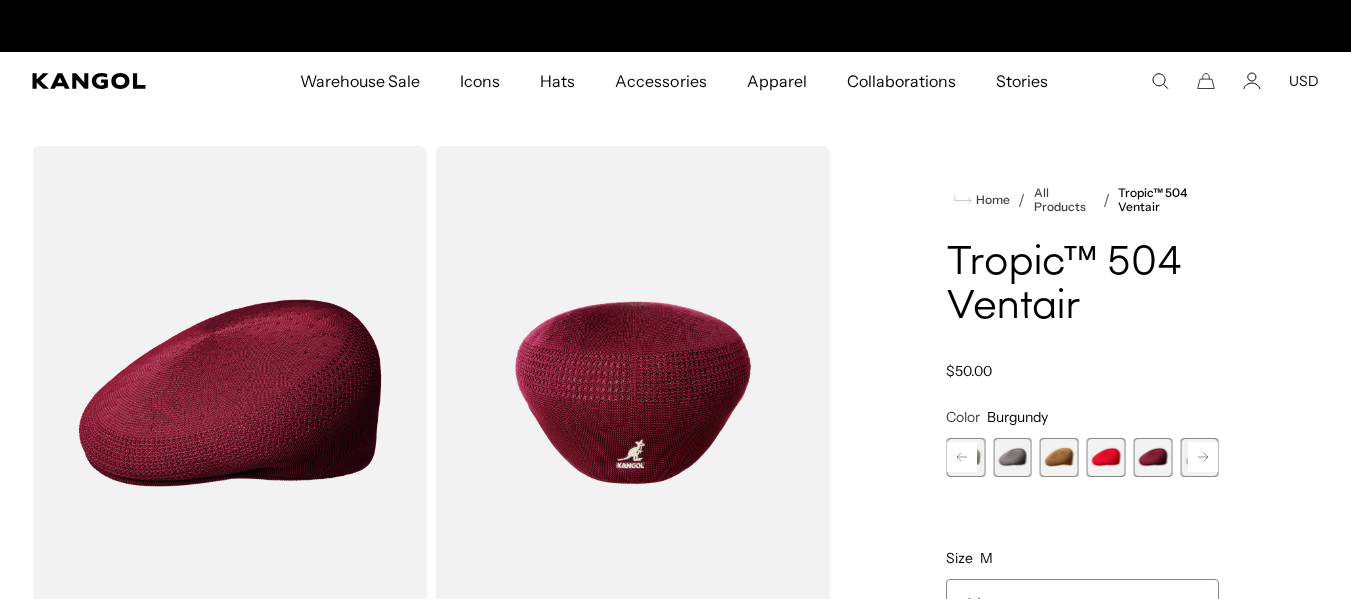 scroll, scrollTop: 0, scrollLeft: 0, axis: both 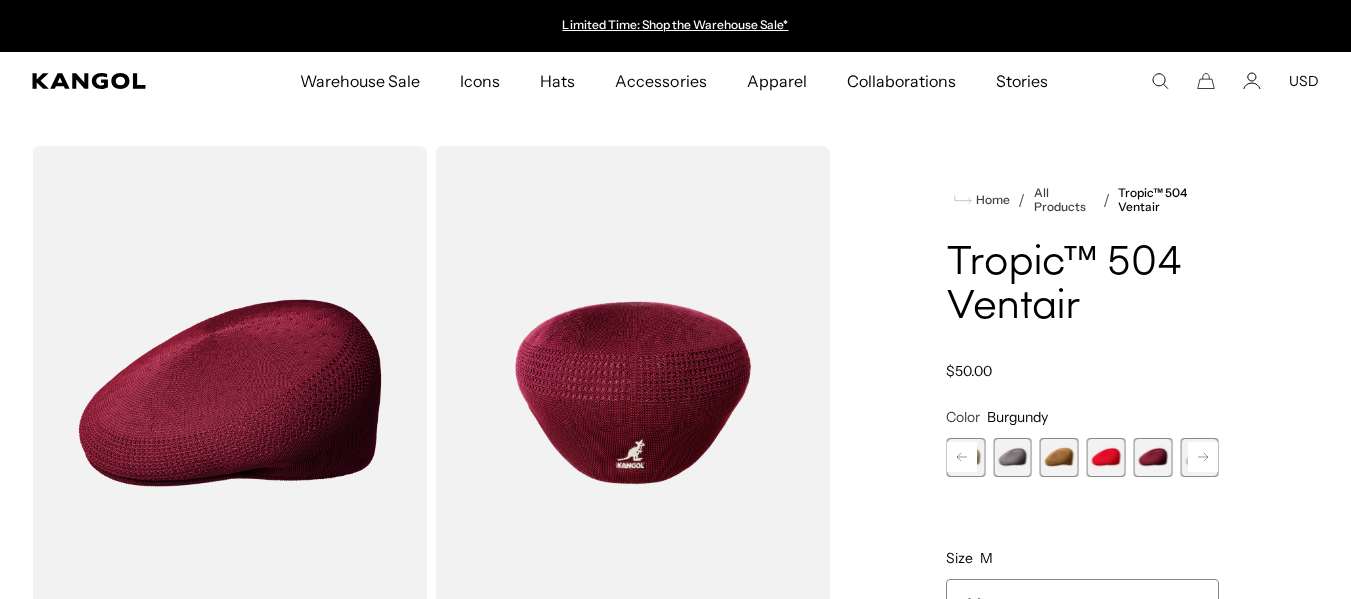 click 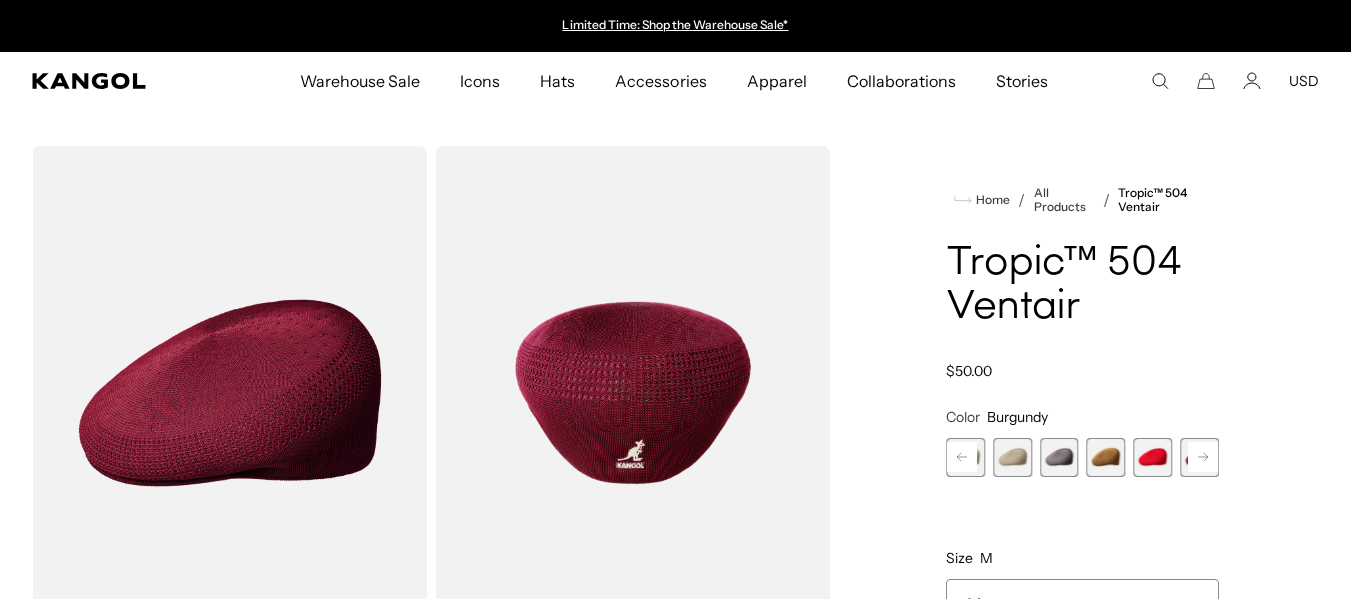 click at bounding box center [1152, 457] 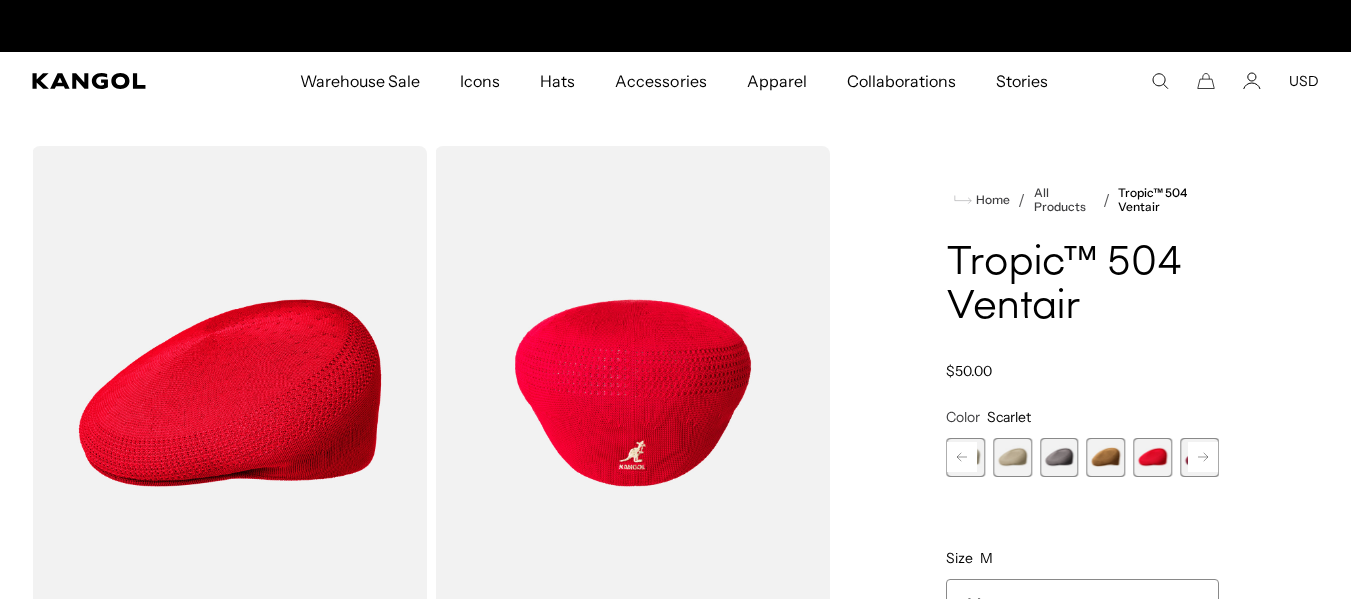 scroll, scrollTop: 0, scrollLeft: 412, axis: horizontal 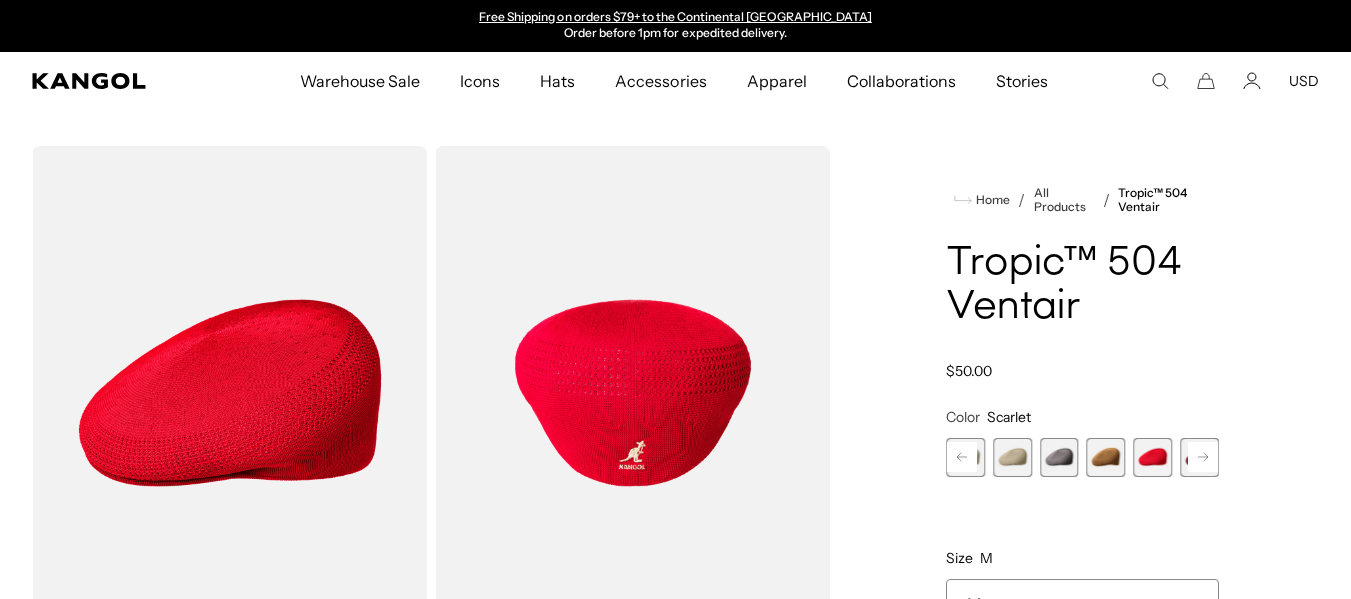 click at bounding box center (1106, 457) 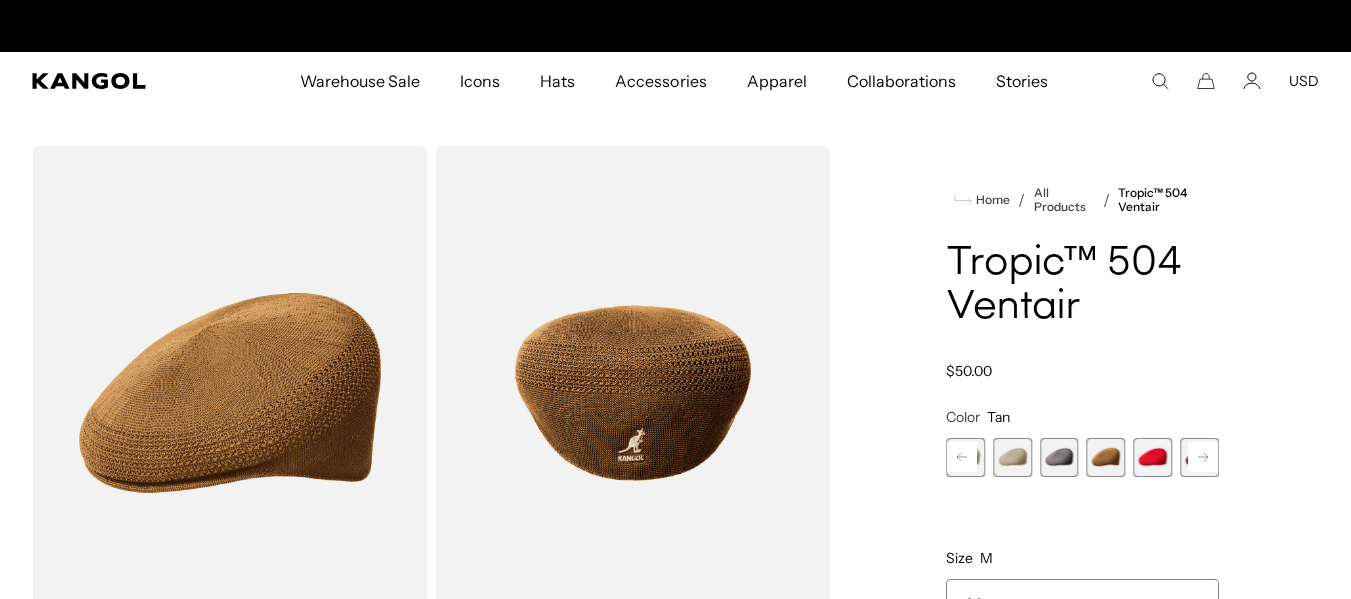 click at bounding box center [1012, 457] 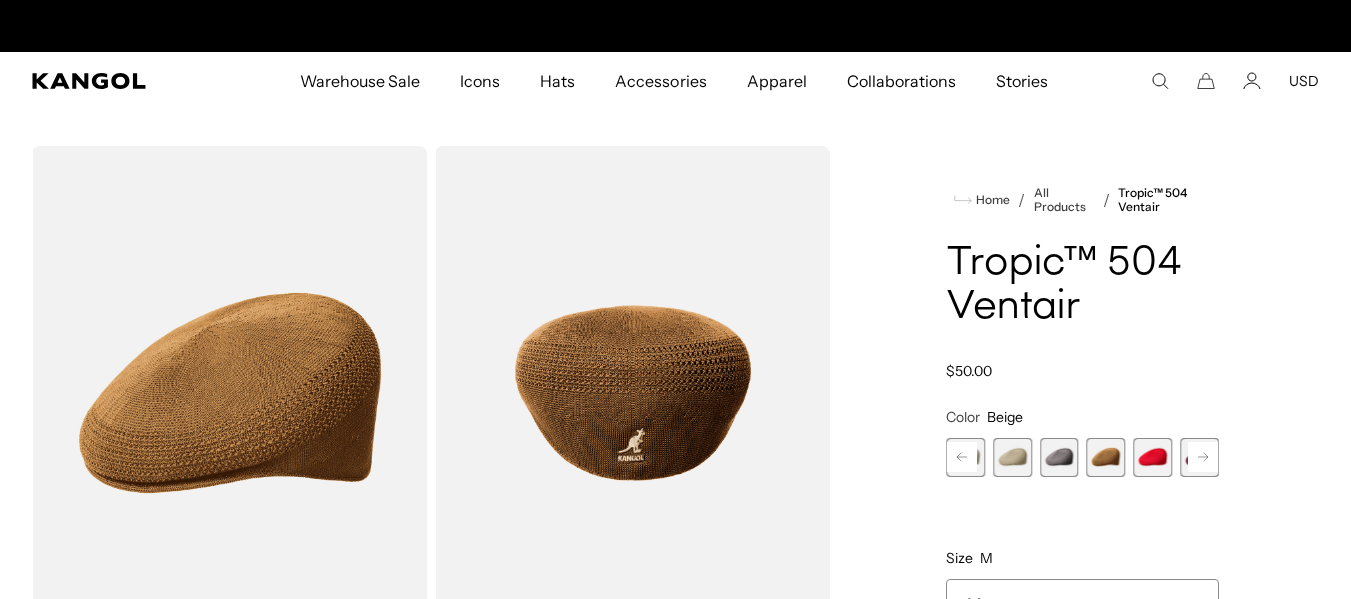 scroll, scrollTop: 0, scrollLeft: 0, axis: both 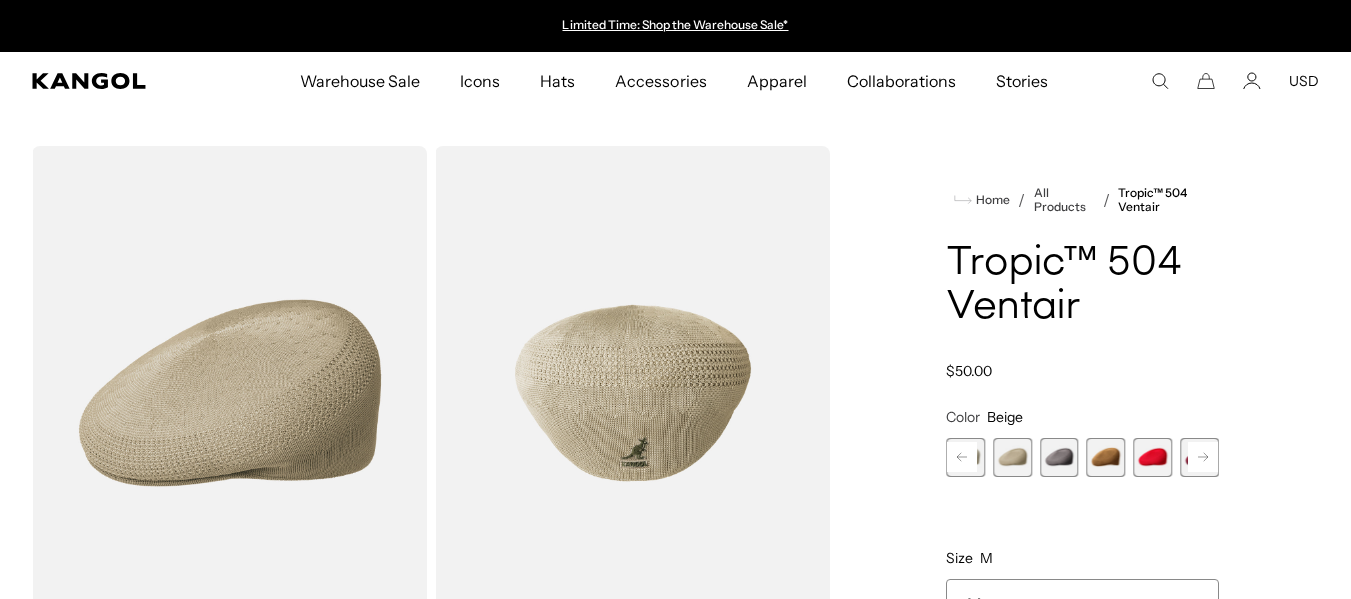 click 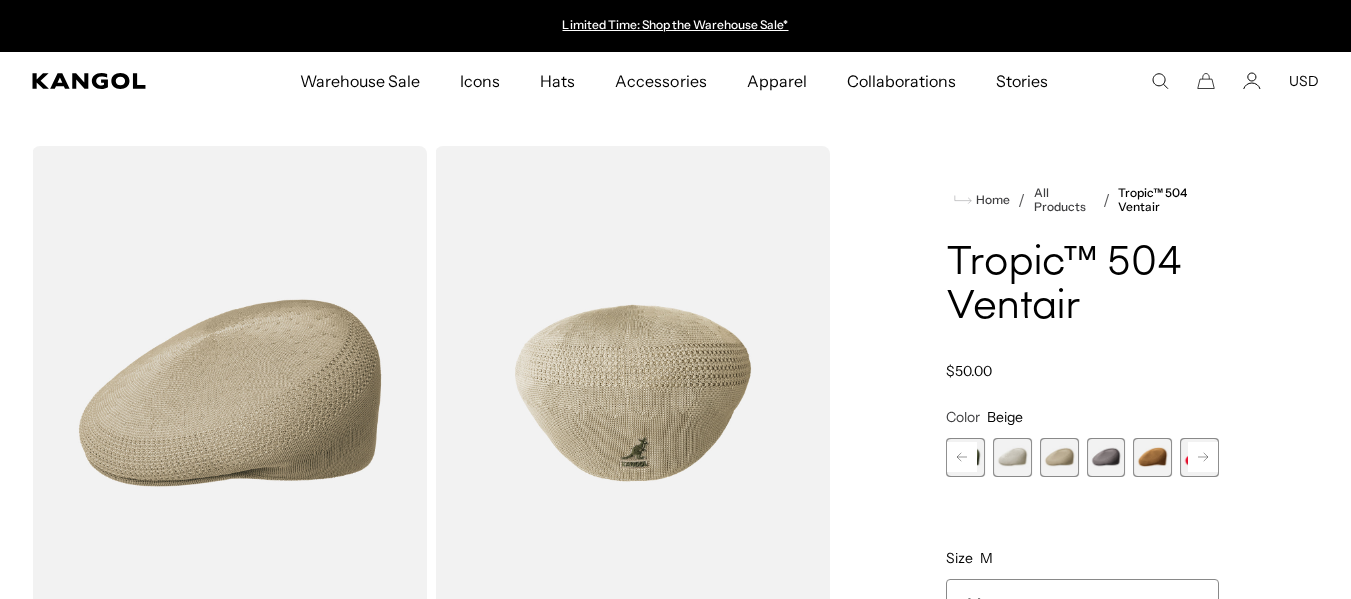 click on "Home
/
All Products
/
Tropic™ 504 Ventair
Tropic™ 504 Ventair
Regular price
$50.00
Regular price
Sale price
$50.00
Color
Beige
Previous
Next
Surf
Variant sold out or unavailable
Glacier
Variant sold out or unavailable" at bounding box center [1082, 644] 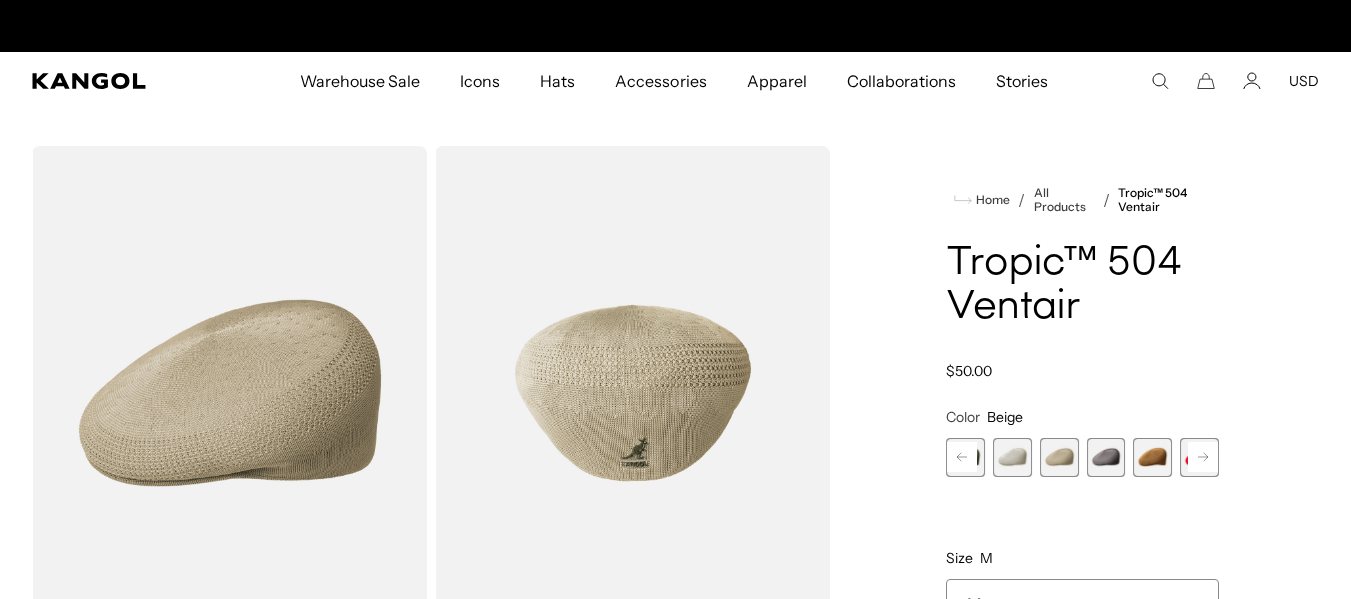 click on "Home
/
All Products
/
Tropic™ 504 Ventair
Tropic™ 504 Ventair
Regular price
$50.00
Regular price
Sale price
$50.00
Color
Beige
Previous
Next
Surf
Variant sold out or unavailable
Glacier
Variant sold out or unavailable" at bounding box center [1082, 644] 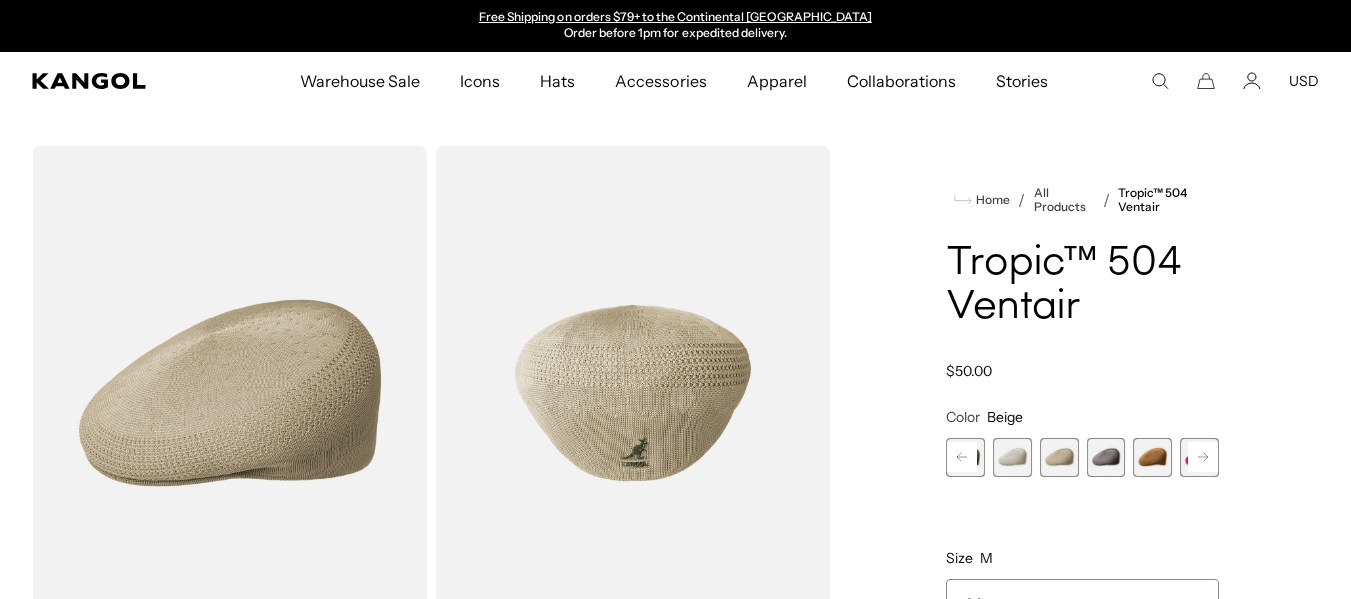 click on "Home
/
All Products
/
Tropic™ 504 Ventair
Tropic™ 504 Ventair
Regular price
$50.00
Regular price
Sale price
$50.00
Color
Beige
Previous
Next
Surf
Variant sold out or unavailable
Glacier
Variant sold out or unavailable" at bounding box center (1082, 644) 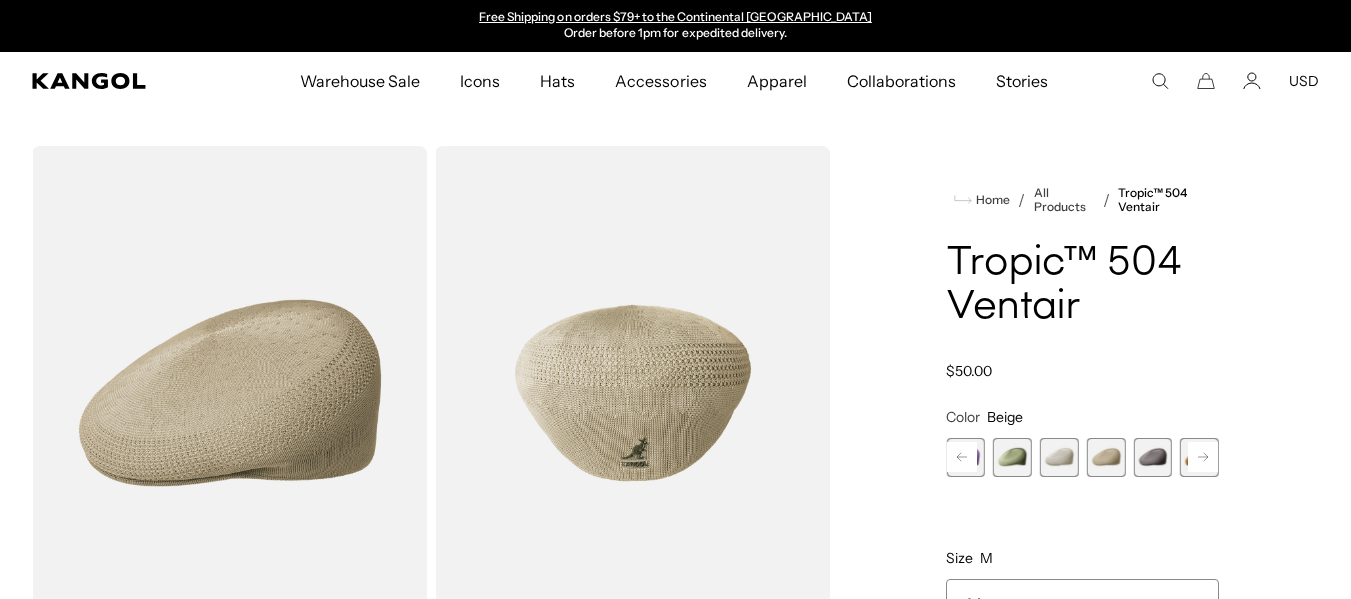 click 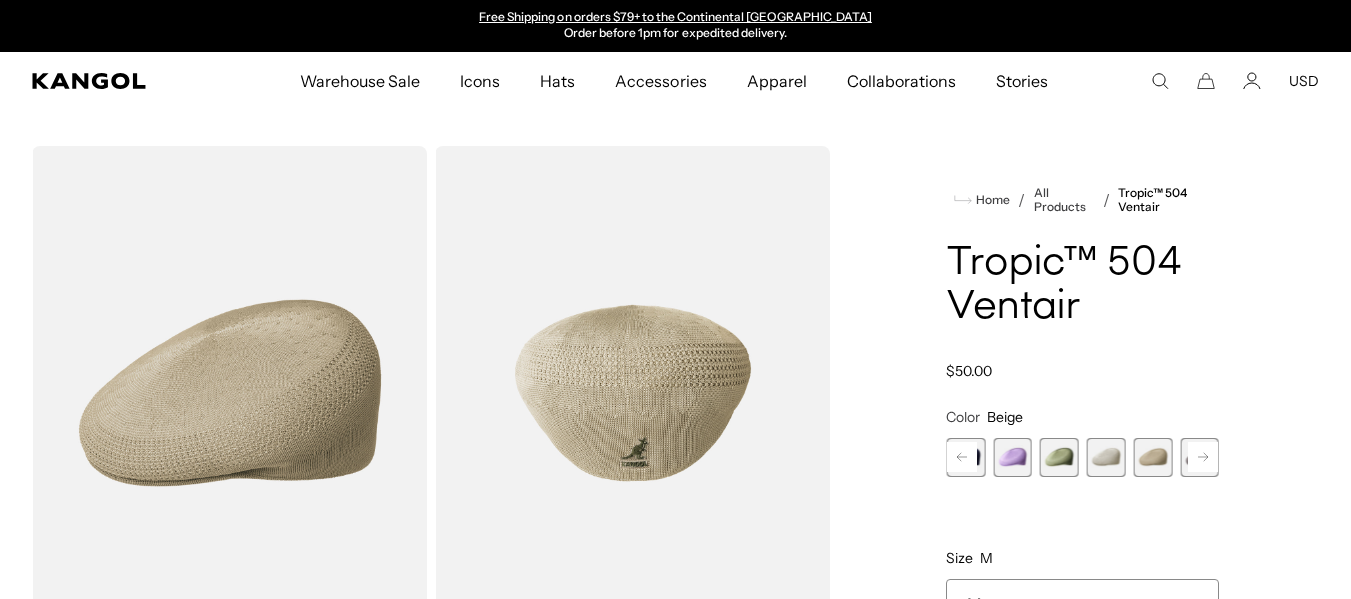 click 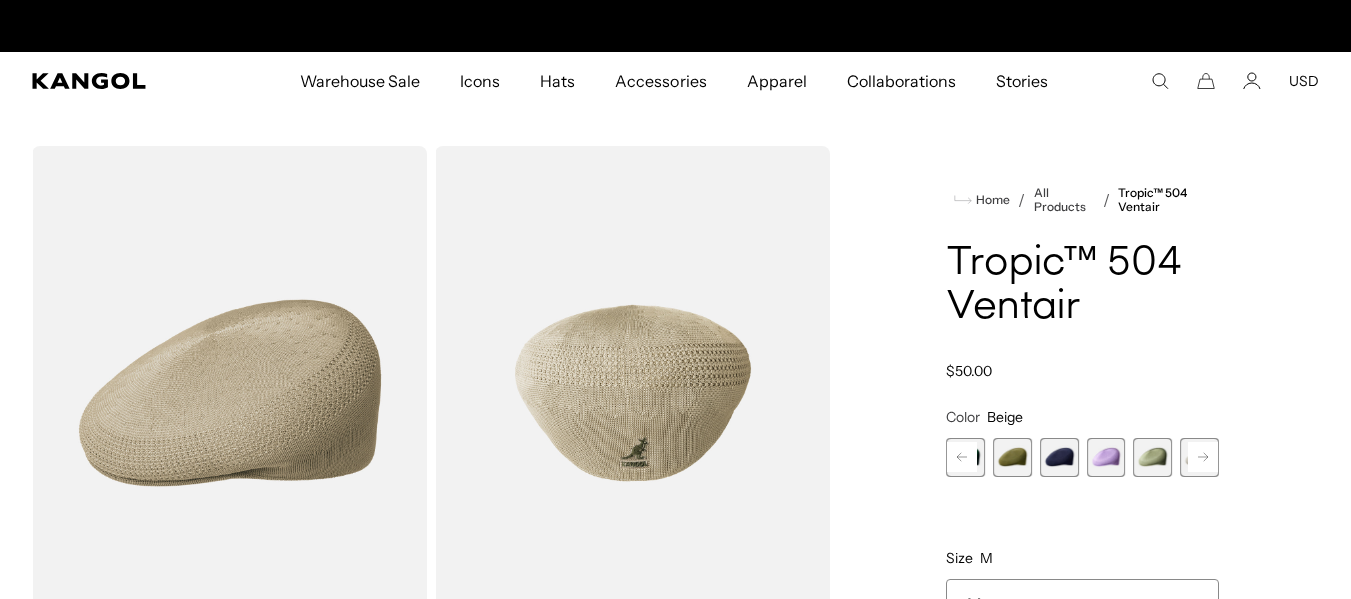 scroll, scrollTop: 0, scrollLeft: 0, axis: both 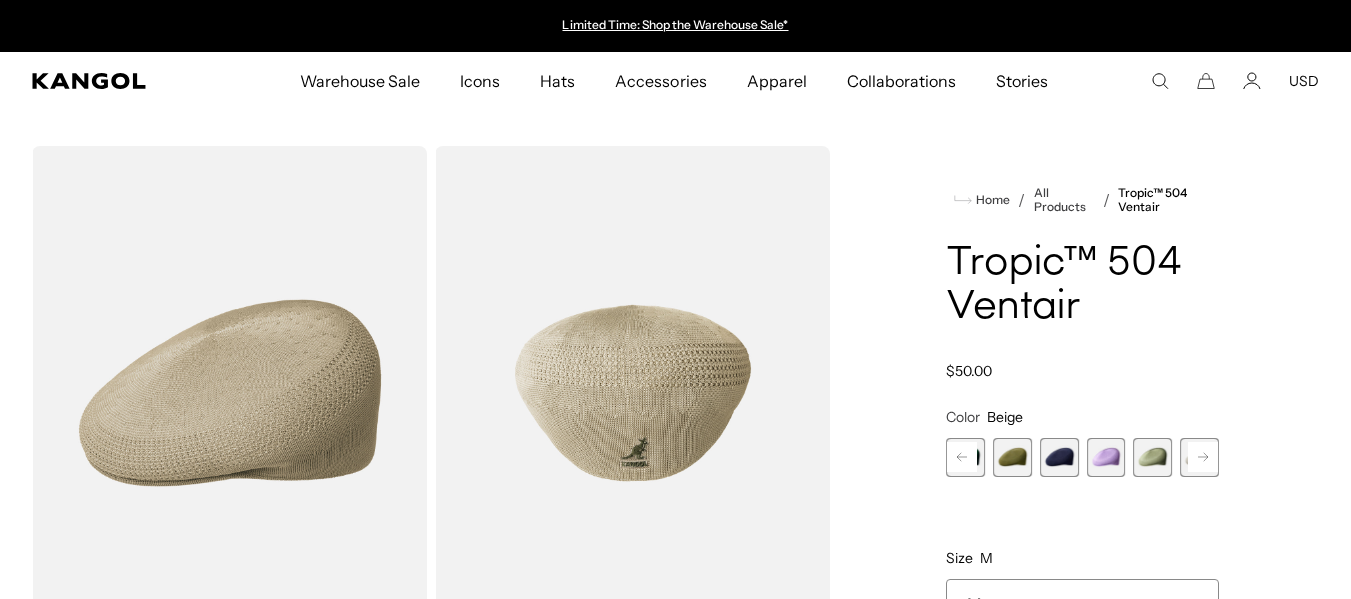 click at bounding box center [1106, 457] 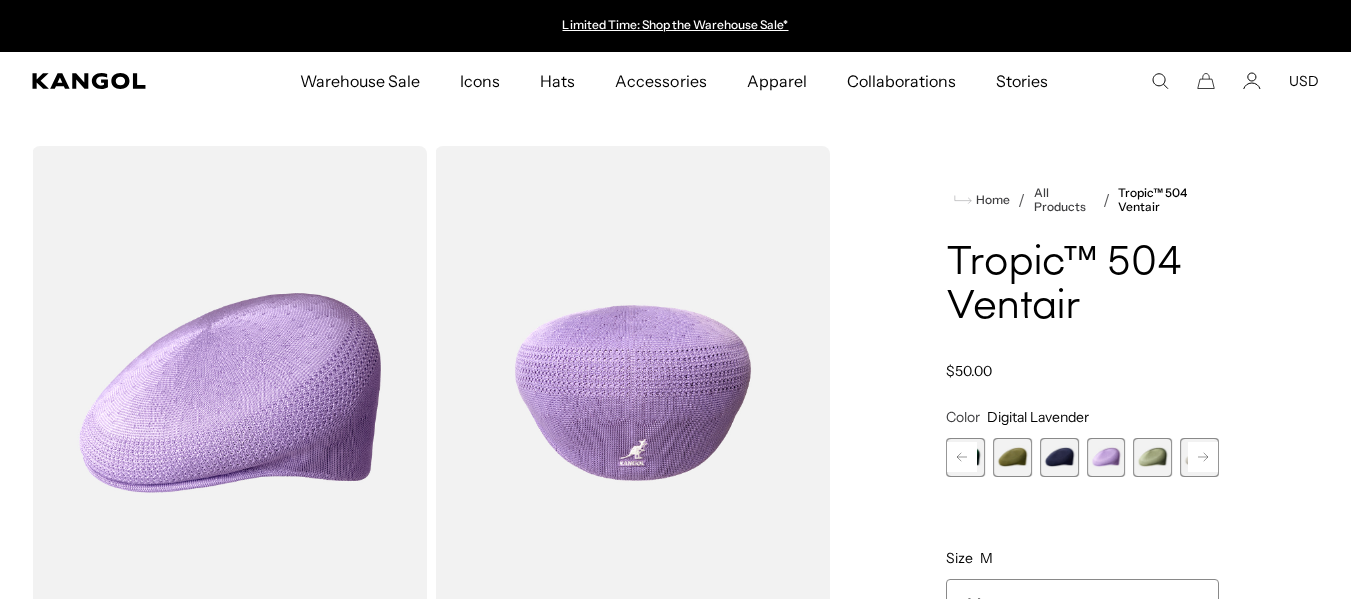 click at bounding box center [1012, 457] 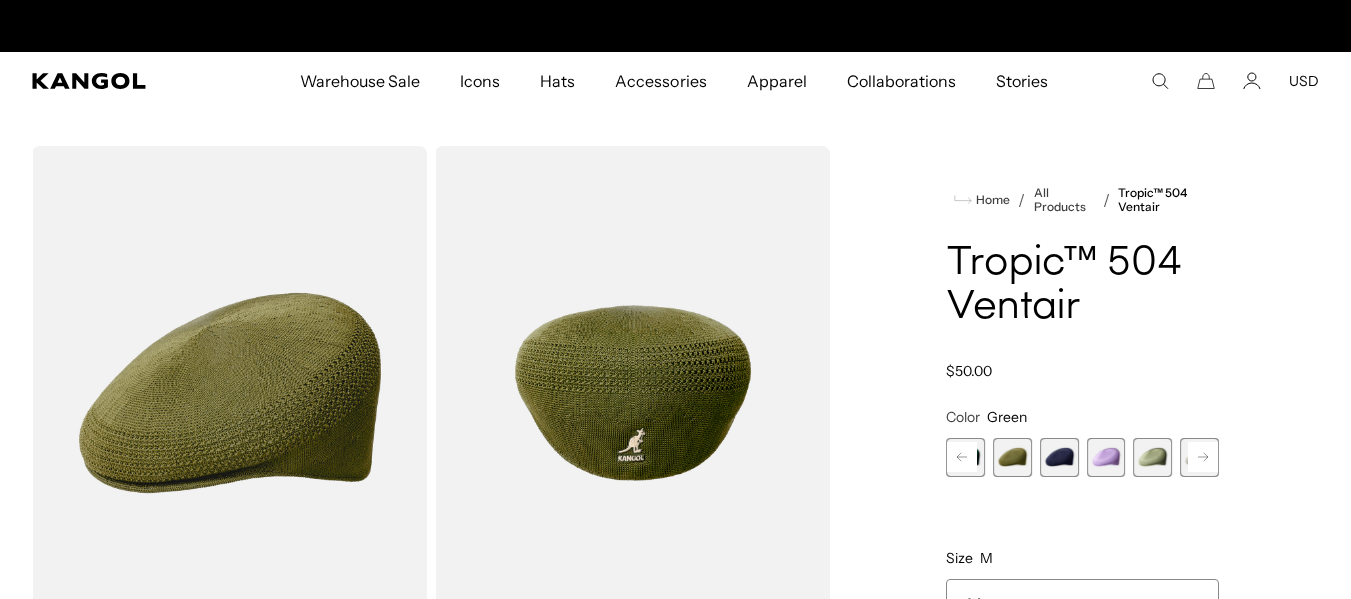 scroll, scrollTop: 0, scrollLeft: 412, axis: horizontal 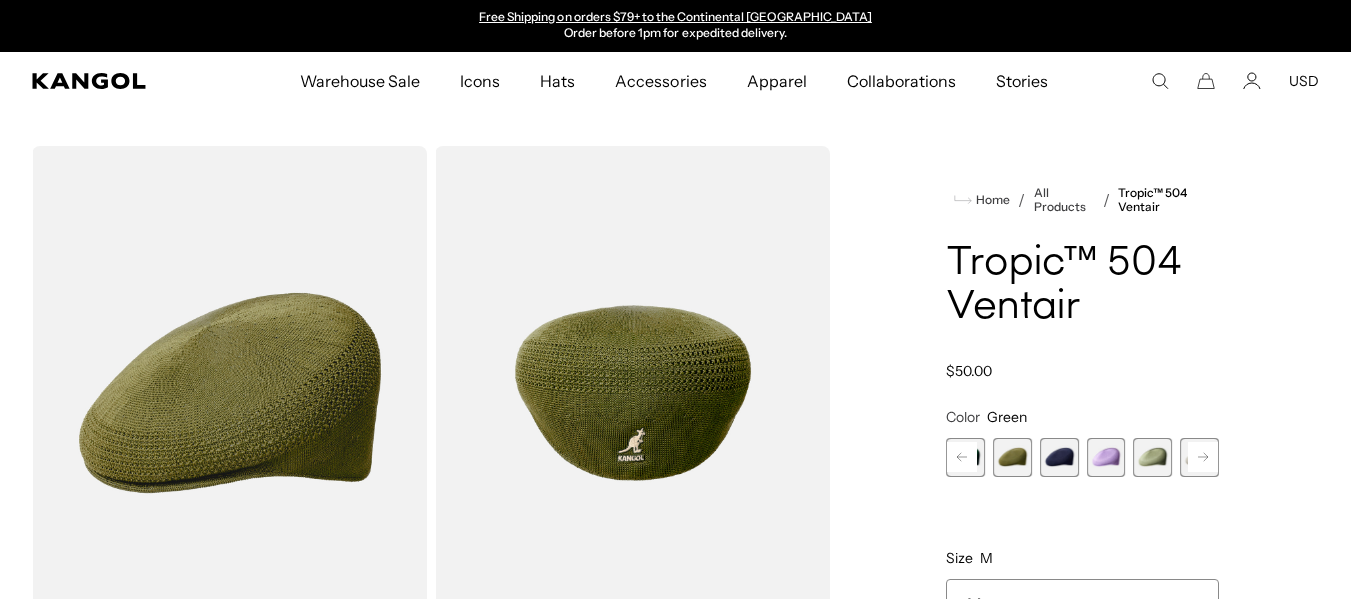 click 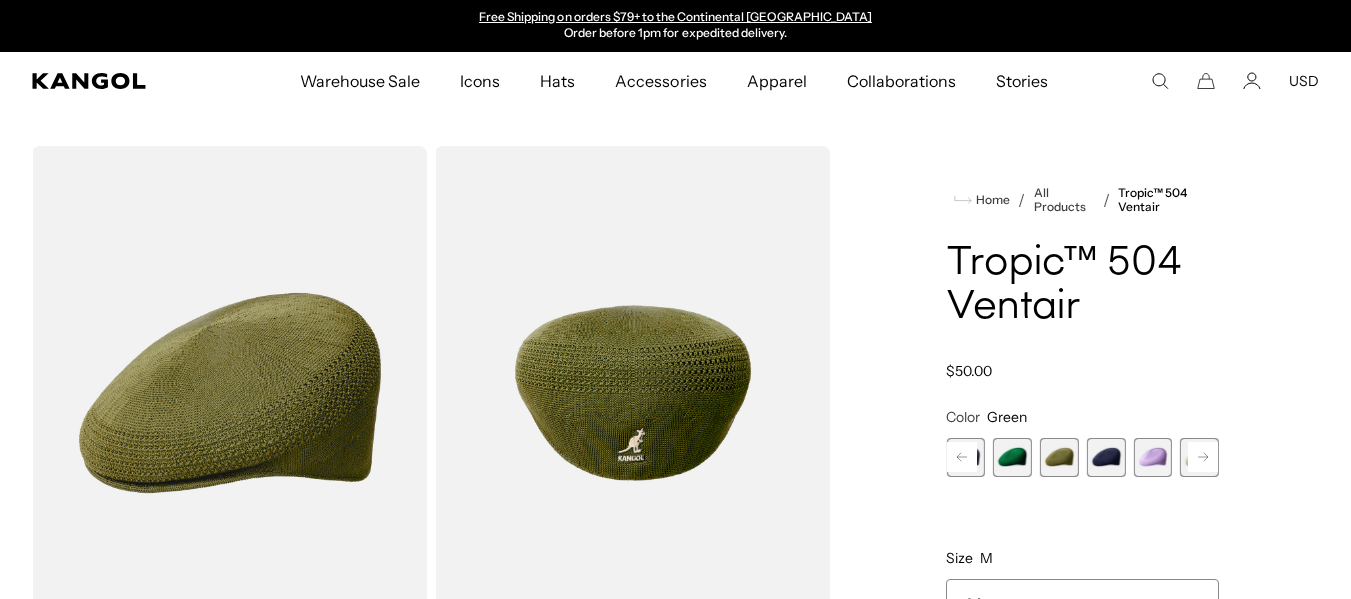 click 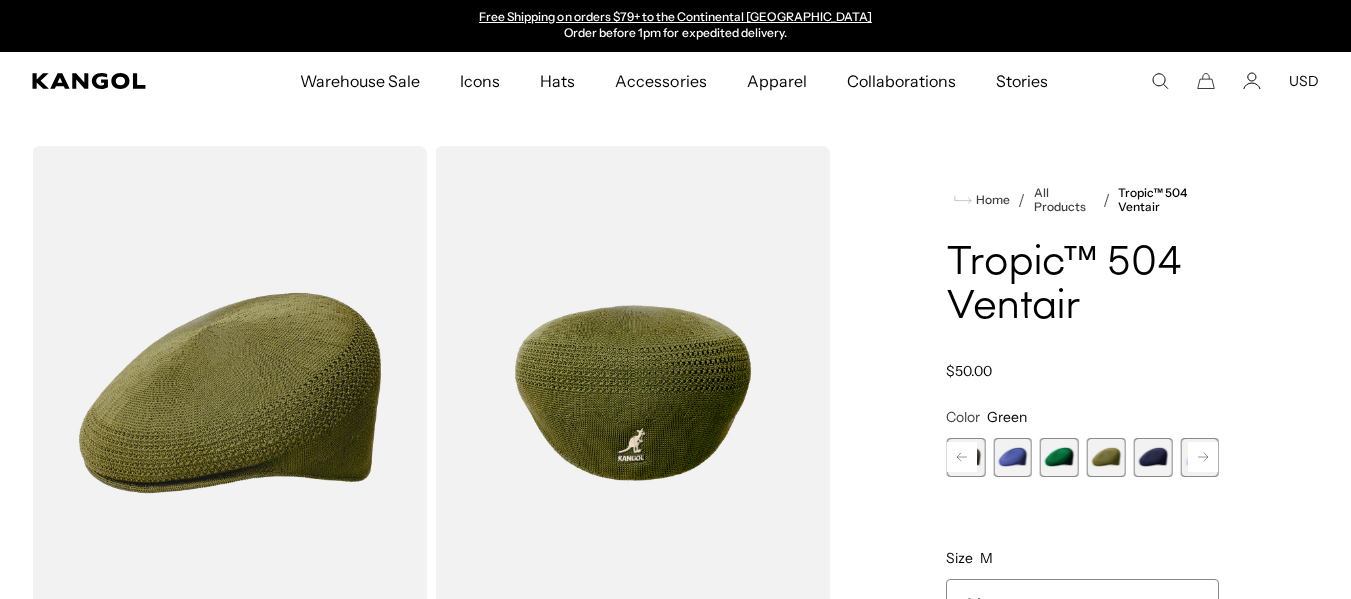 click 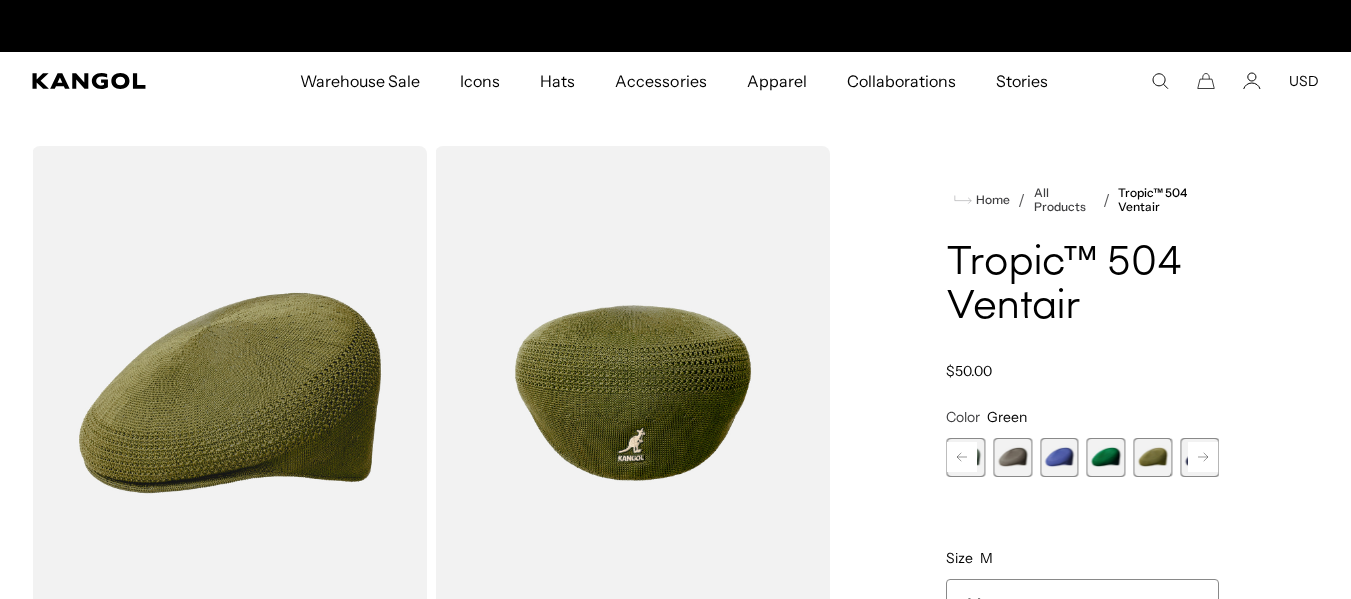 scroll, scrollTop: 0, scrollLeft: 0, axis: both 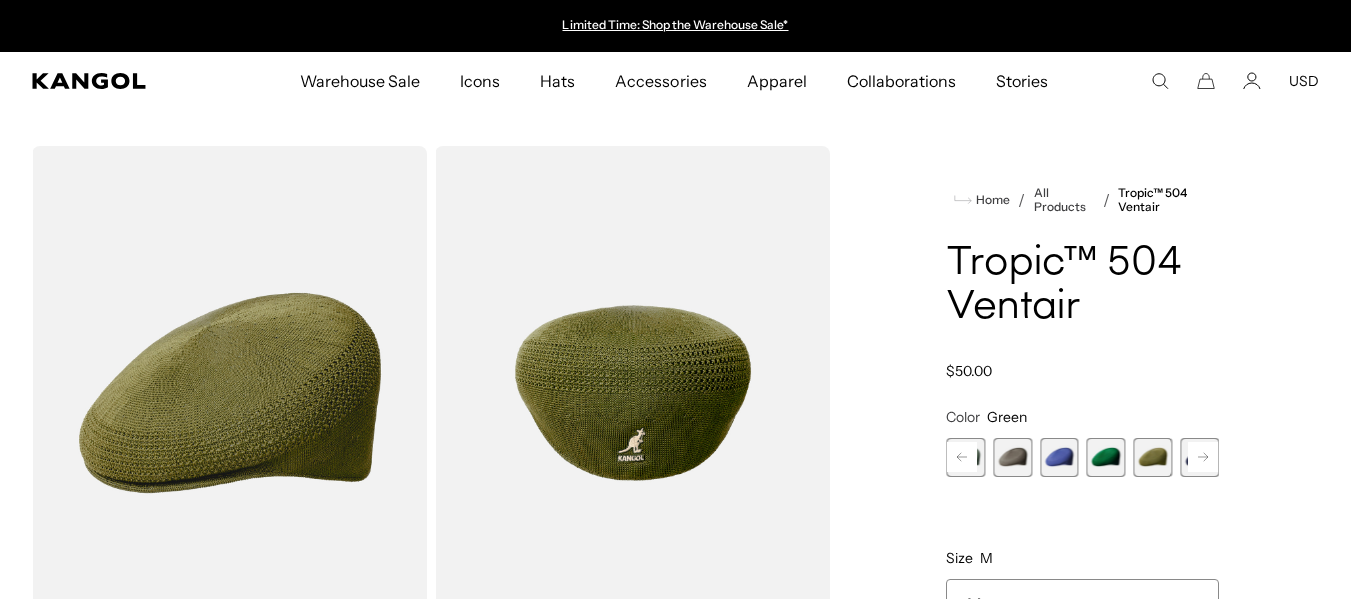 click at bounding box center (1059, 457) 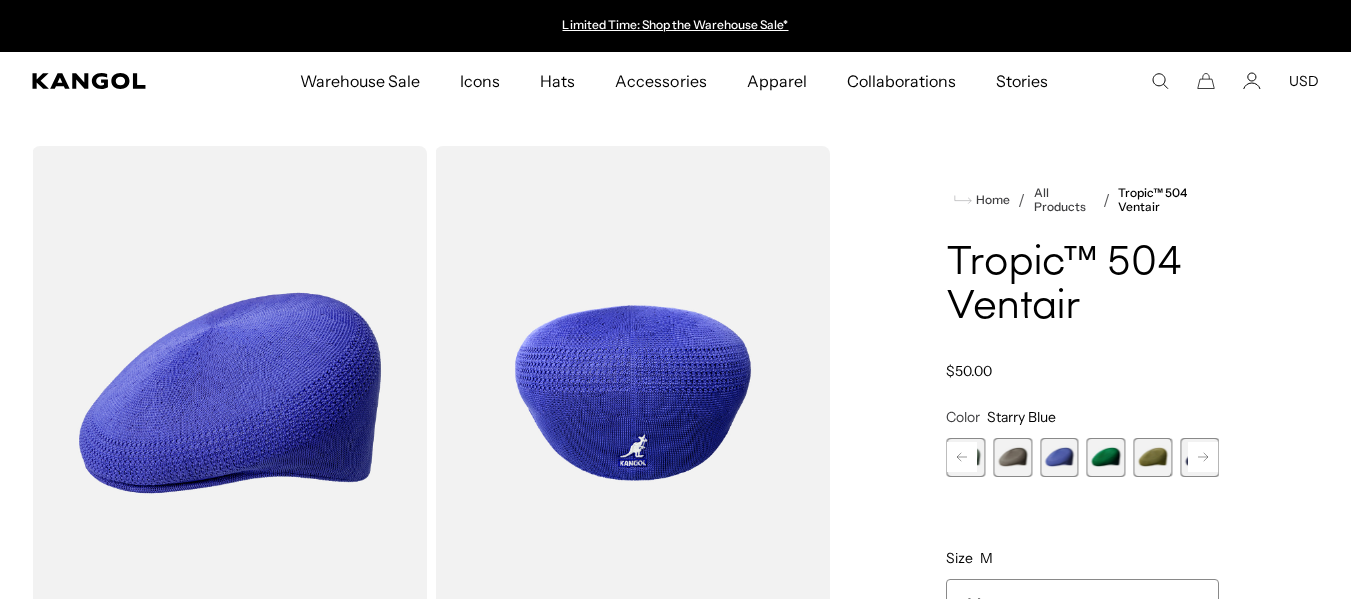 click at bounding box center (1012, 457) 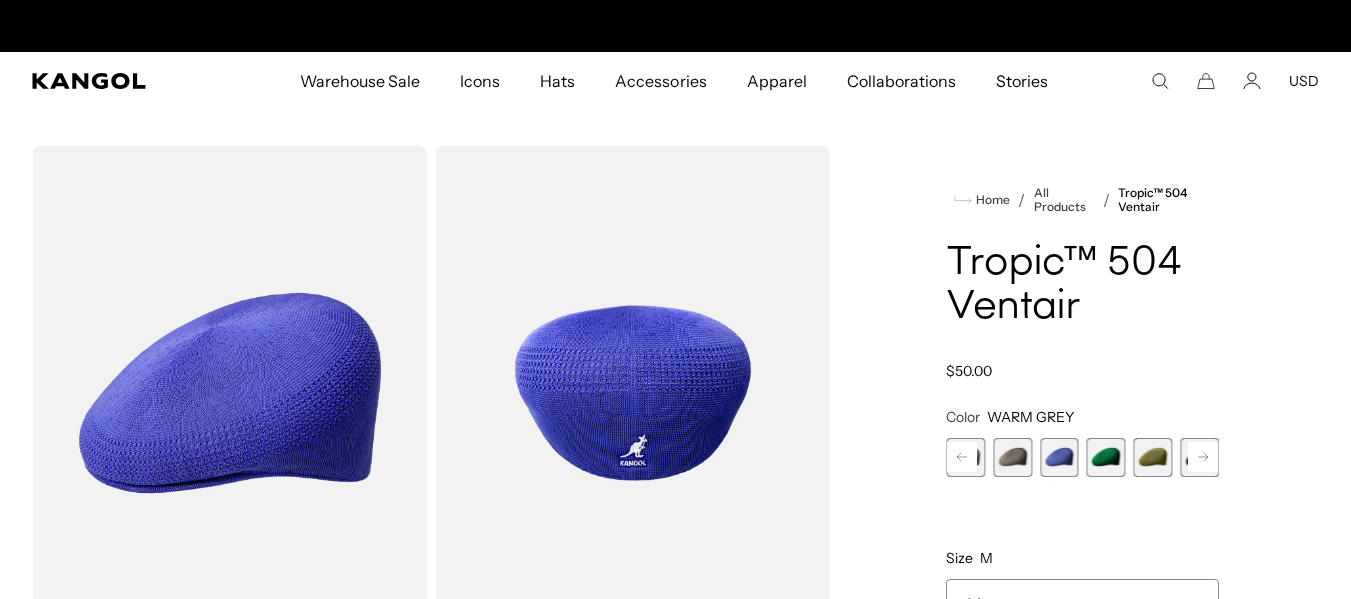 scroll, scrollTop: 0, scrollLeft: 412, axis: horizontal 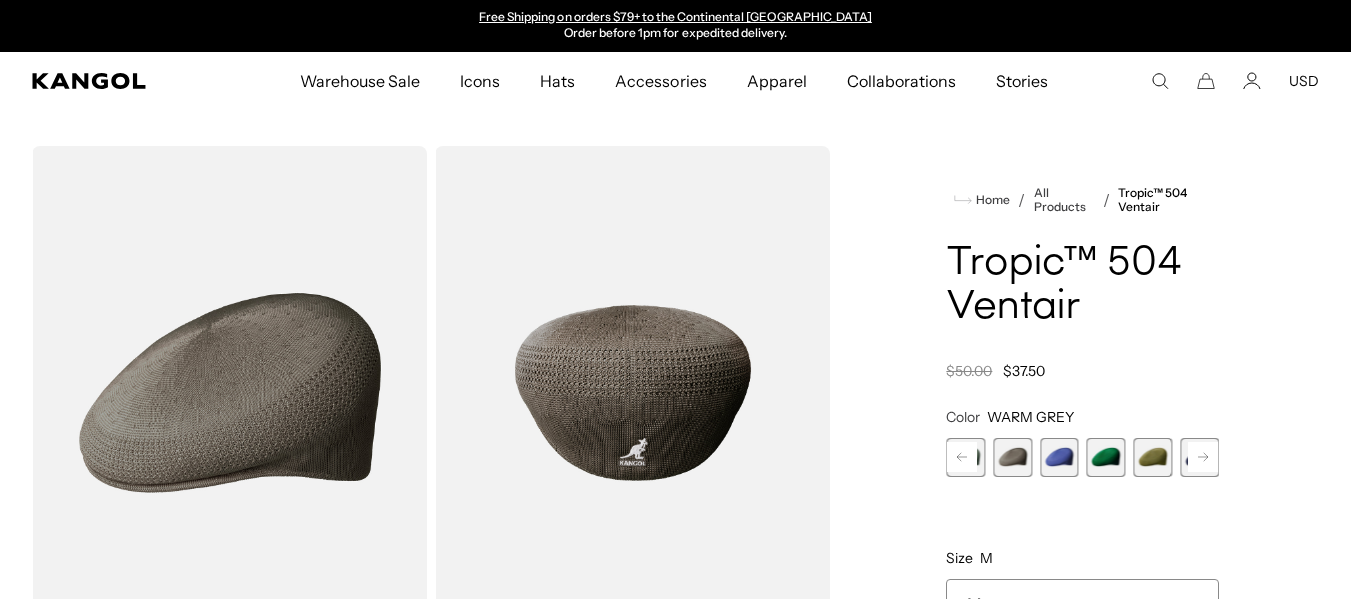click 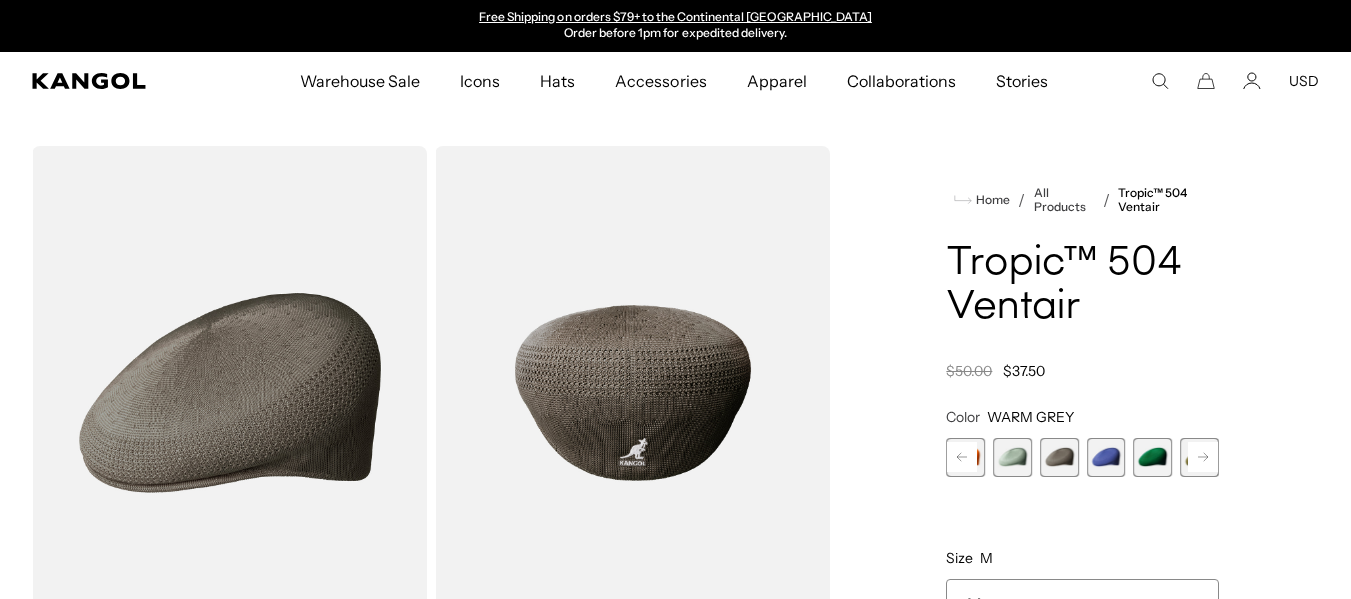 click 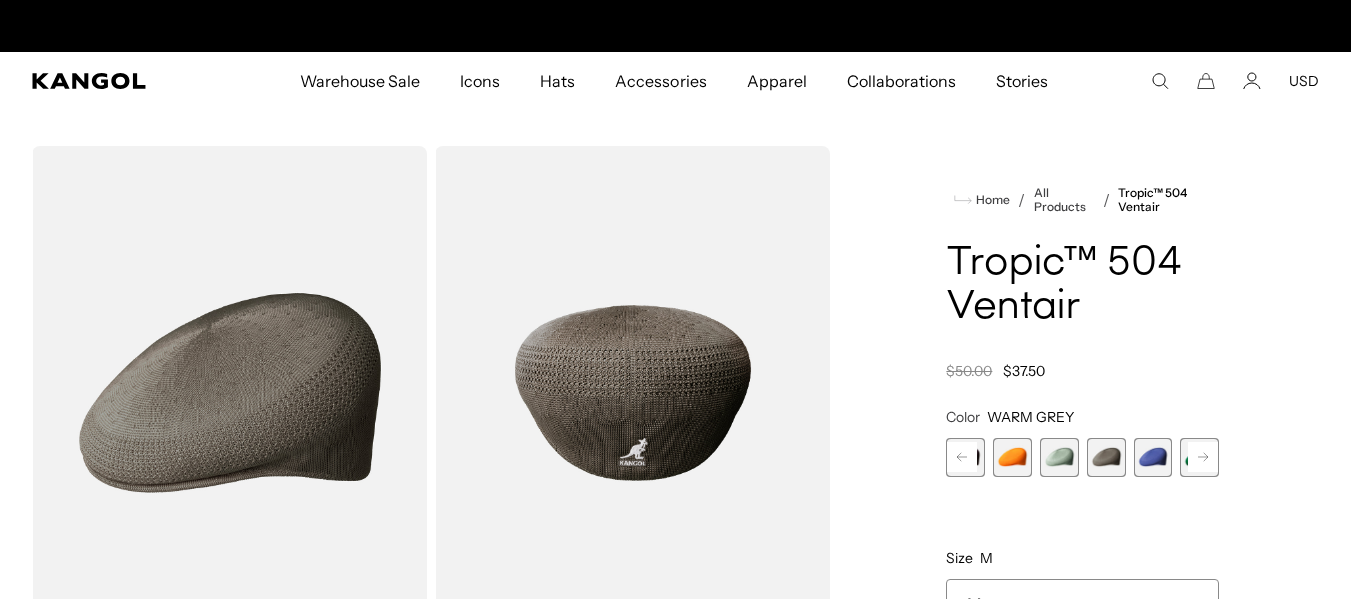 scroll, scrollTop: 0, scrollLeft: 0, axis: both 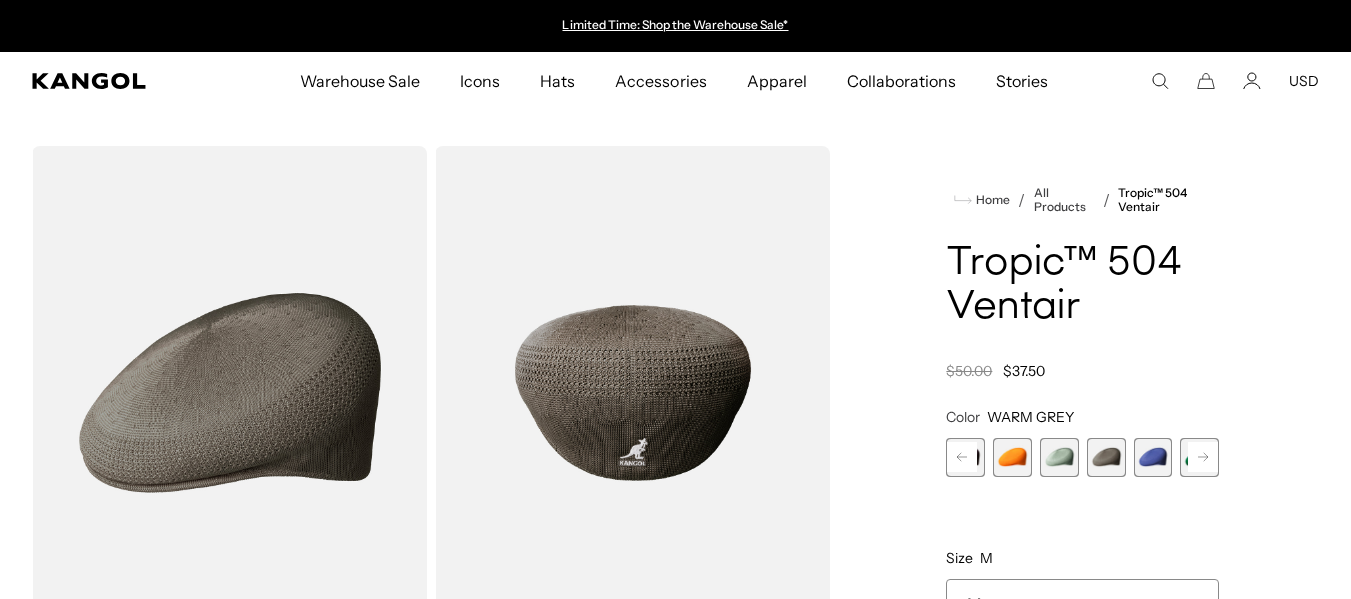 click at bounding box center [1059, 457] 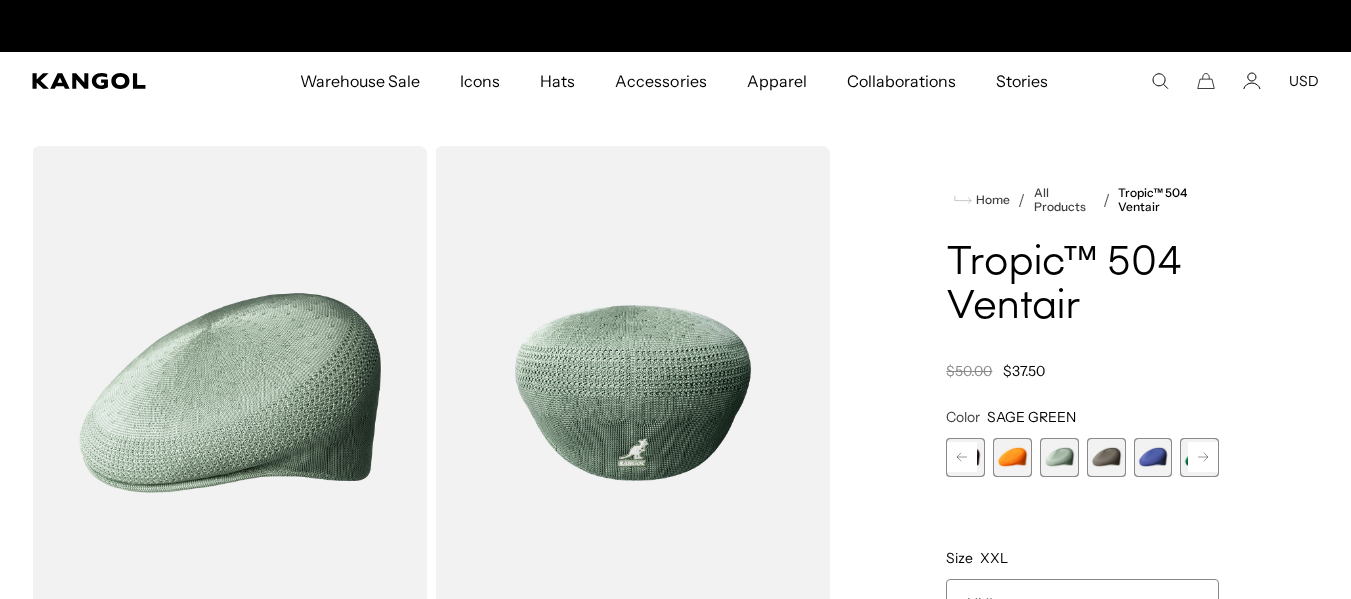 scroll, scrollTop: 0, scrollLeft: 412, axis: horizontal 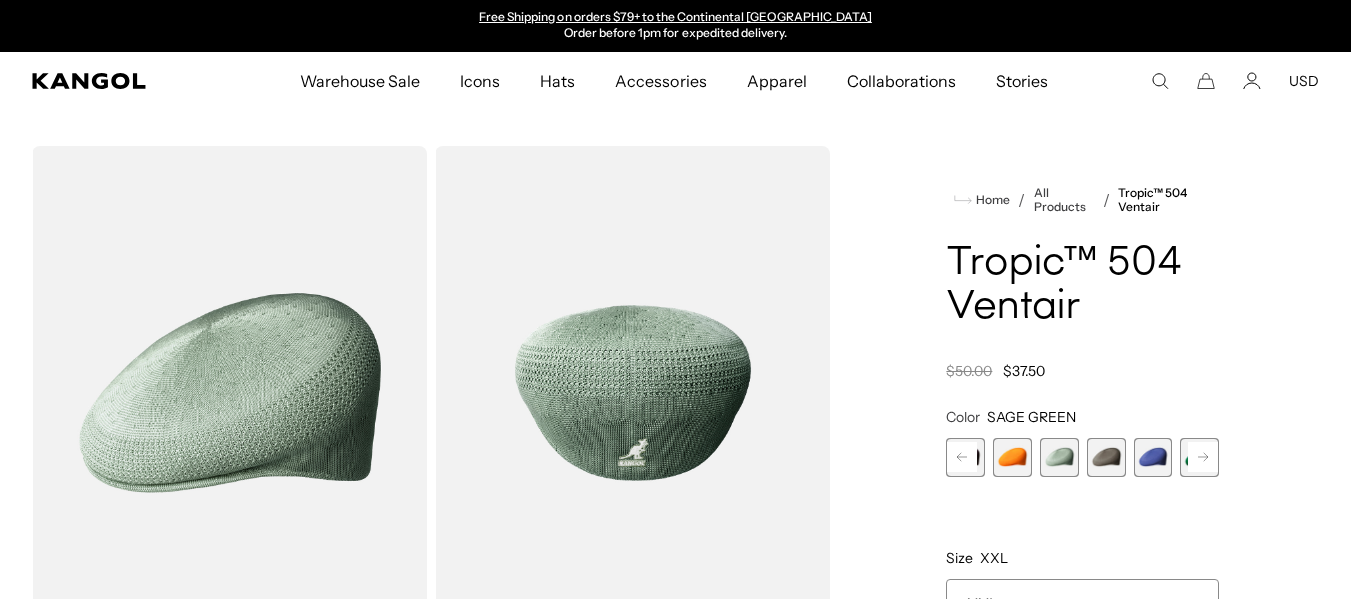 click at bounding box center [1012, 457] 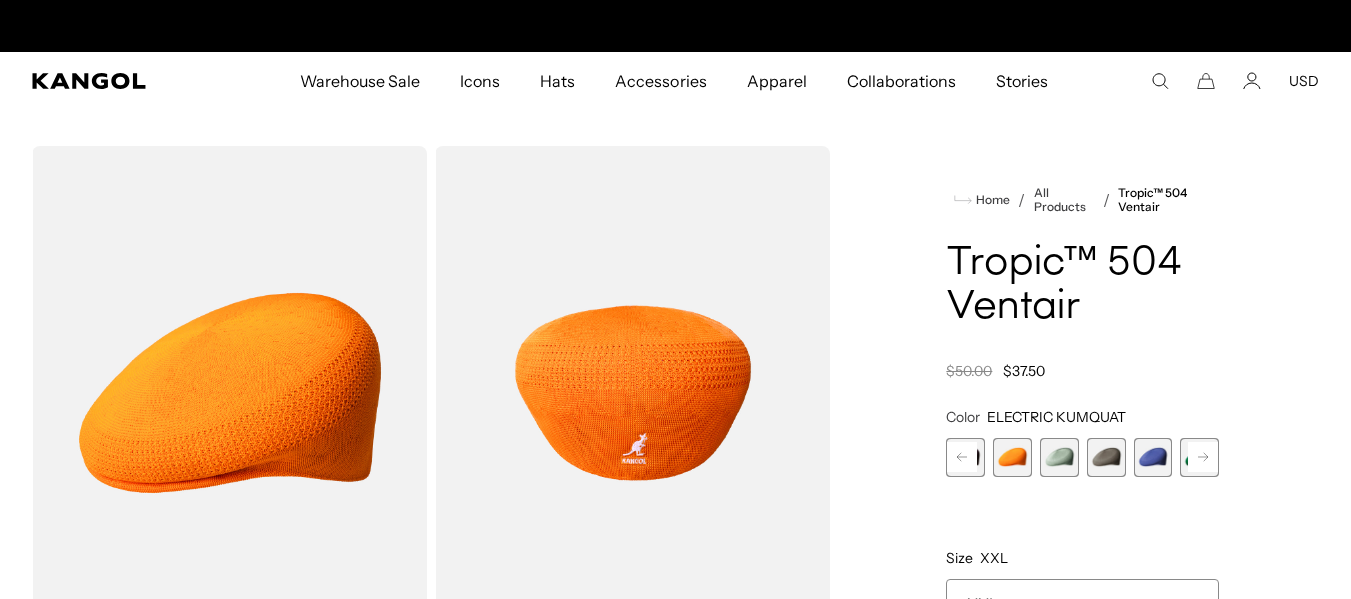 scroll, scrollTop: 0, scrollLeft: 0, axis: both 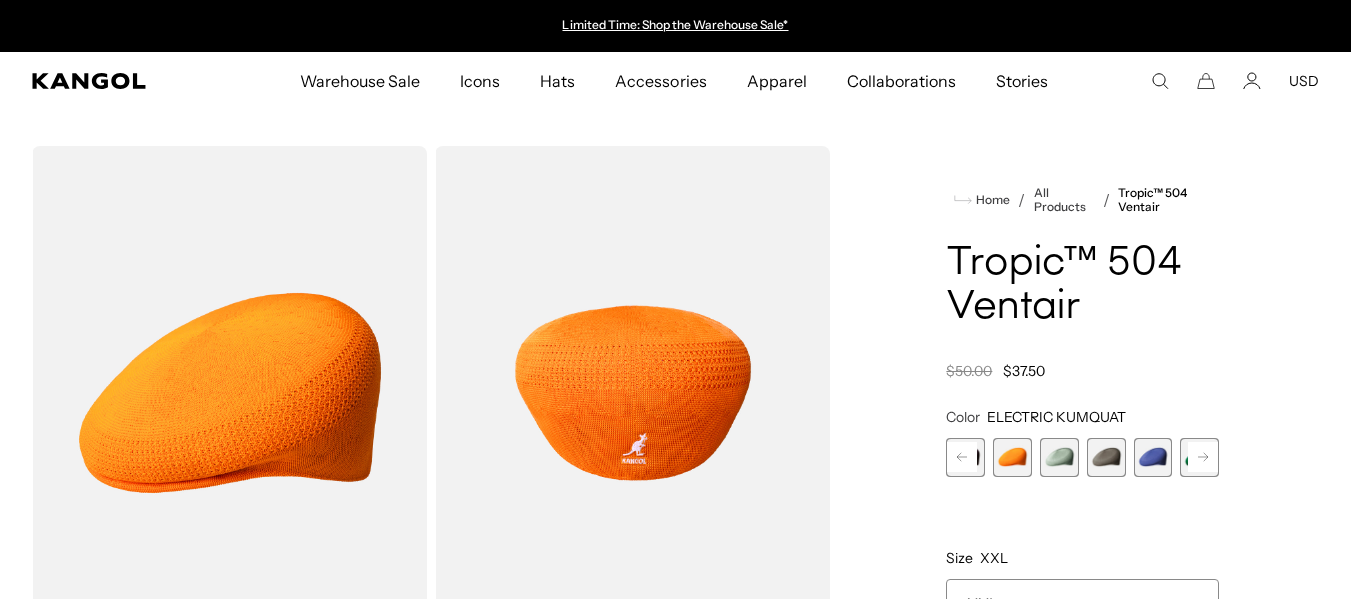click 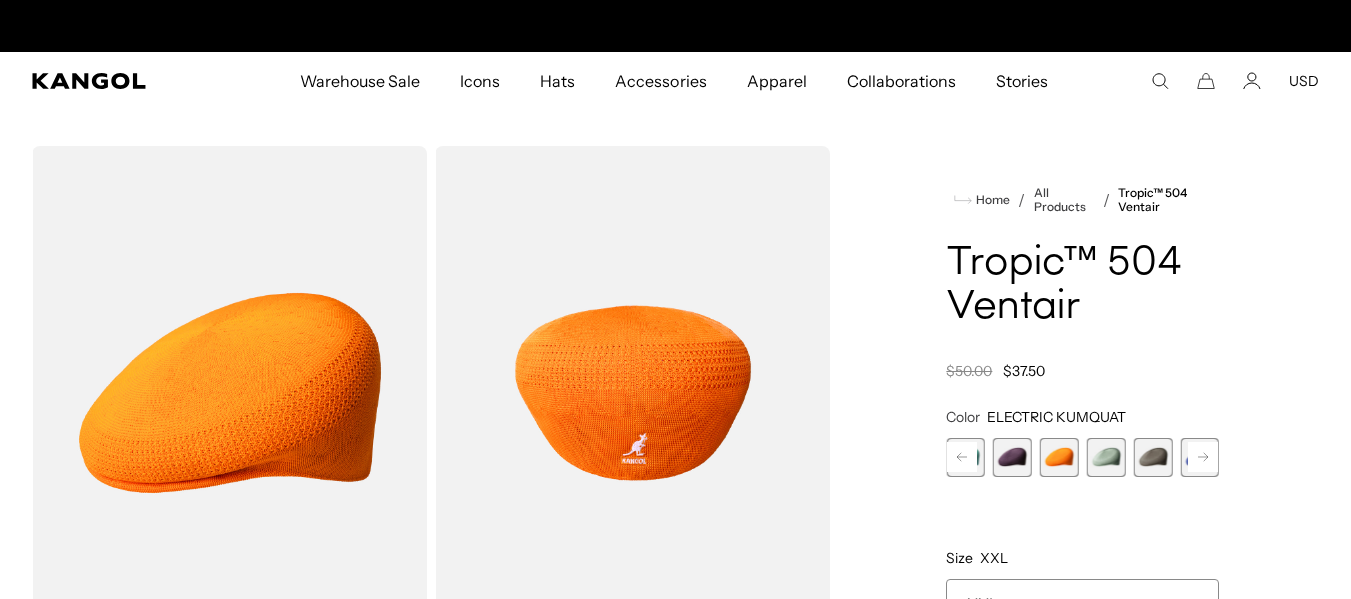 scroll, scrollTop: 0, scrollLeft: 412, axis: horizontal 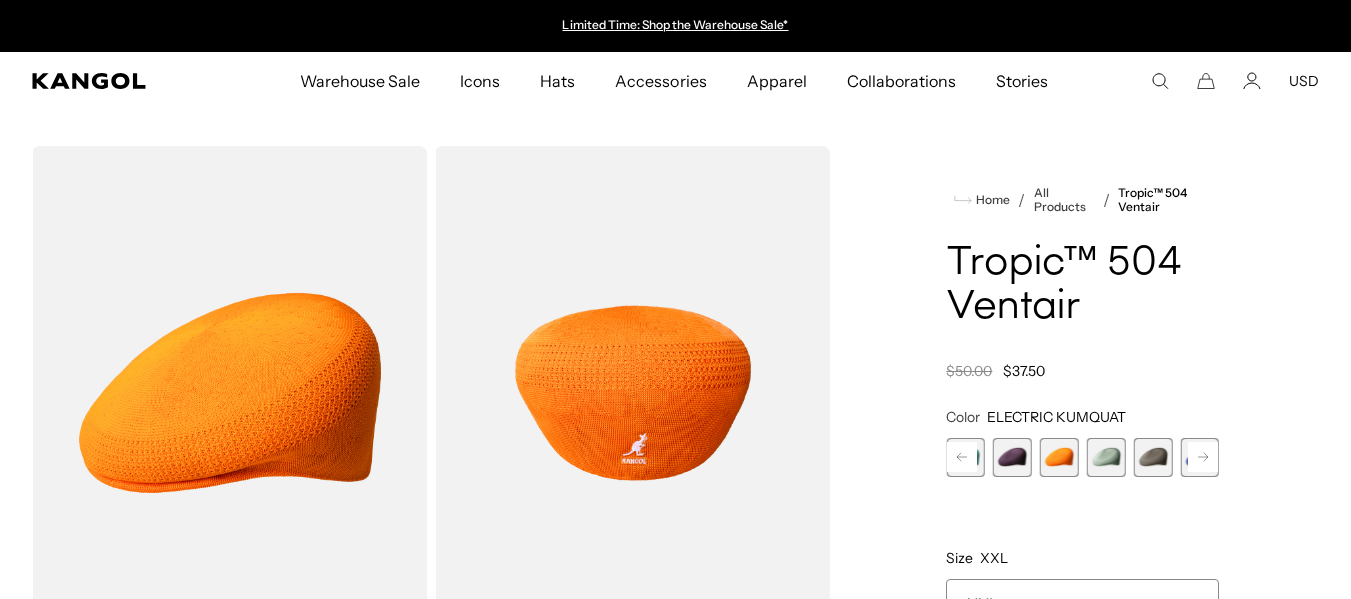 click at bounding box center (1106, 457) 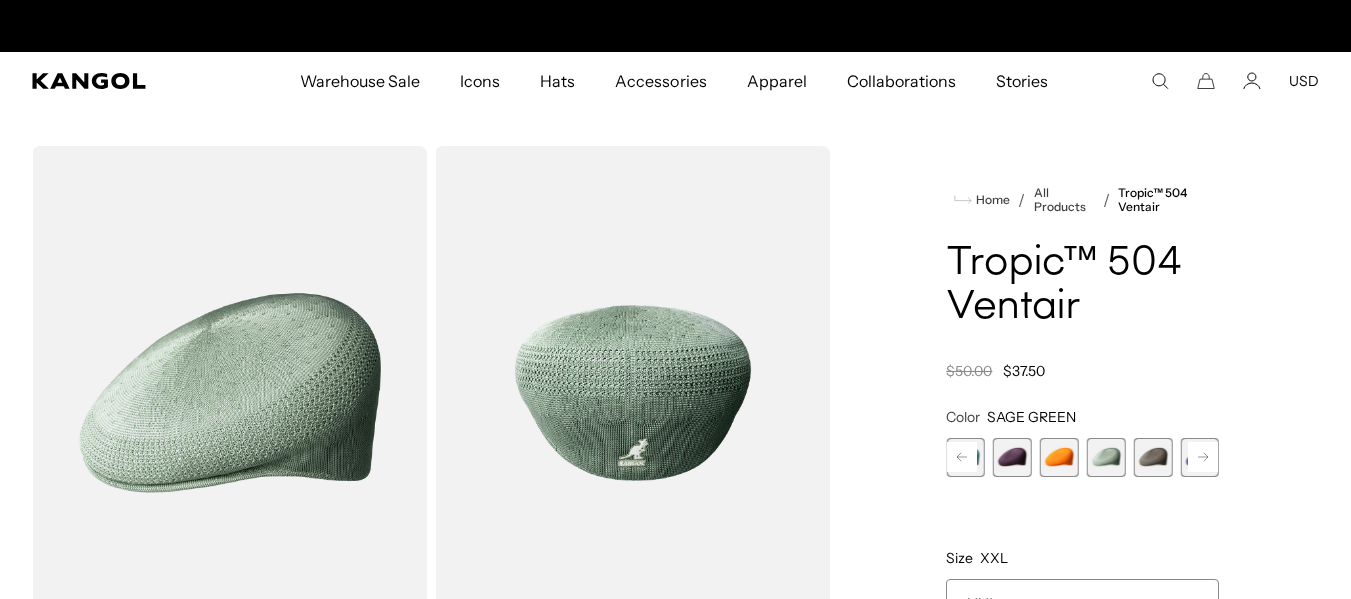 scroll, scrollTop: 0, scrollLeft: 412, axis: horizontal 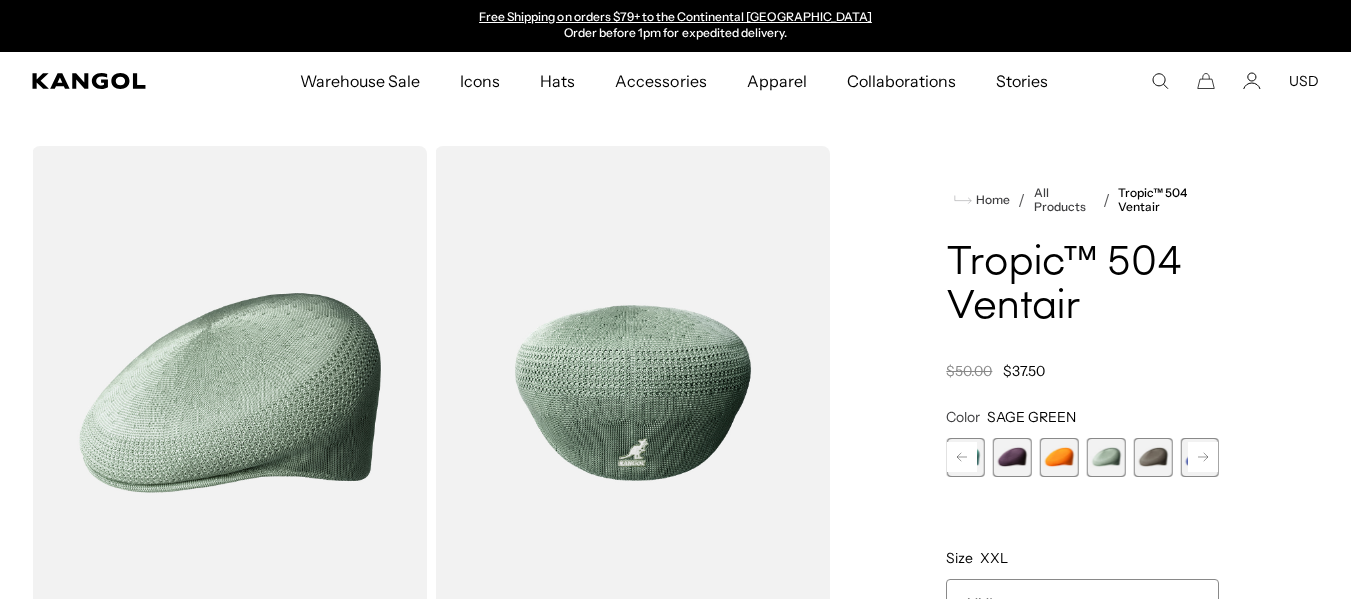 click at bounding box center [1152, 457] 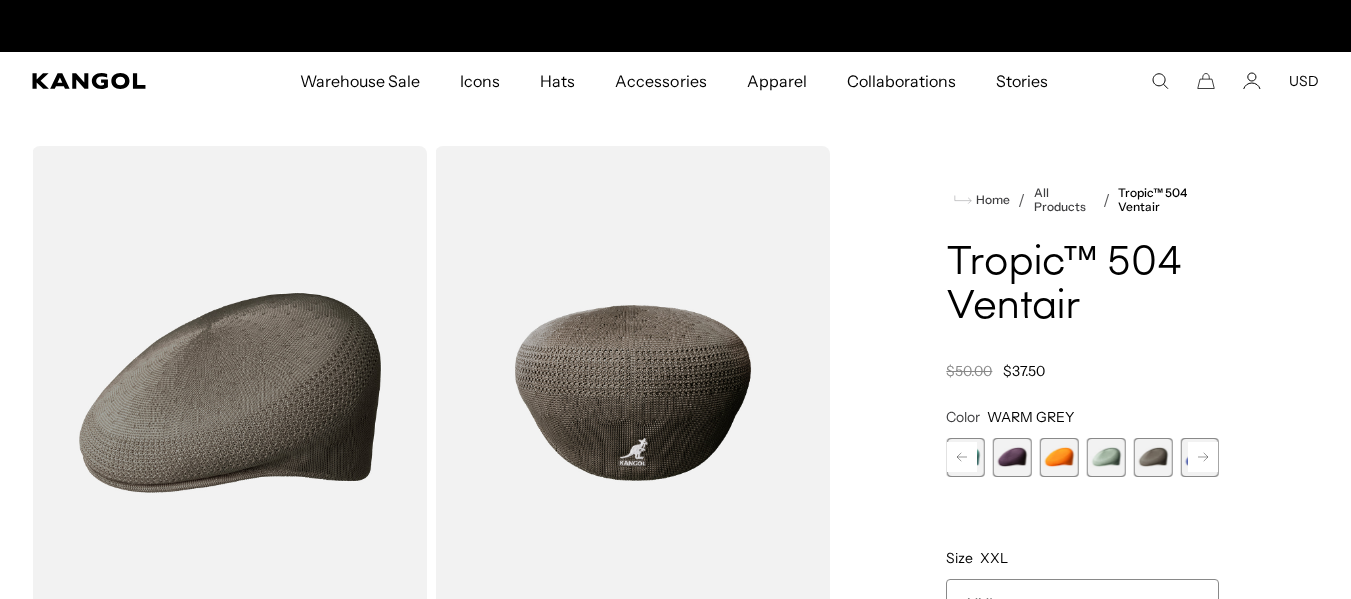 scroll, scrollTop: 0, scrollLeft: 0, axis: both 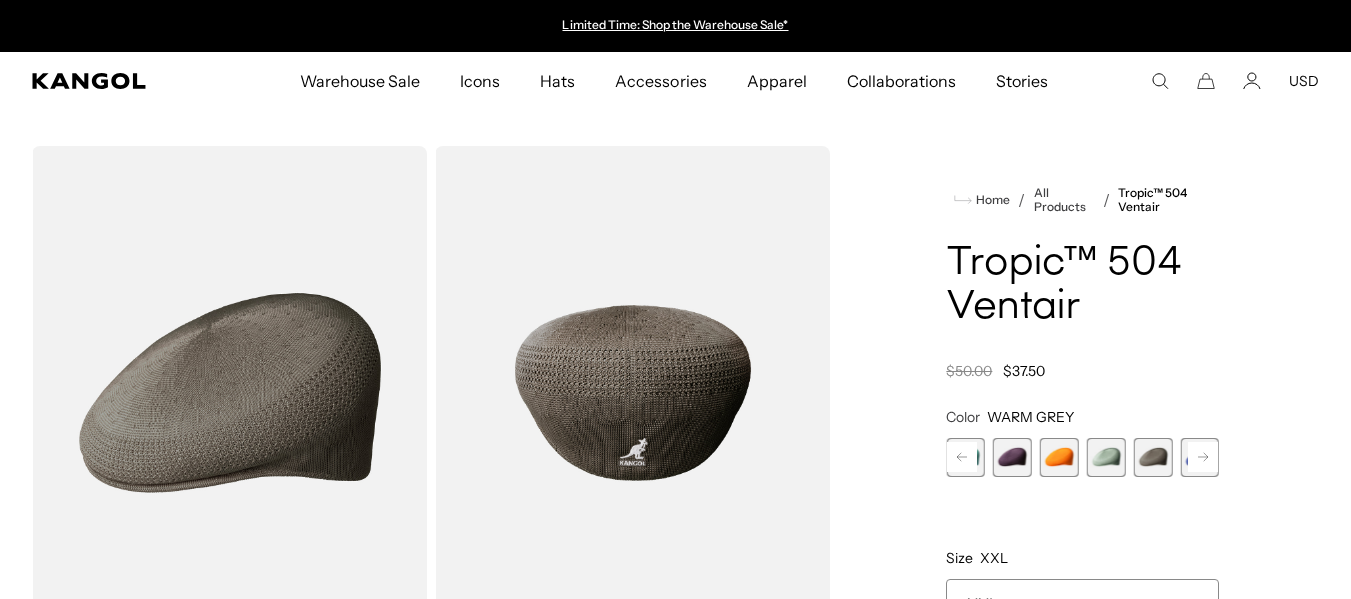 click 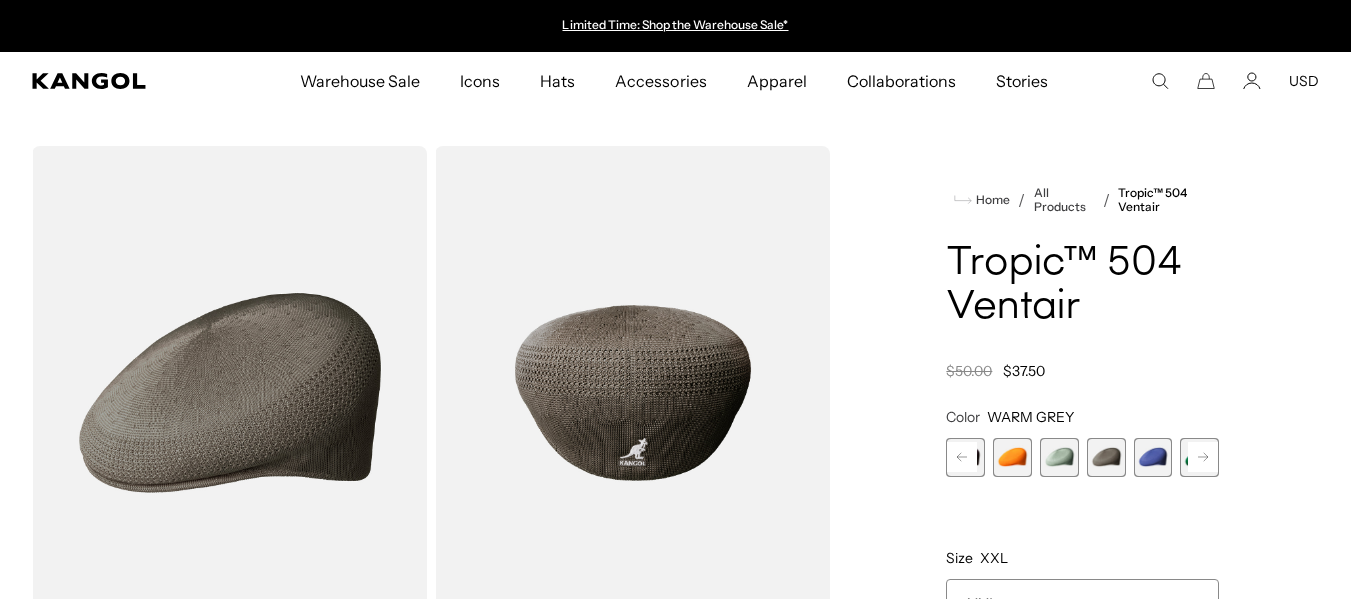 click at bounding box center (1152, 457) 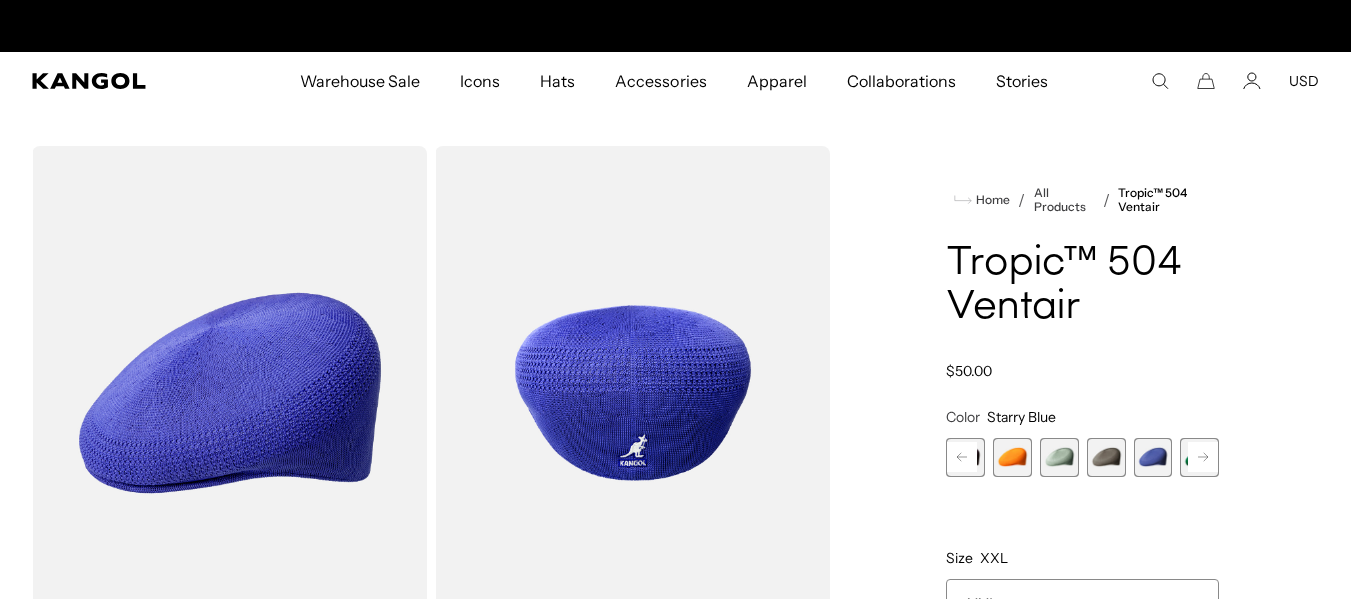 scroll, scrollTop: 0, scrollLeft: 0, axis: both 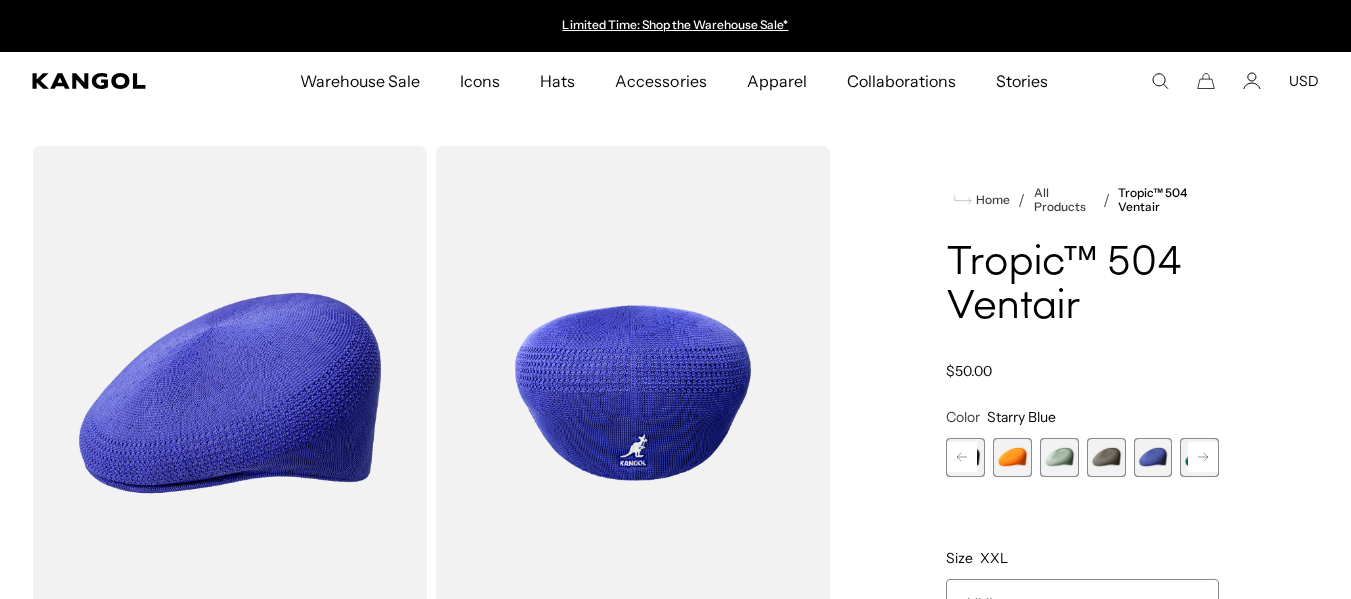 click at bounding box center (1106, 457) 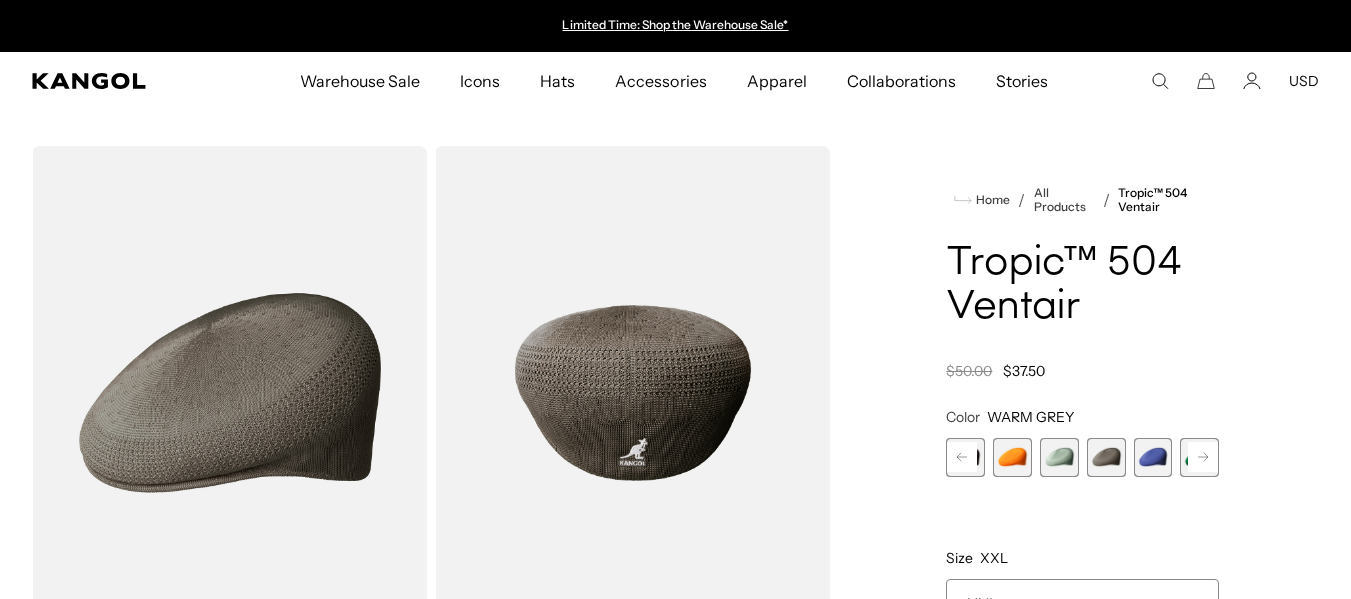 click at bounding box center (1059, 457) 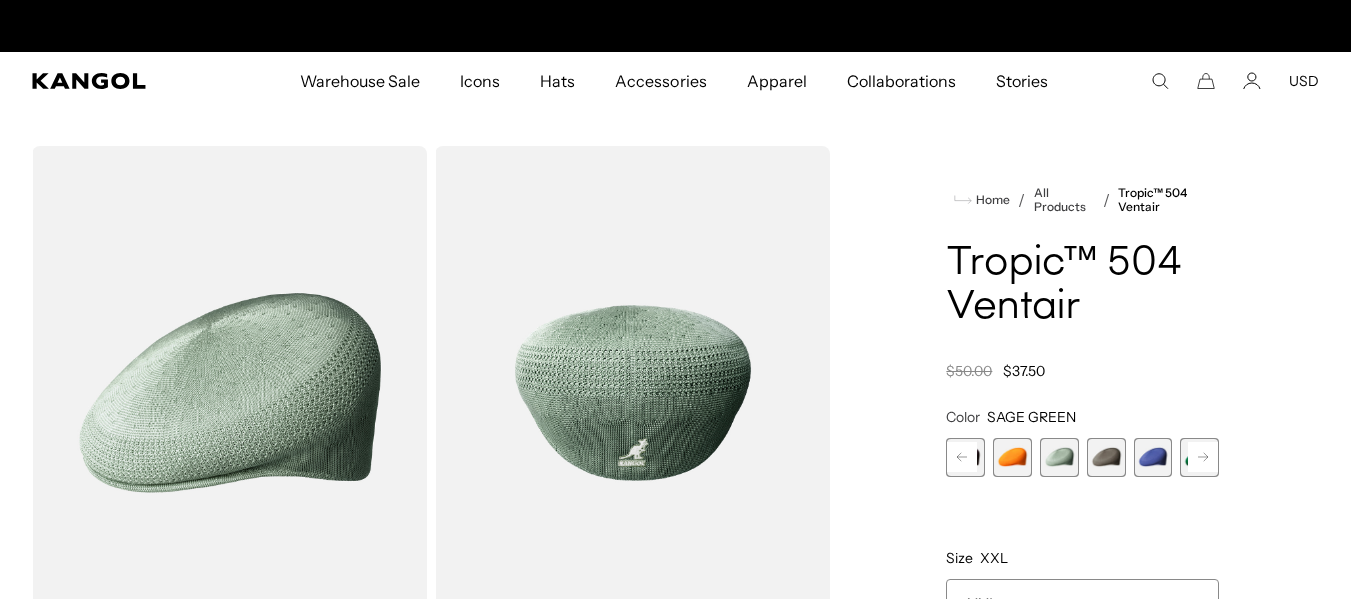 scroll, scrollTop: 0, scrollLeft: 412, axis: horizontal 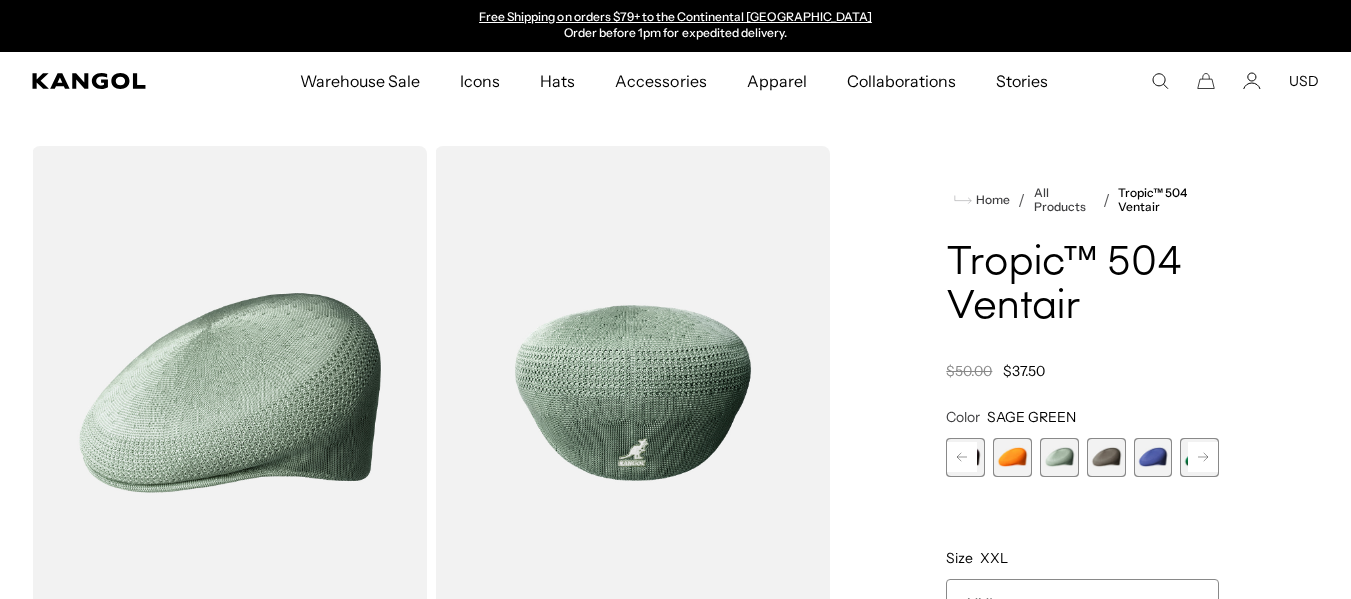 click at bounding box center (1012, 457) 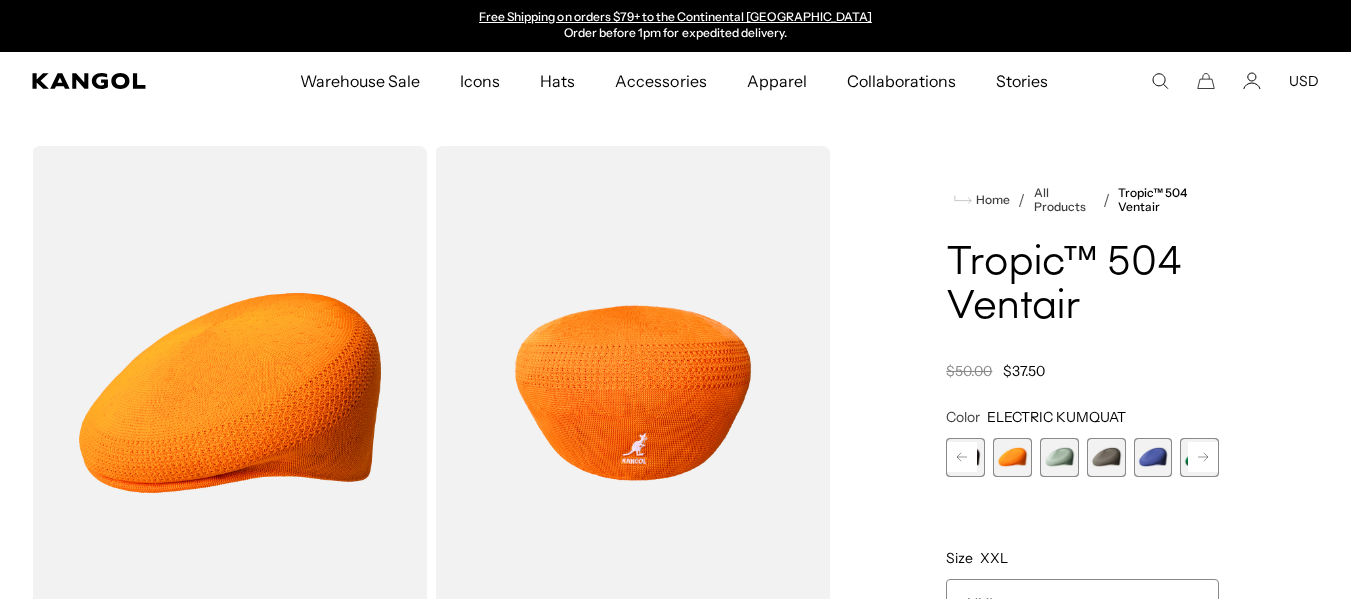 click 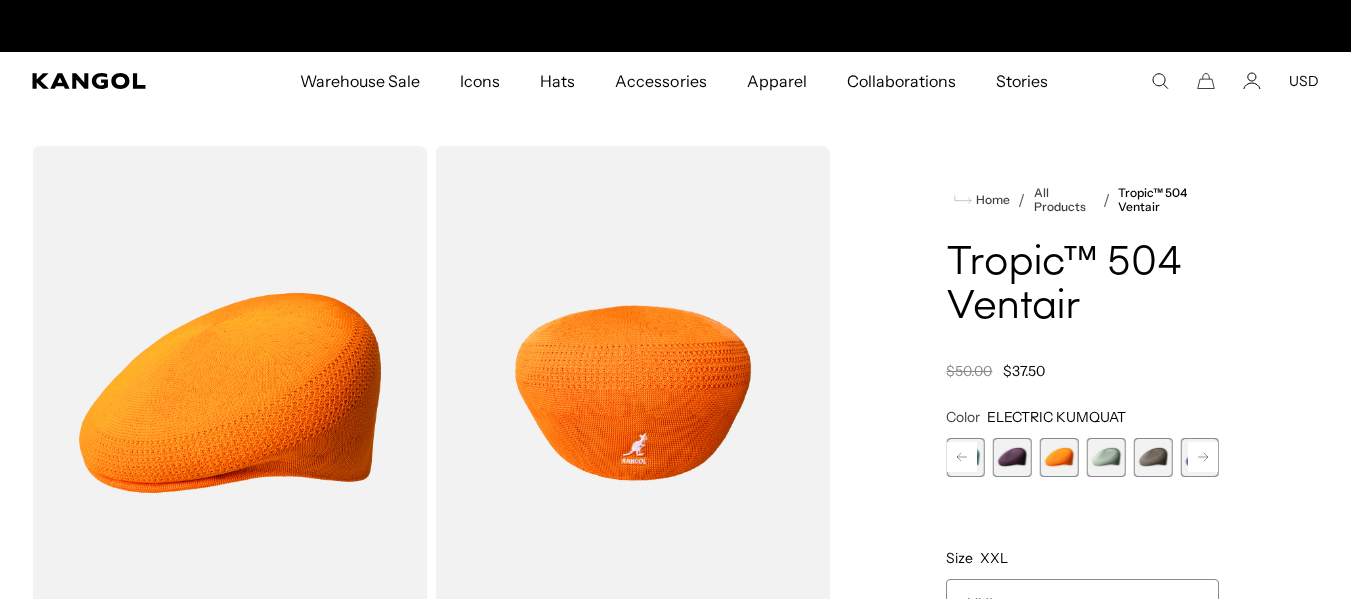 scroll, scrollTop: 0, scrollLeft: 0, axis: both 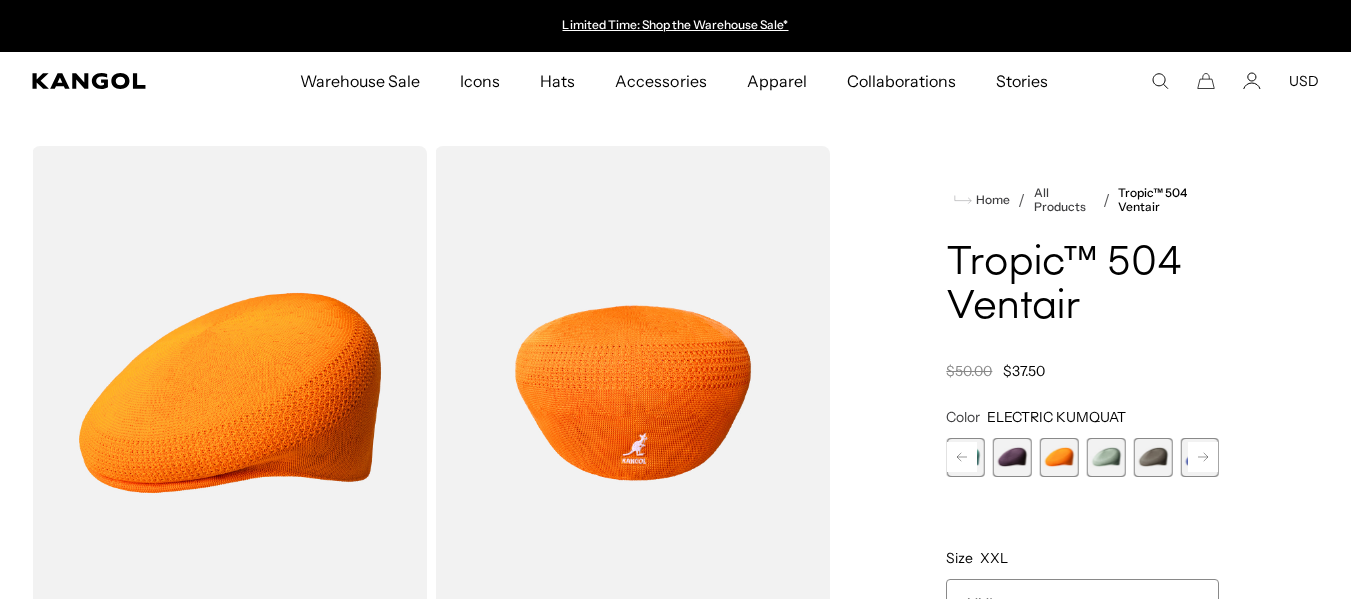 click 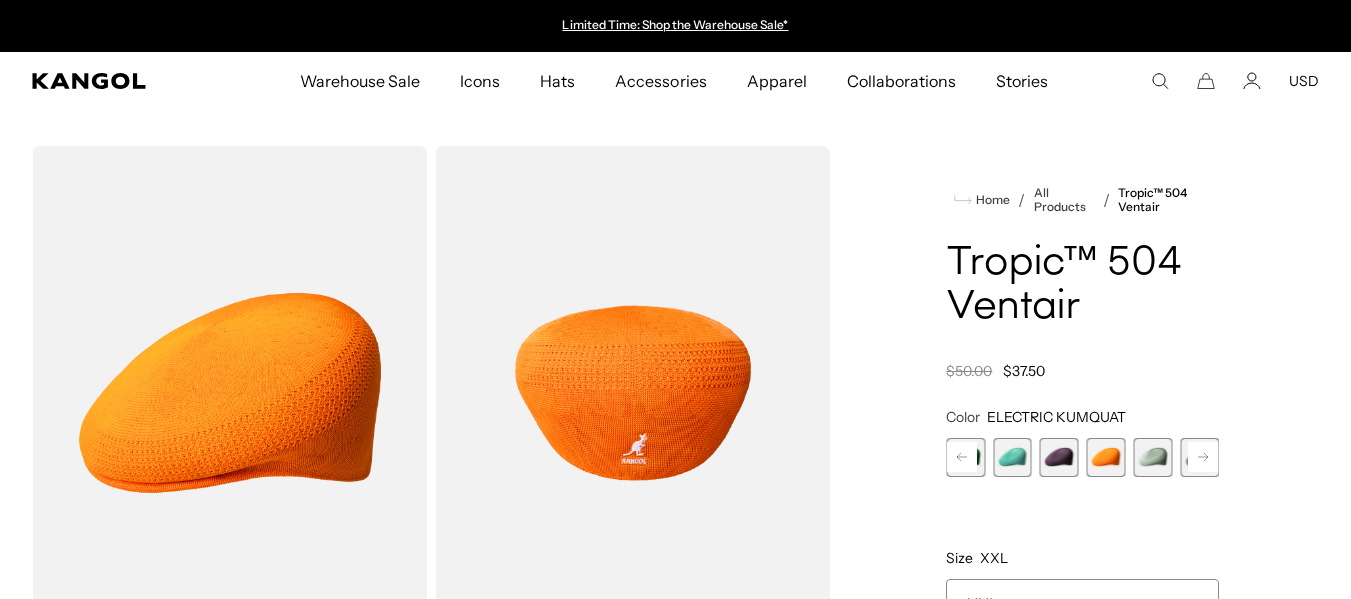 click 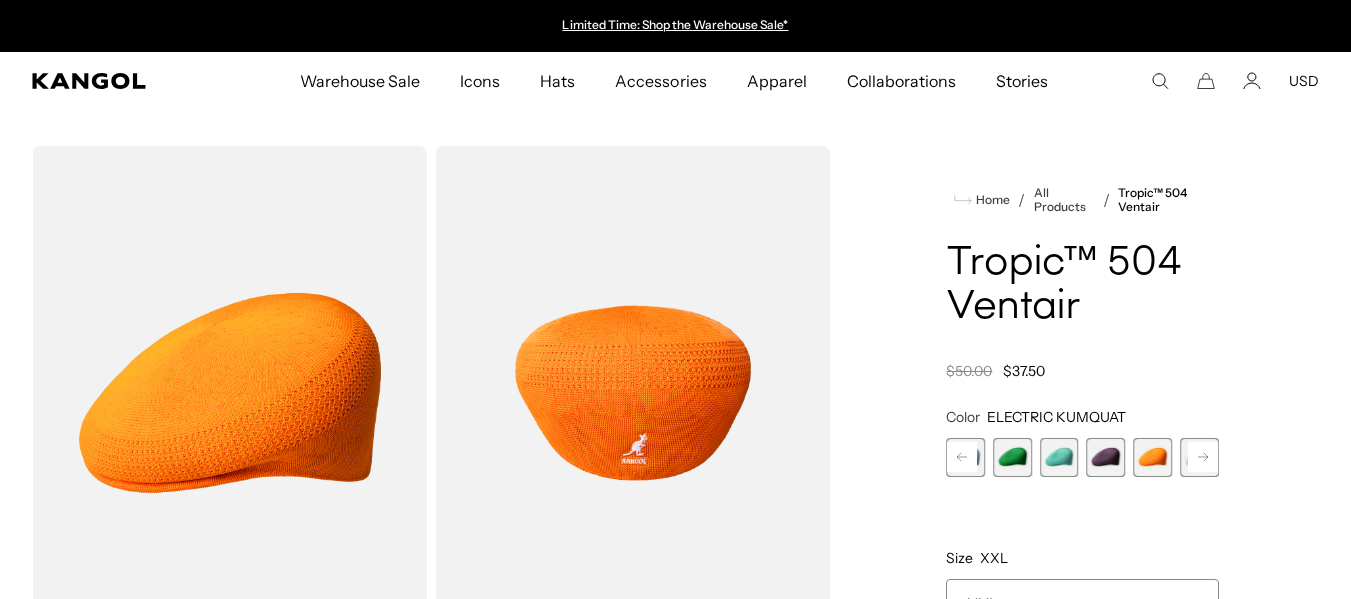 click 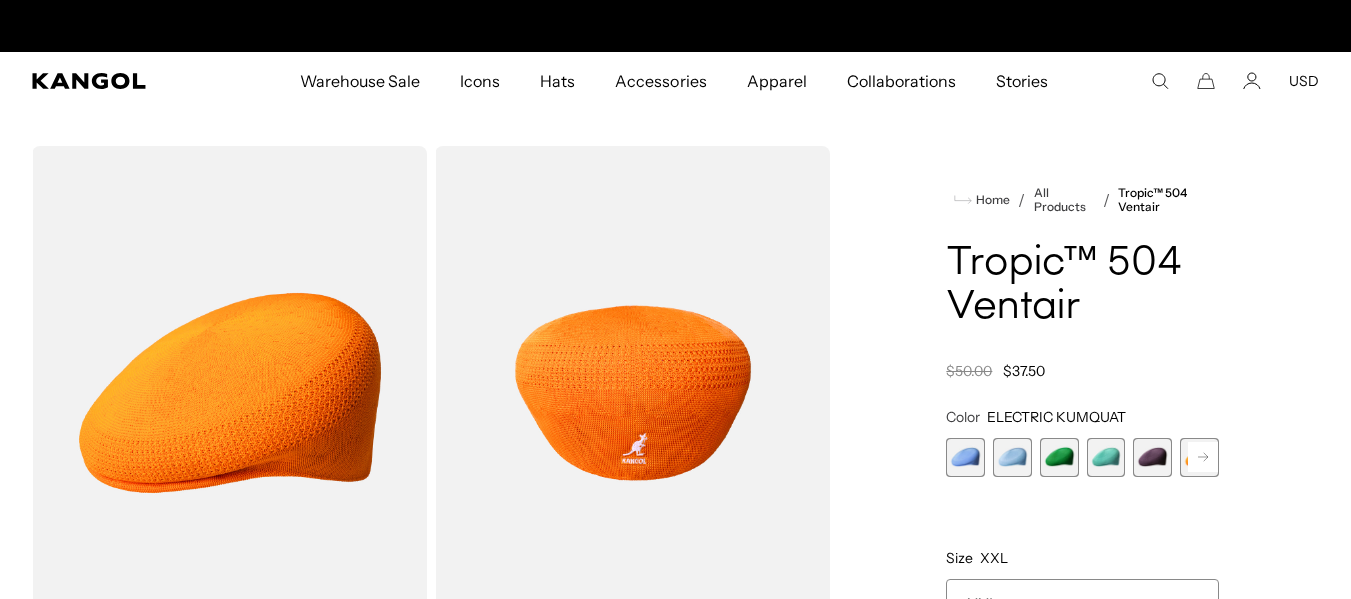 scroll, scrollTop: 0, scrollLeft: 0, axis: both 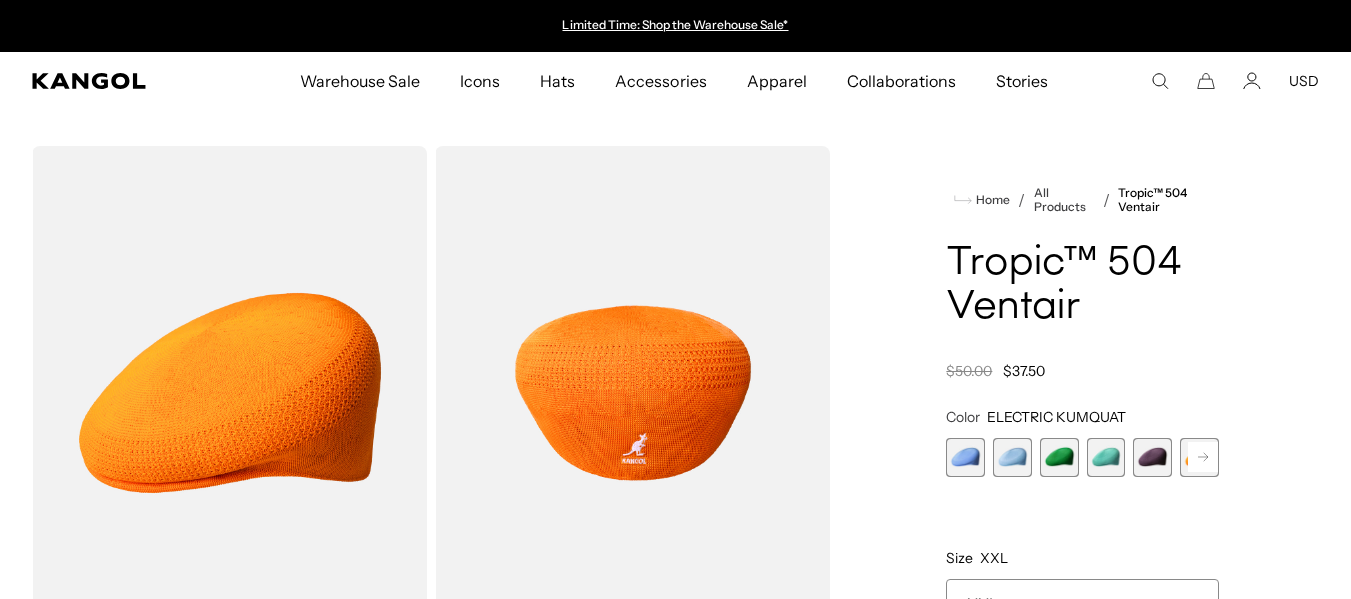 click at bounding box center [1152, 457] 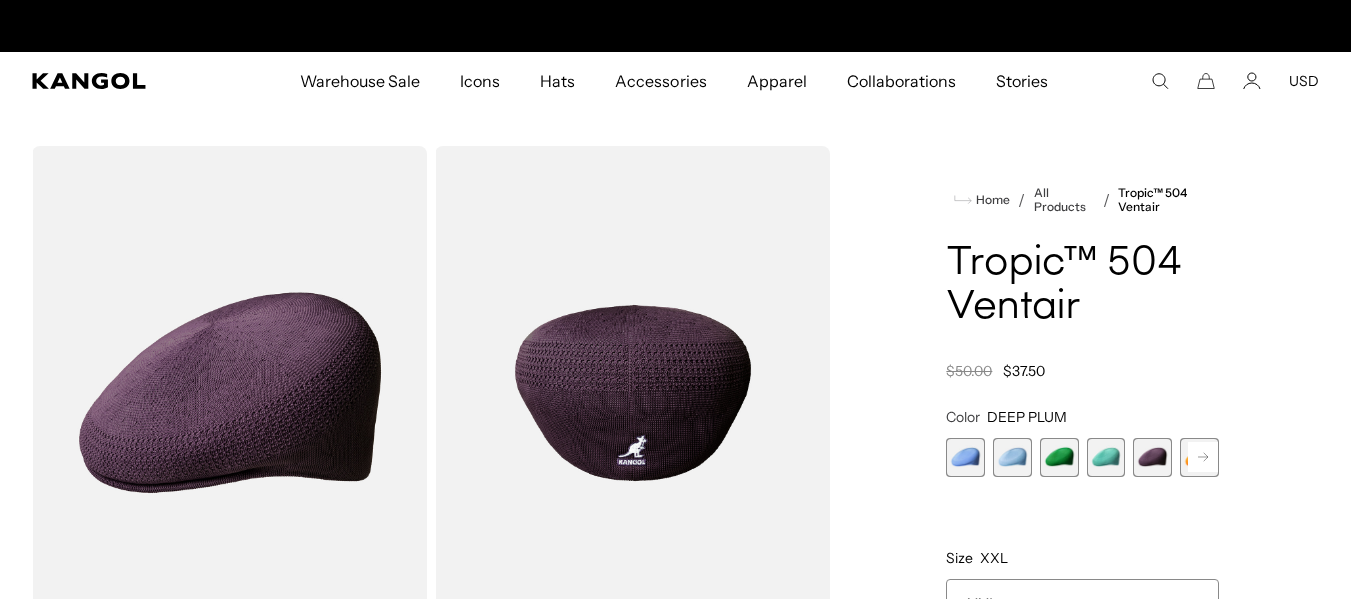 scroll, scrollTop: 0, scrollLeft: 412, axis: horizontal 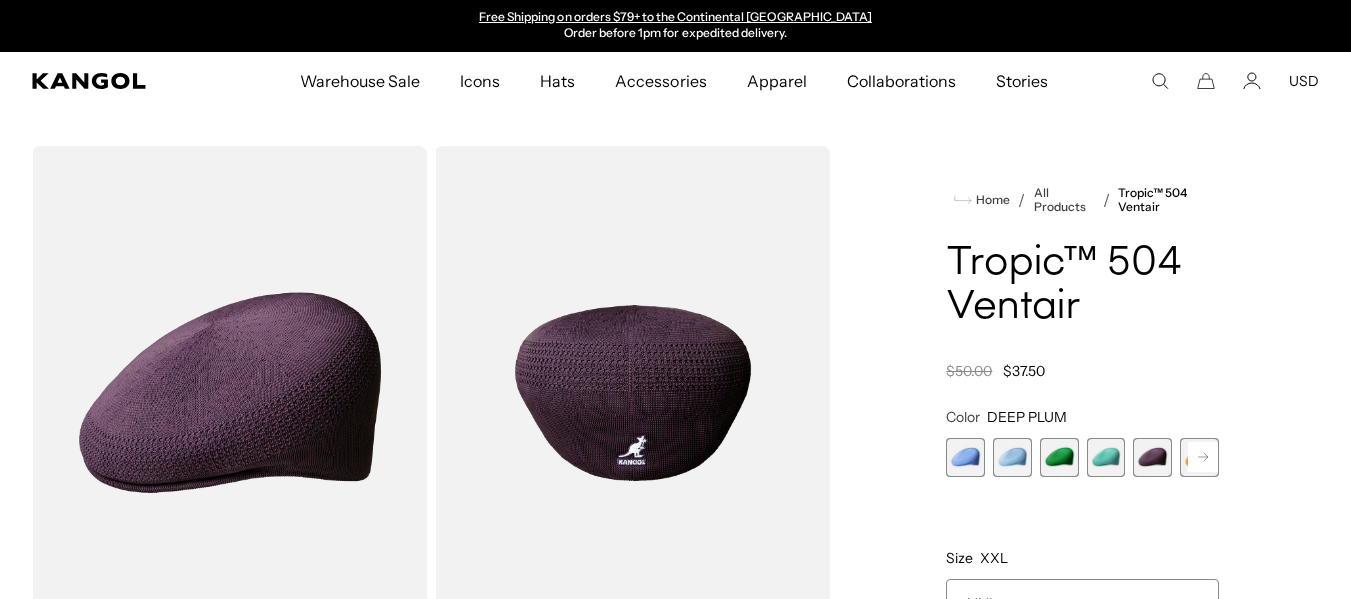 click at bounding box center (1106, 457) 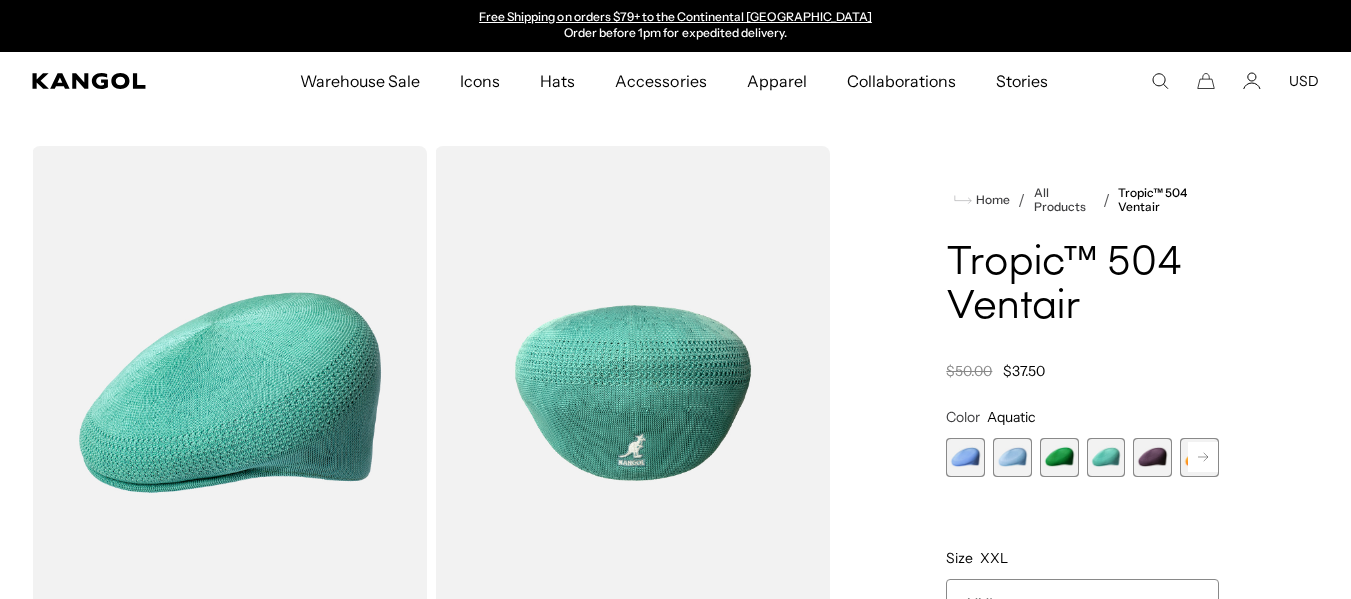 drag, startPoint x: 1064, startPoint y: 456, endPoint x: 1050, endPoint y: 460, distance: 14.56022 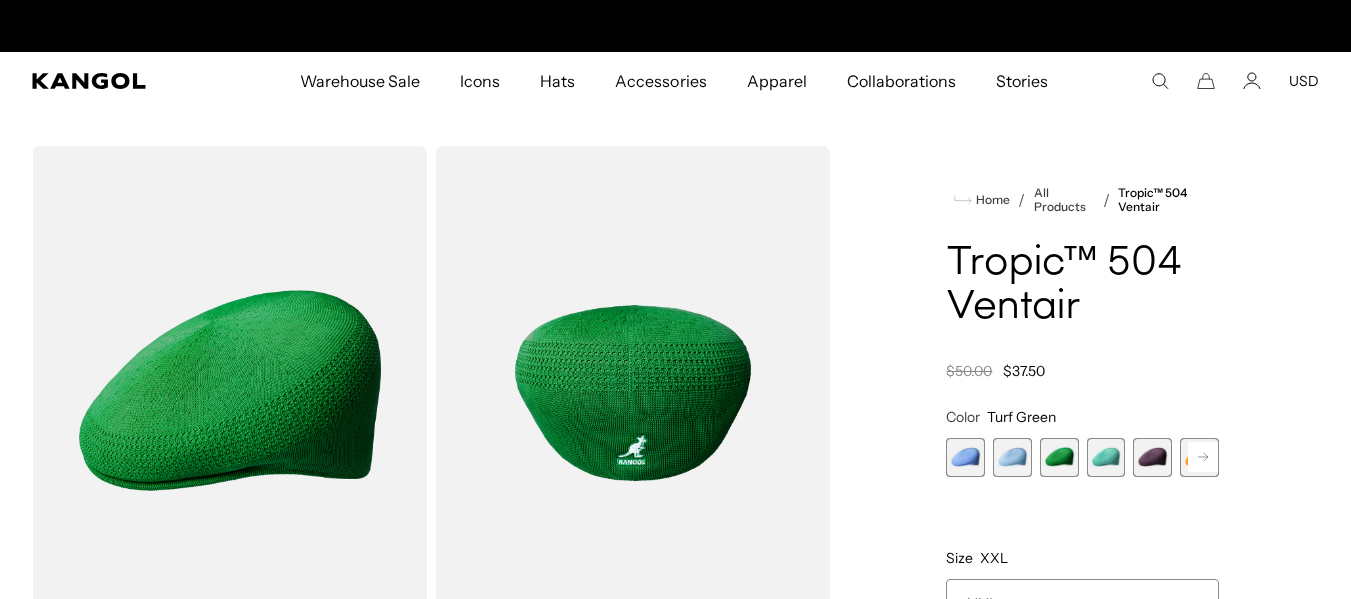 scroll, scrollTop: 0, scrollLeft: 0, axis: both 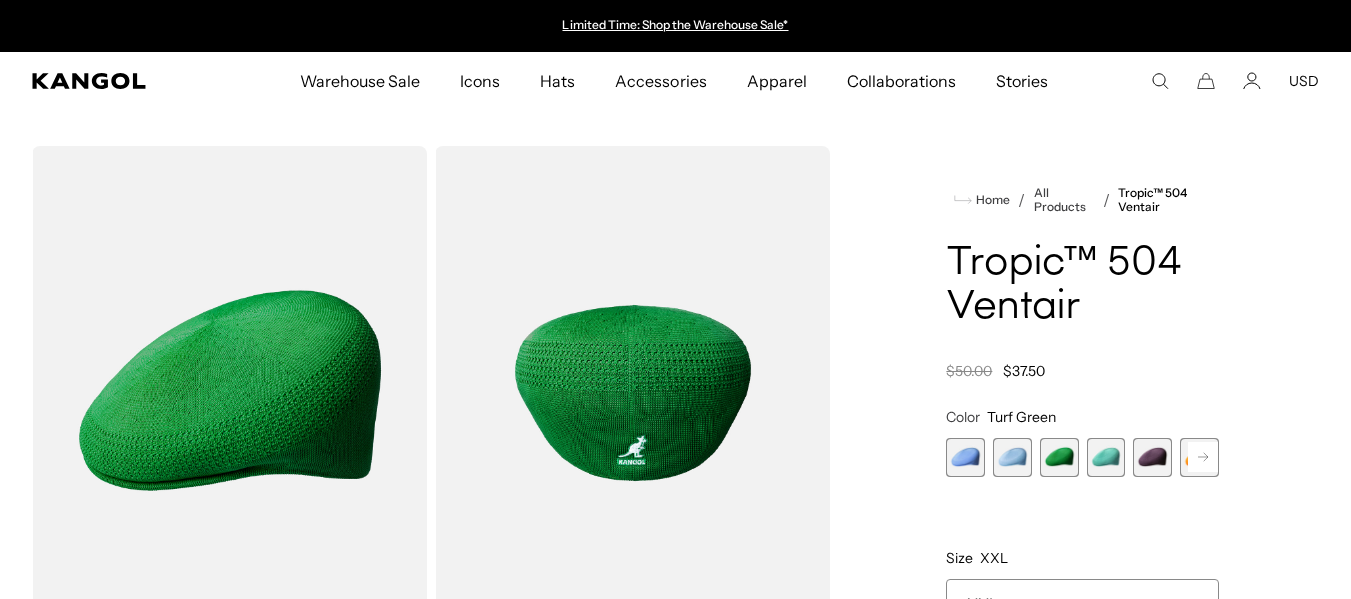 click at bounding box center (1012, 457) 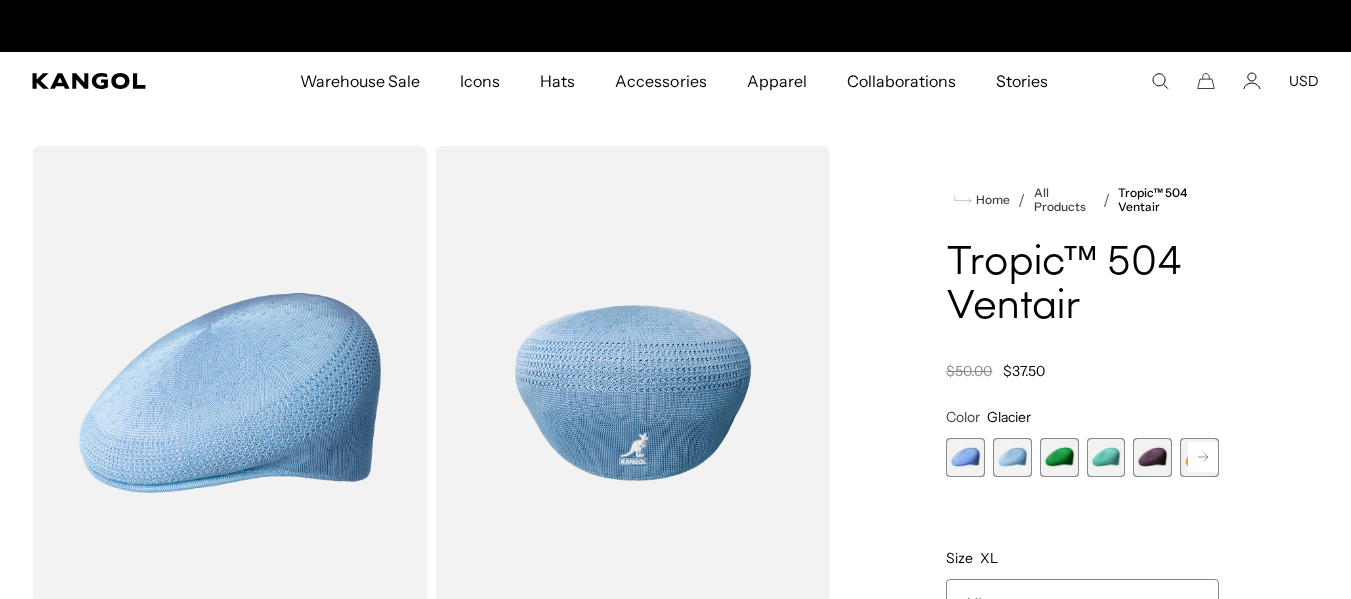 scroll, scrollTop: 0, scrollLeft: 412, axis: horizontal 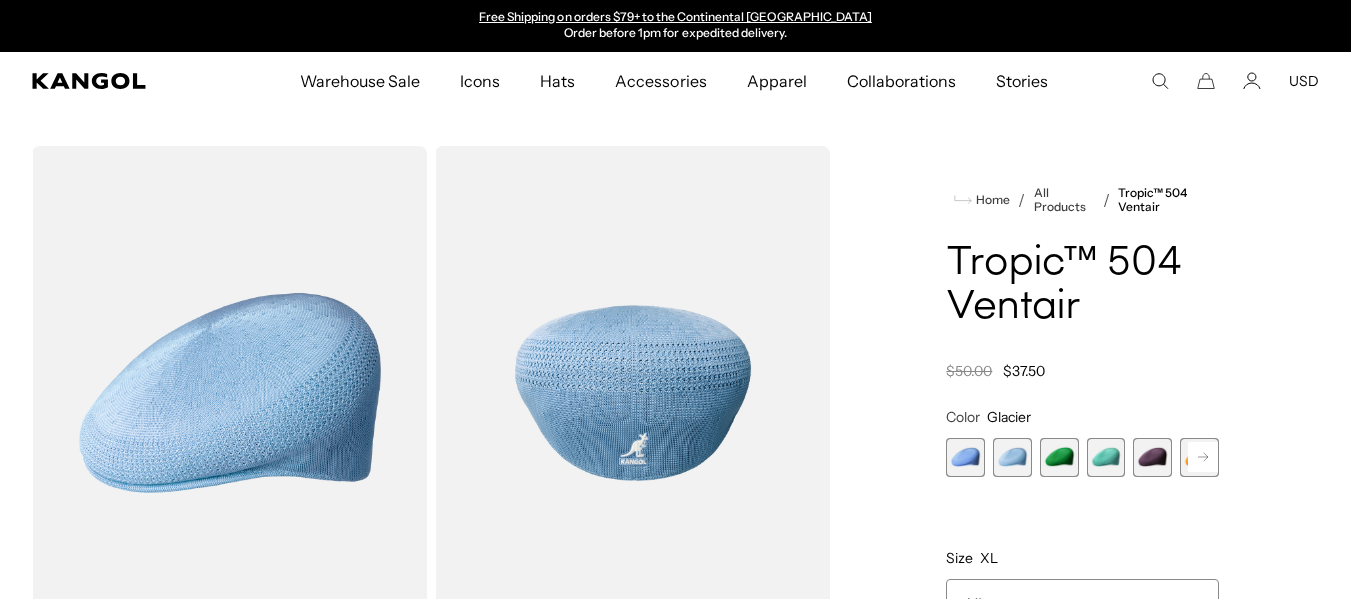 click at bounding box center (965, 457) 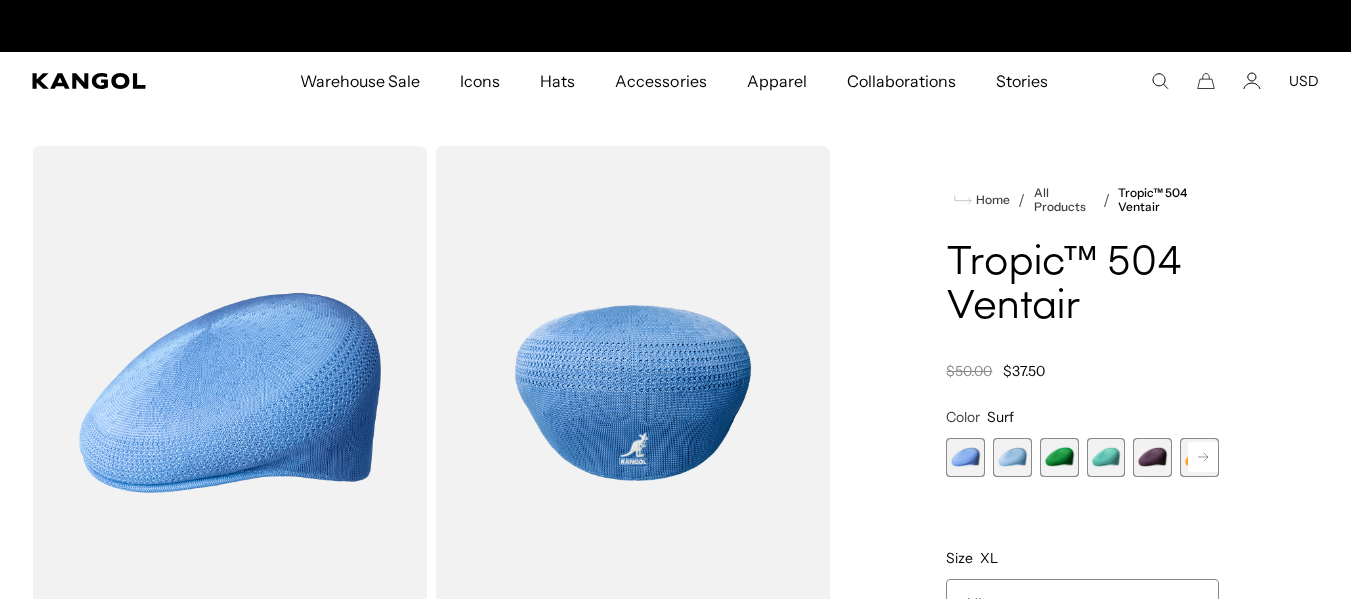scroll, scrollTop: 0, scrollLeft: 412, axis: horizontal 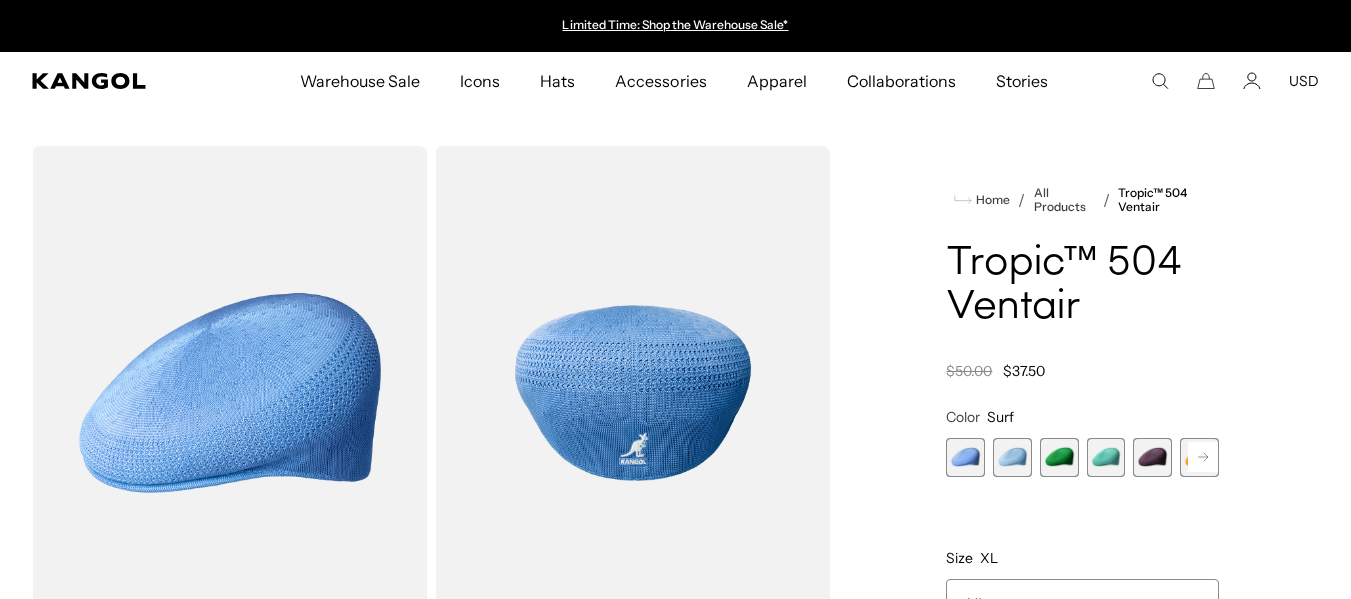 click 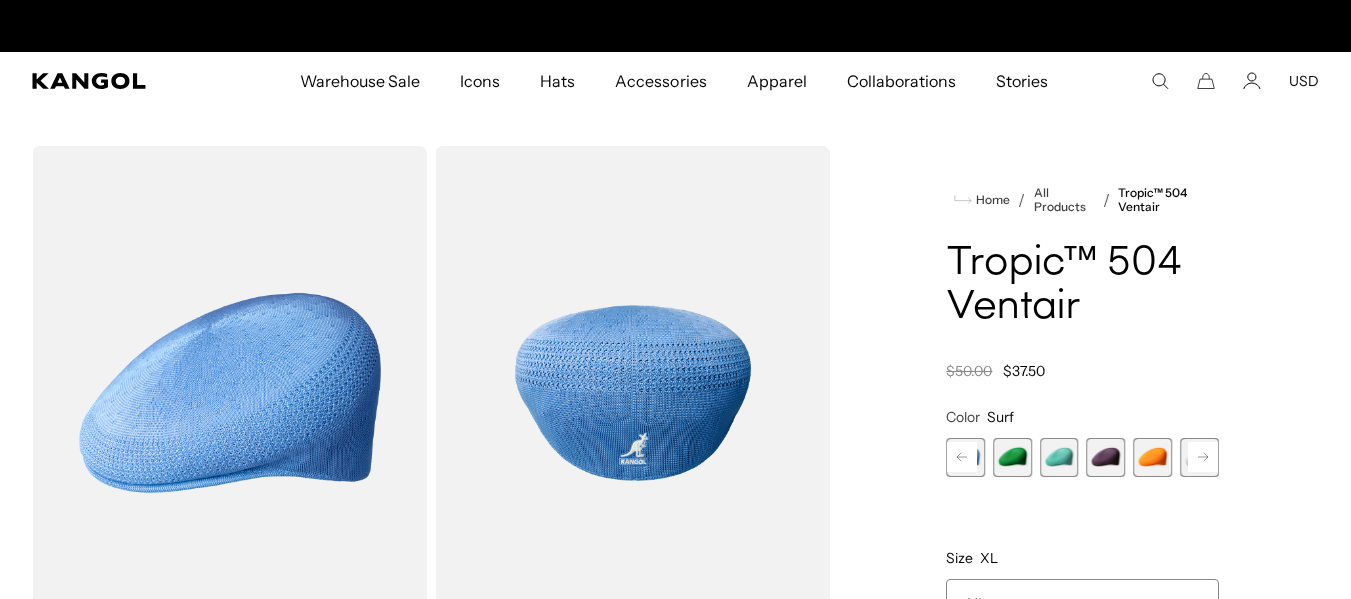 click 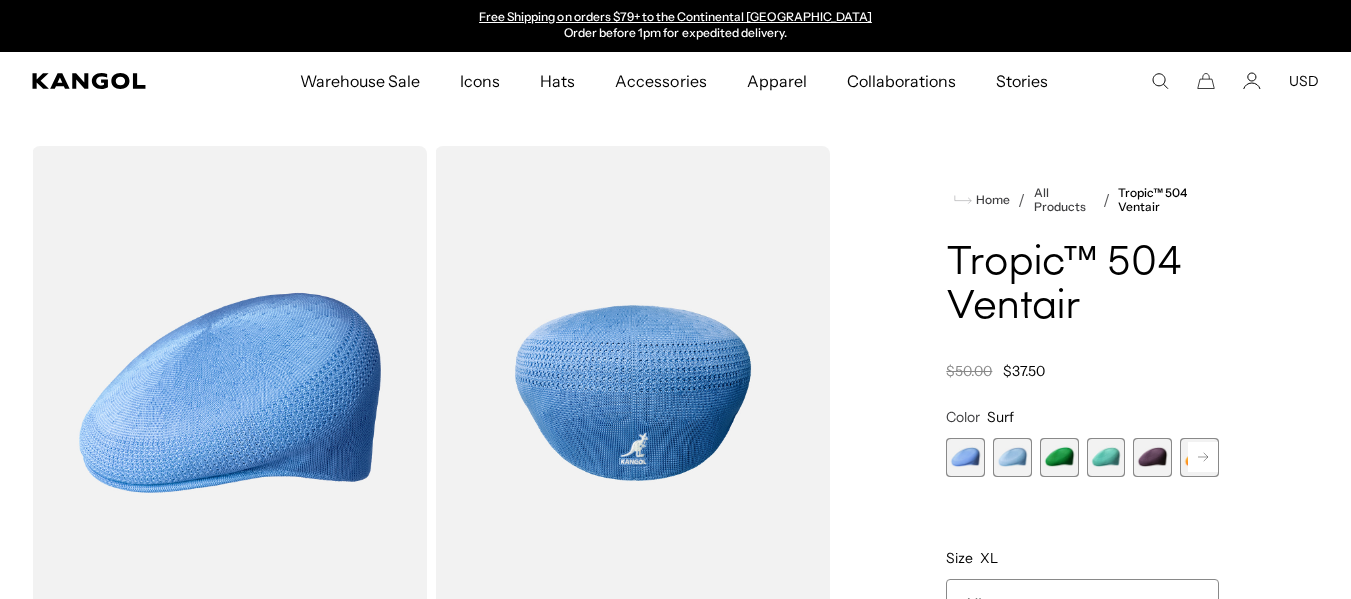click on "Previous
Next
Surf
Variant sold out or unavailable
Glacier
Variant sold out or unavailable
Turf Green
Variant sold out or unavailable
Aquatic
Variant sold out or unavailable
DEEP PLUM
Variant sold out or unavailable
ELECTRIC KUMQUAT
Variant sold out or unavailable
SAGE GREEN" at bounding box center (1082, 457) 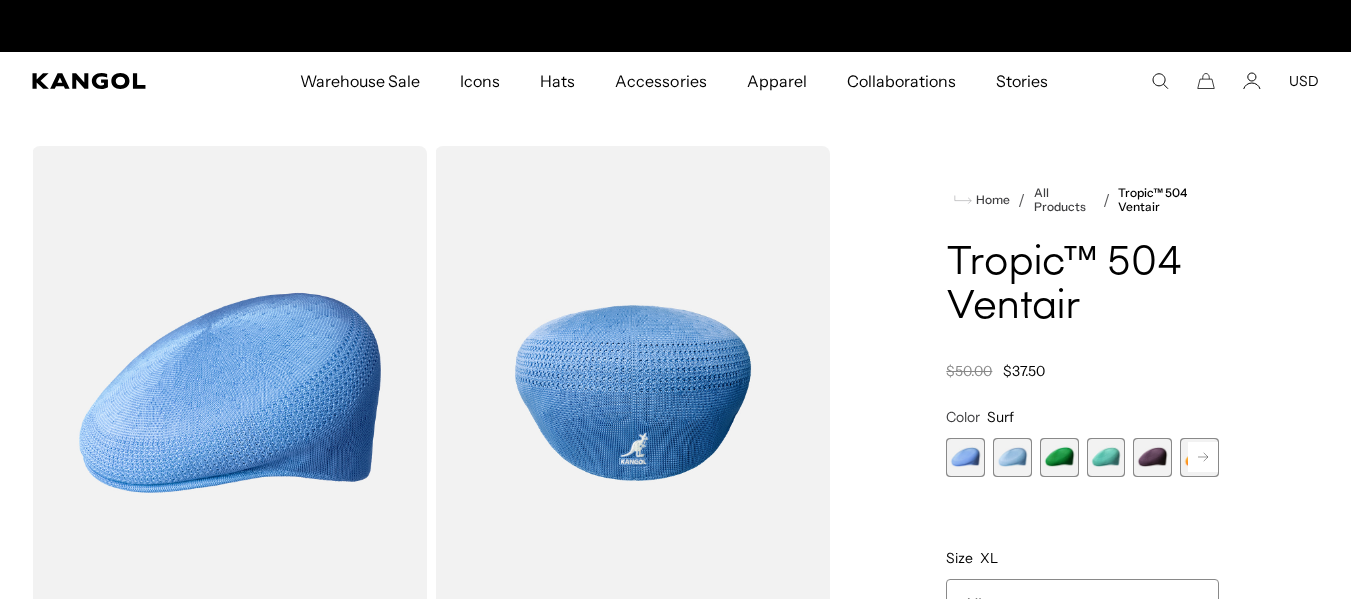 scroll, scrollTop: 0, scrollLeft: 0, axis: both 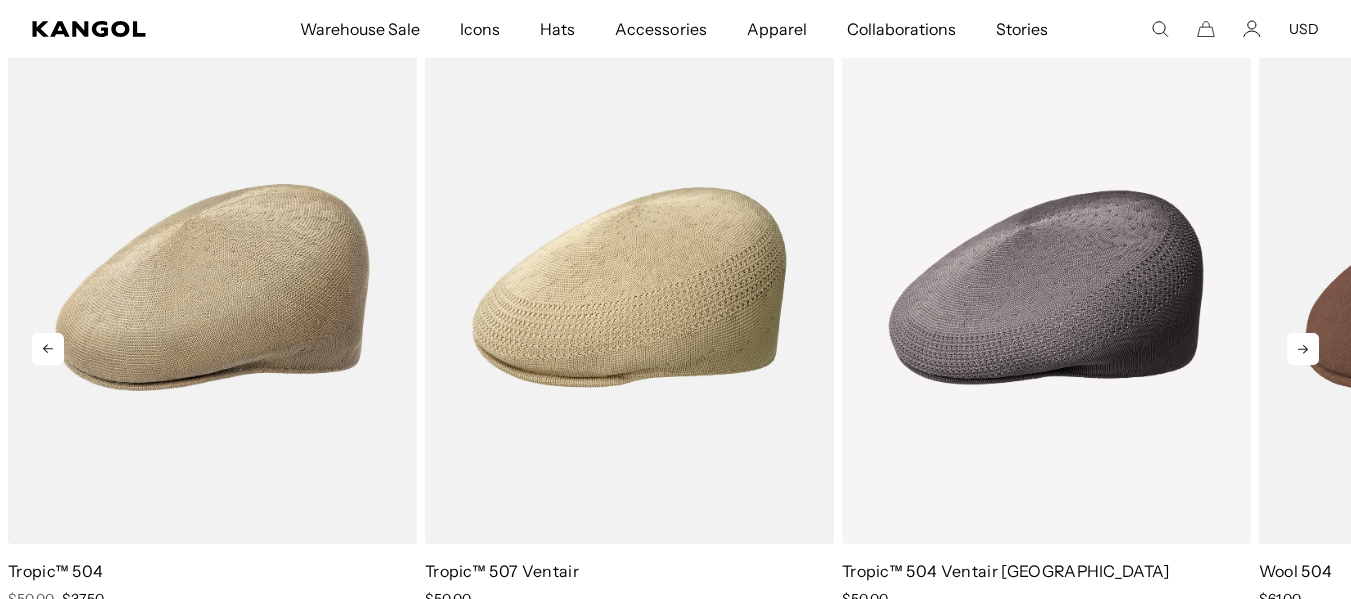 click 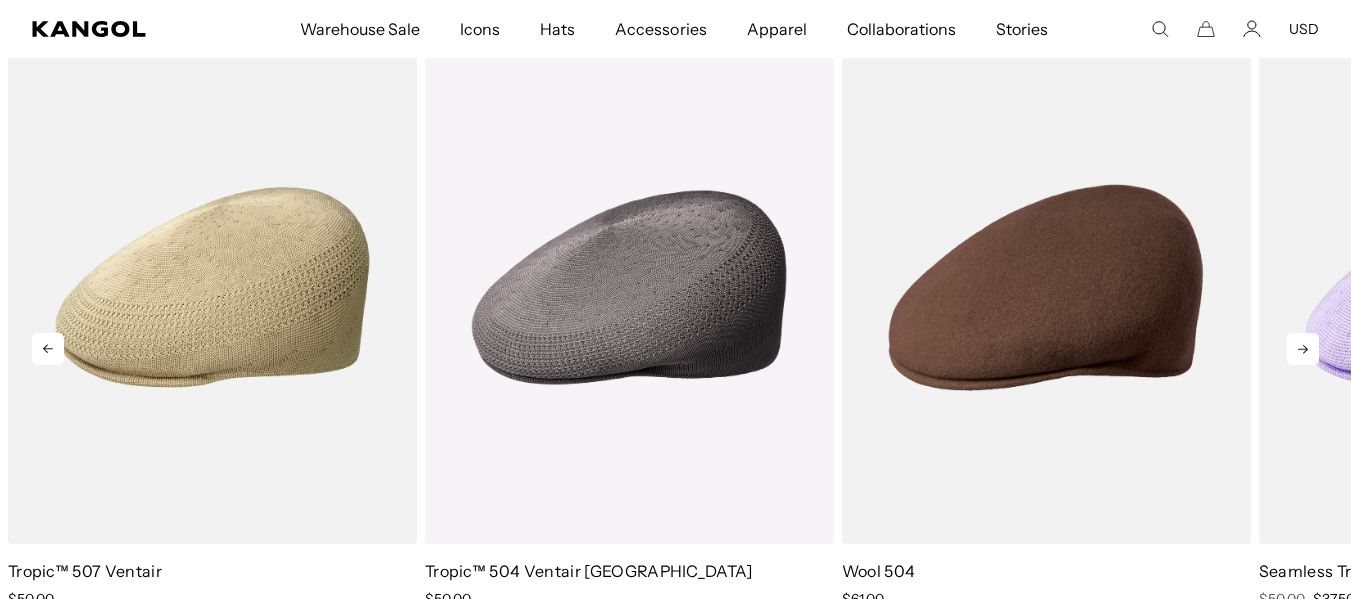 click 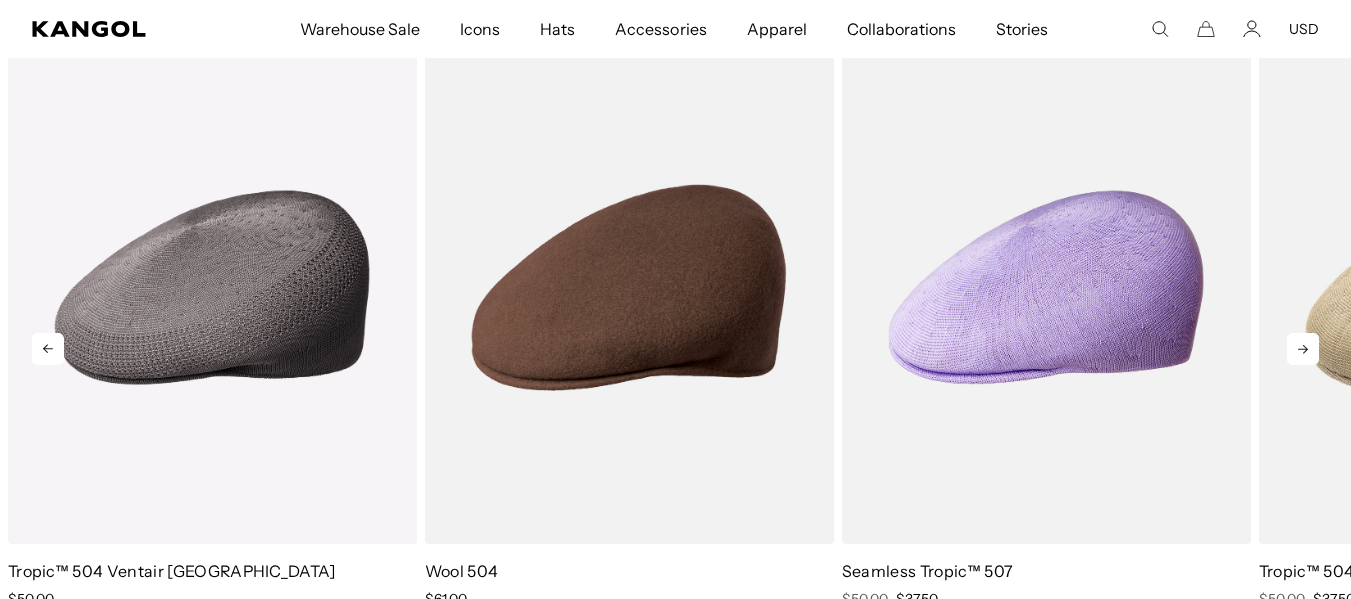 click 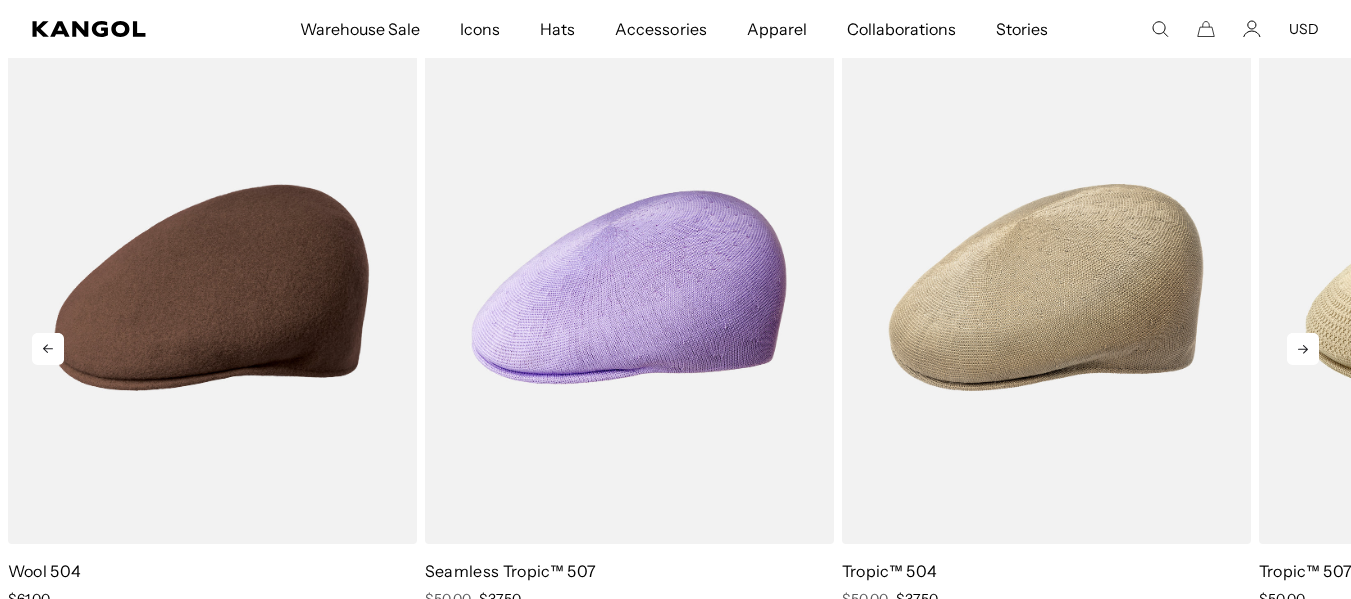 scroll, scrollTop: 0, scrollLeft: 0, axis: both 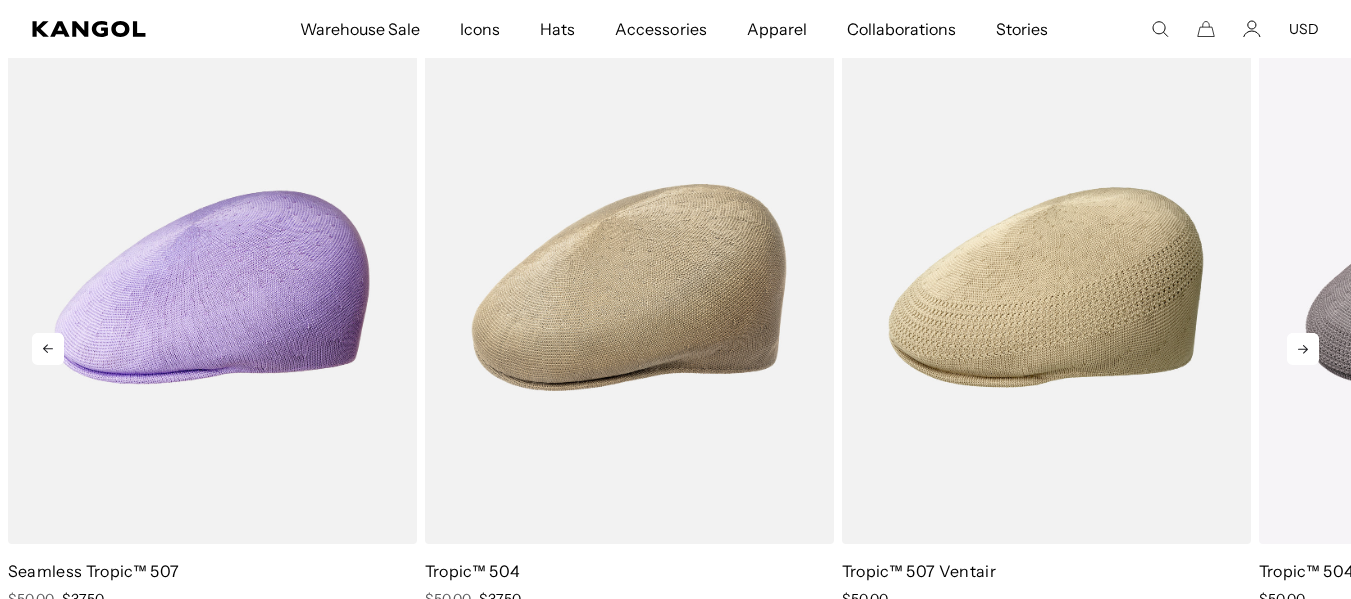 click 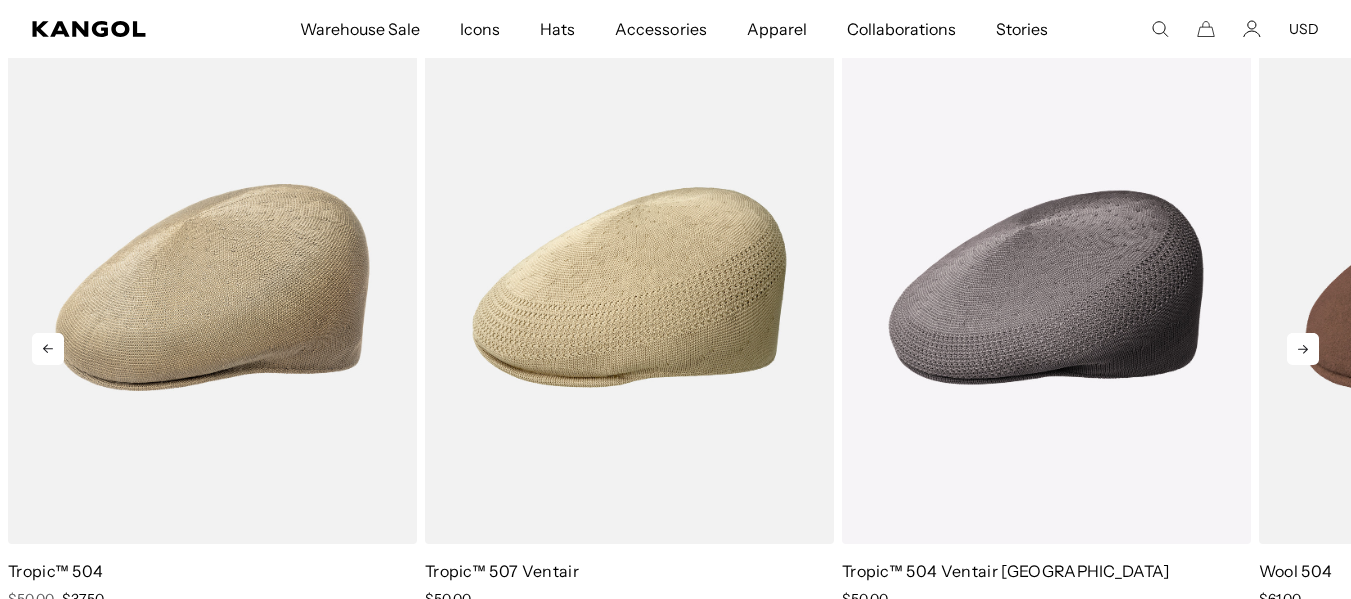 click 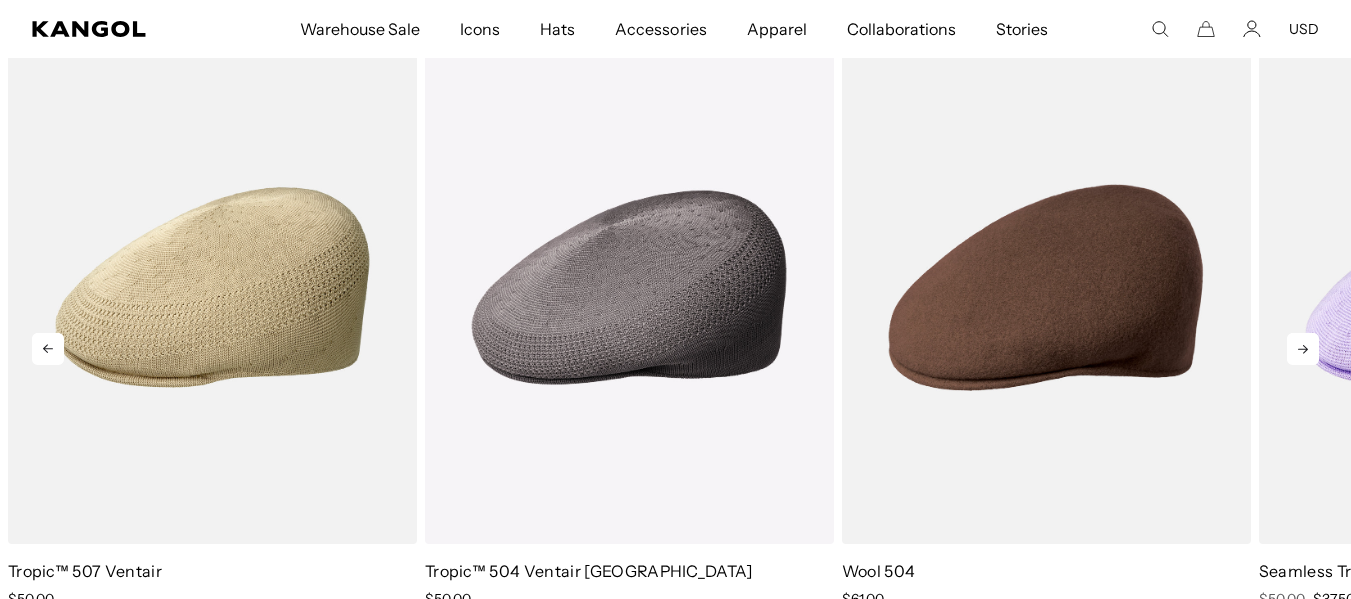 click 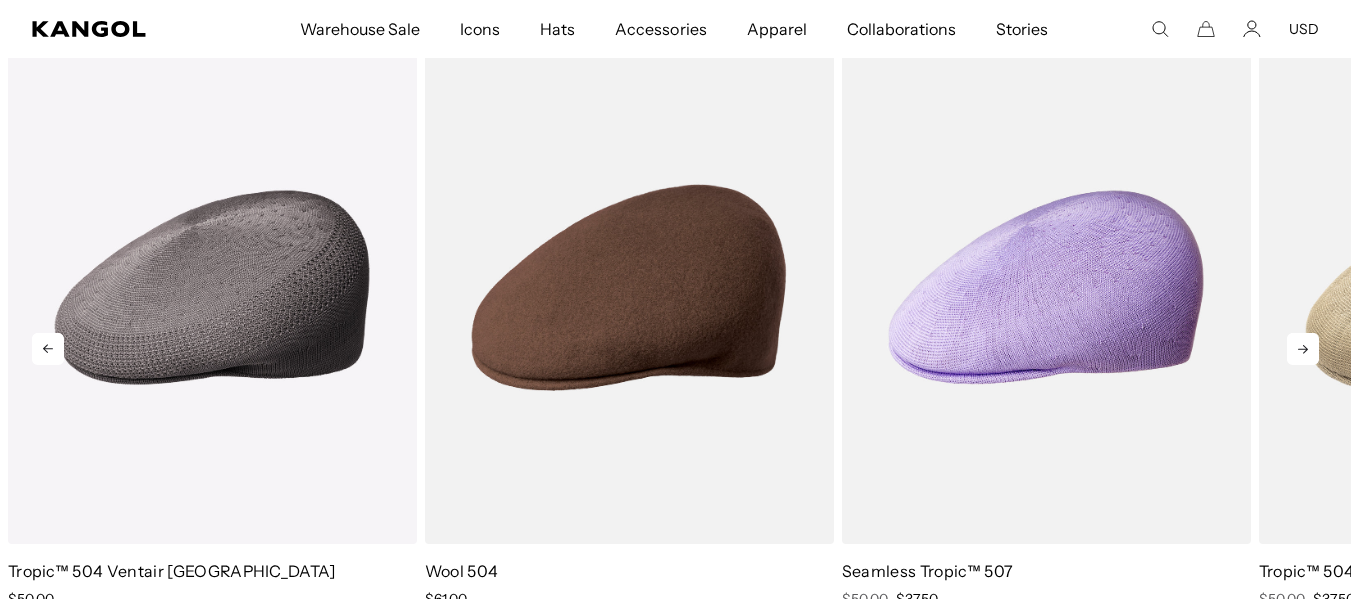 click 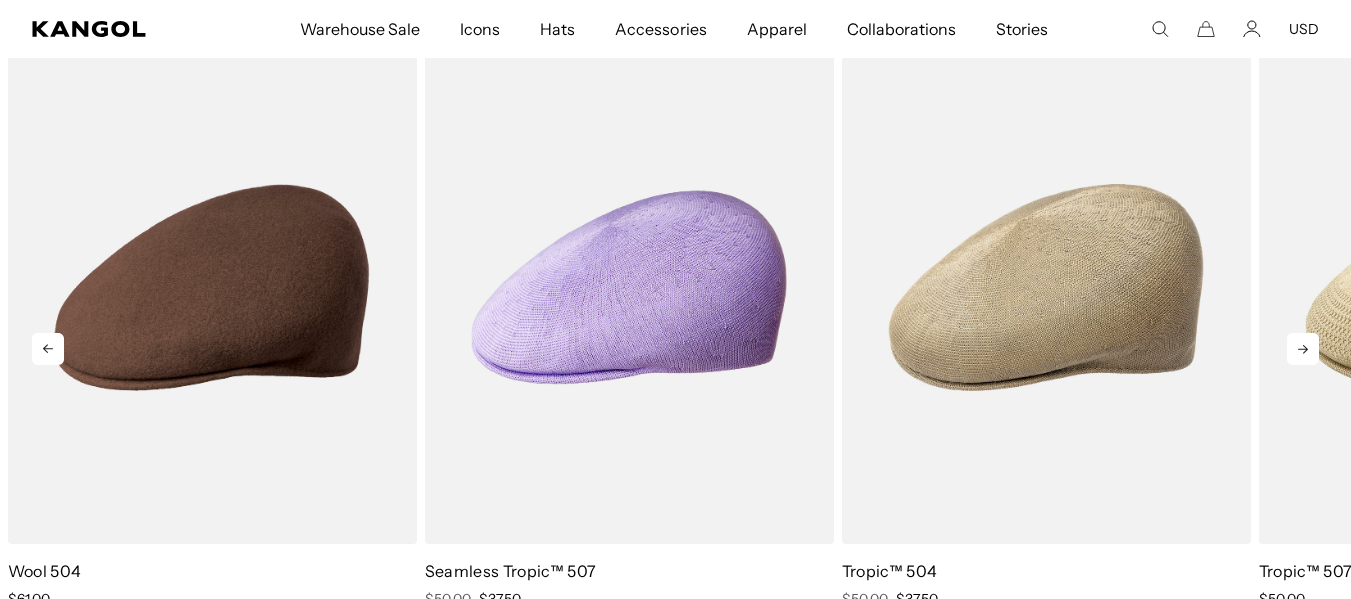 click 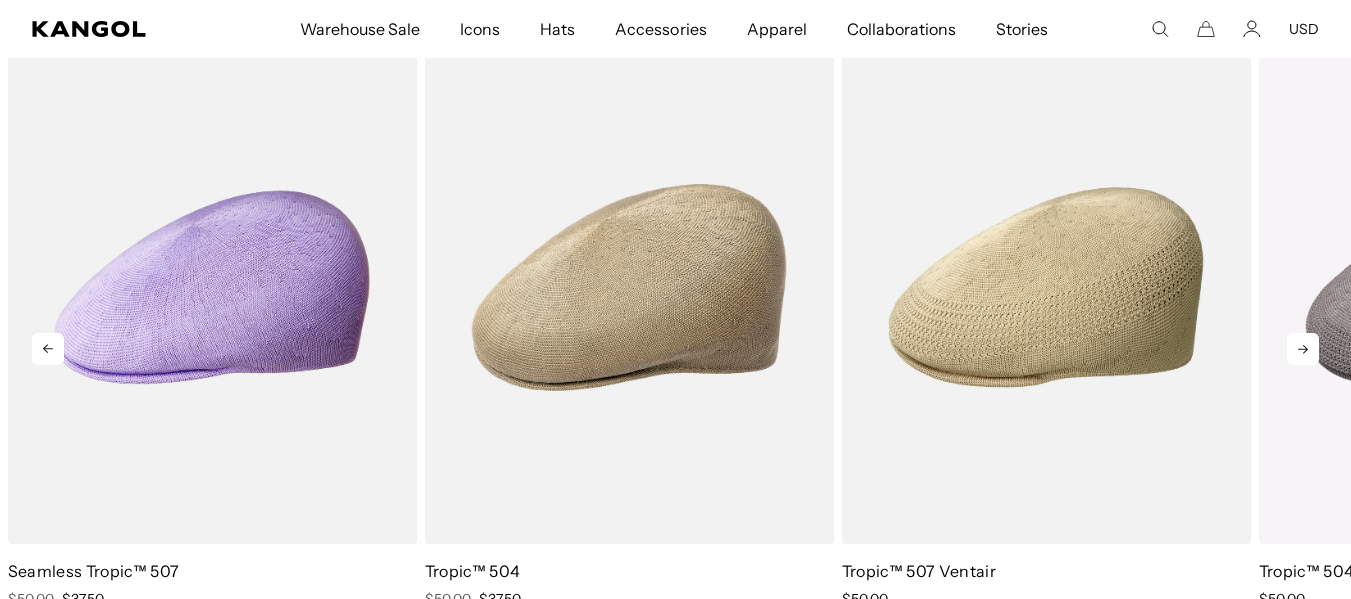 click 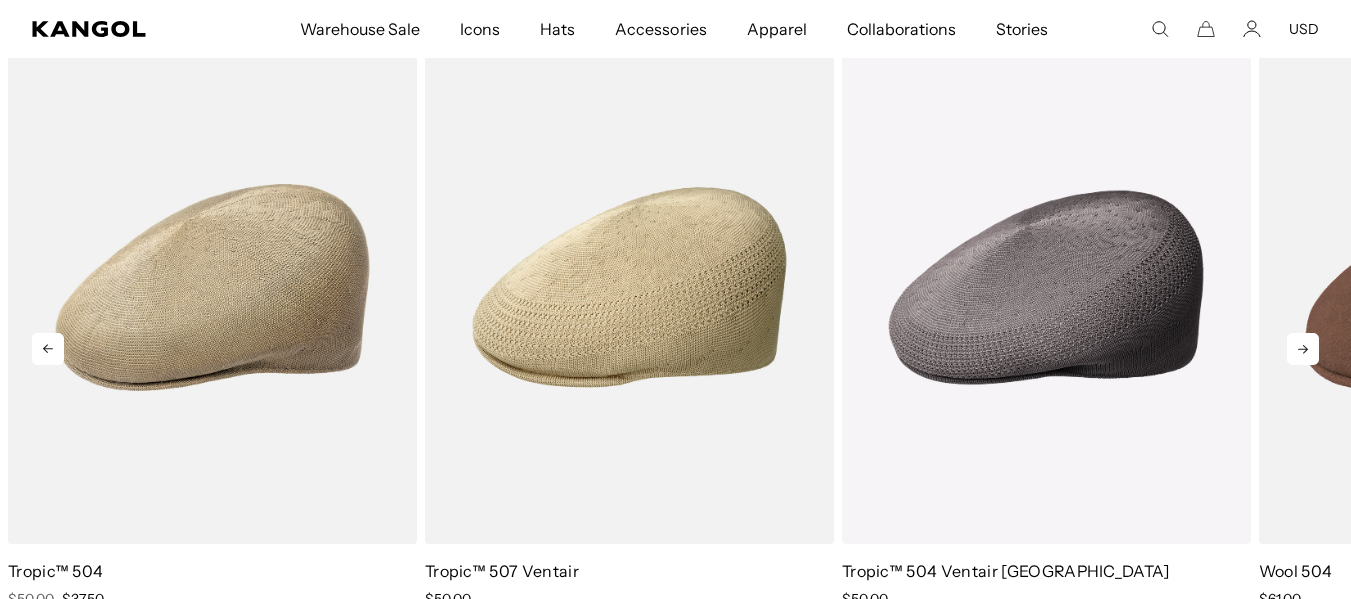 click 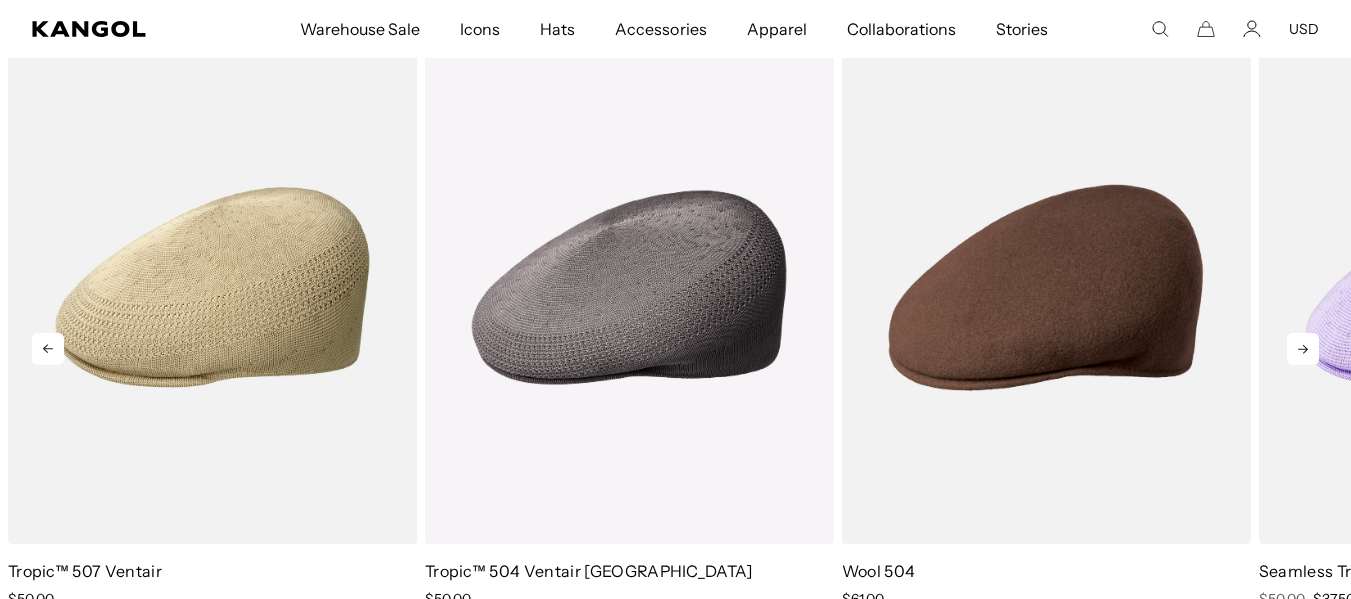 click 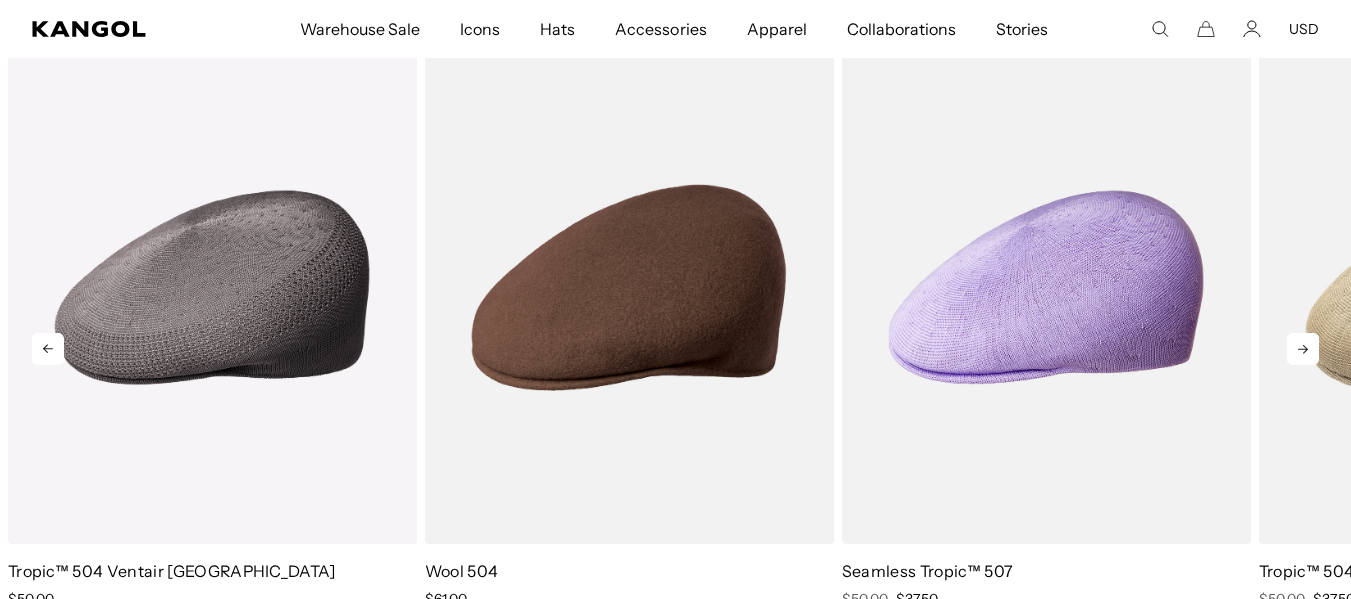 click 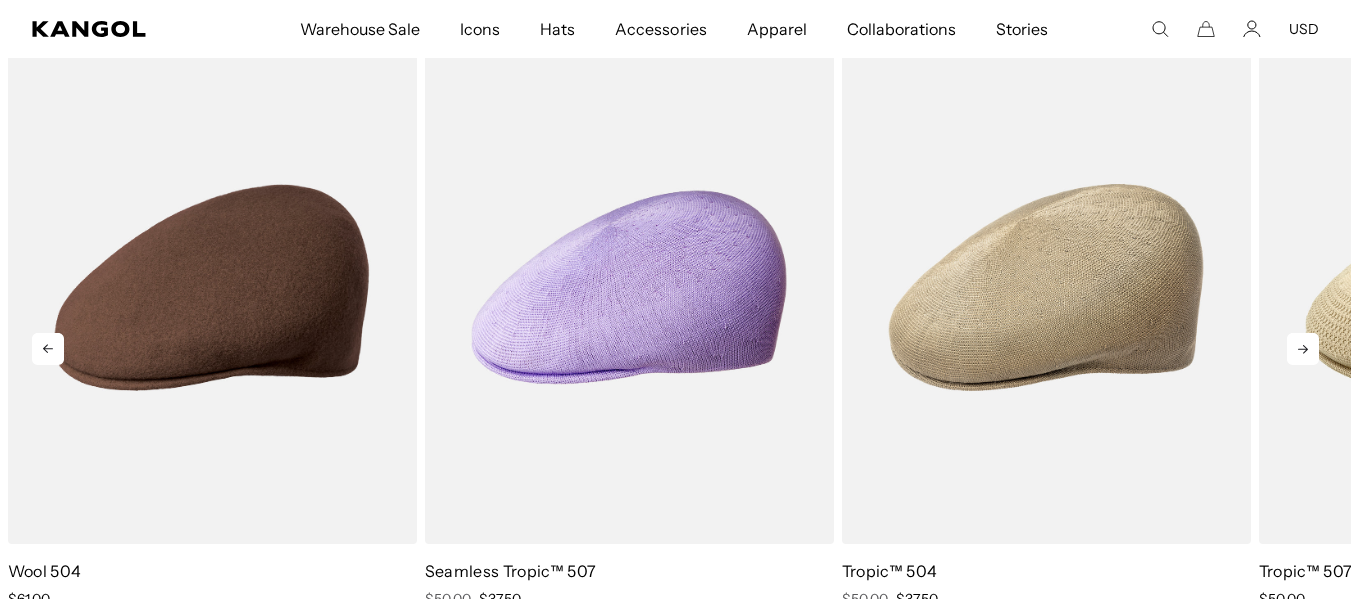 click 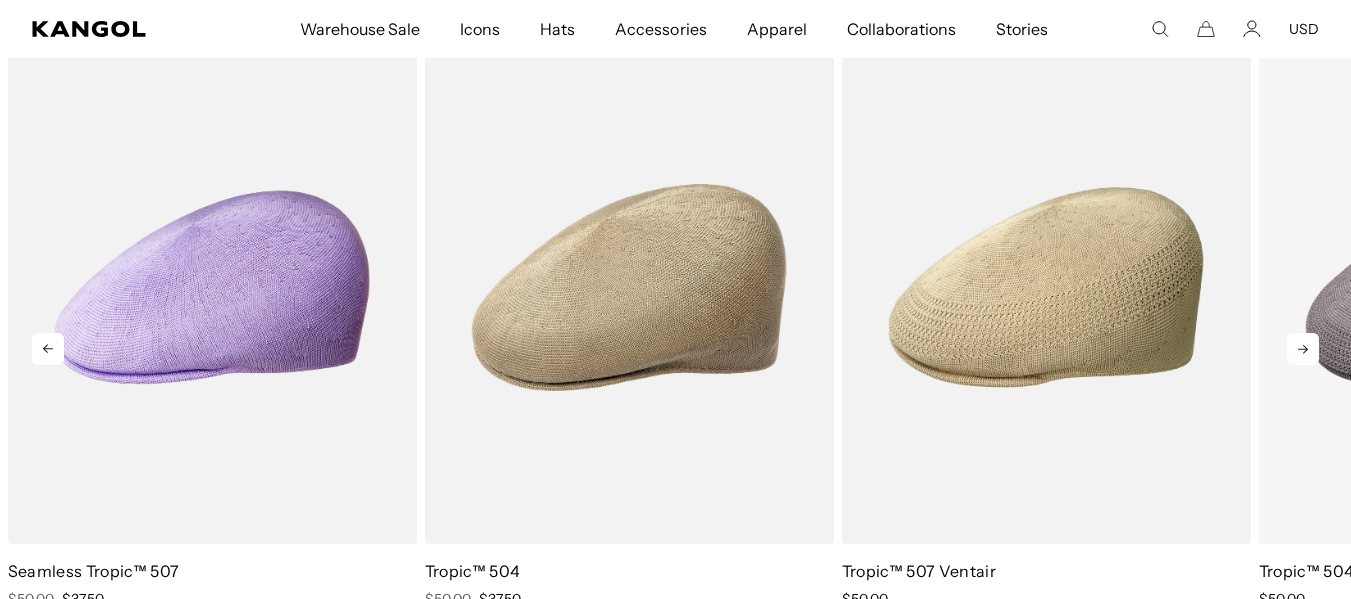 click 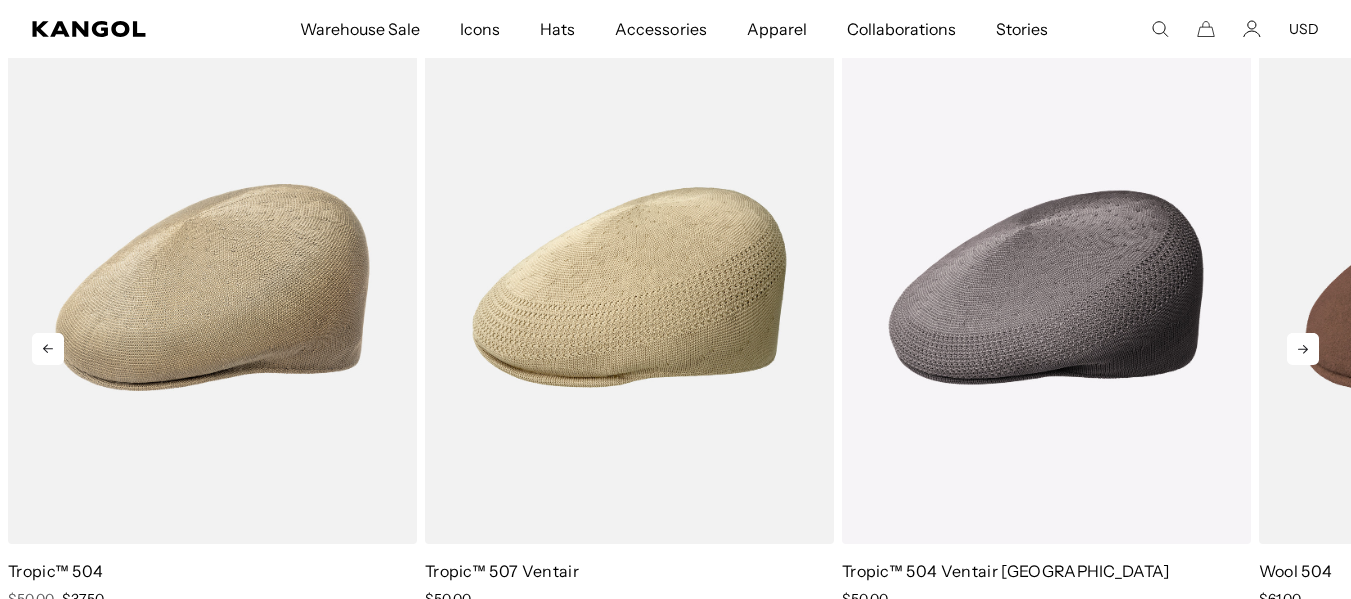 click 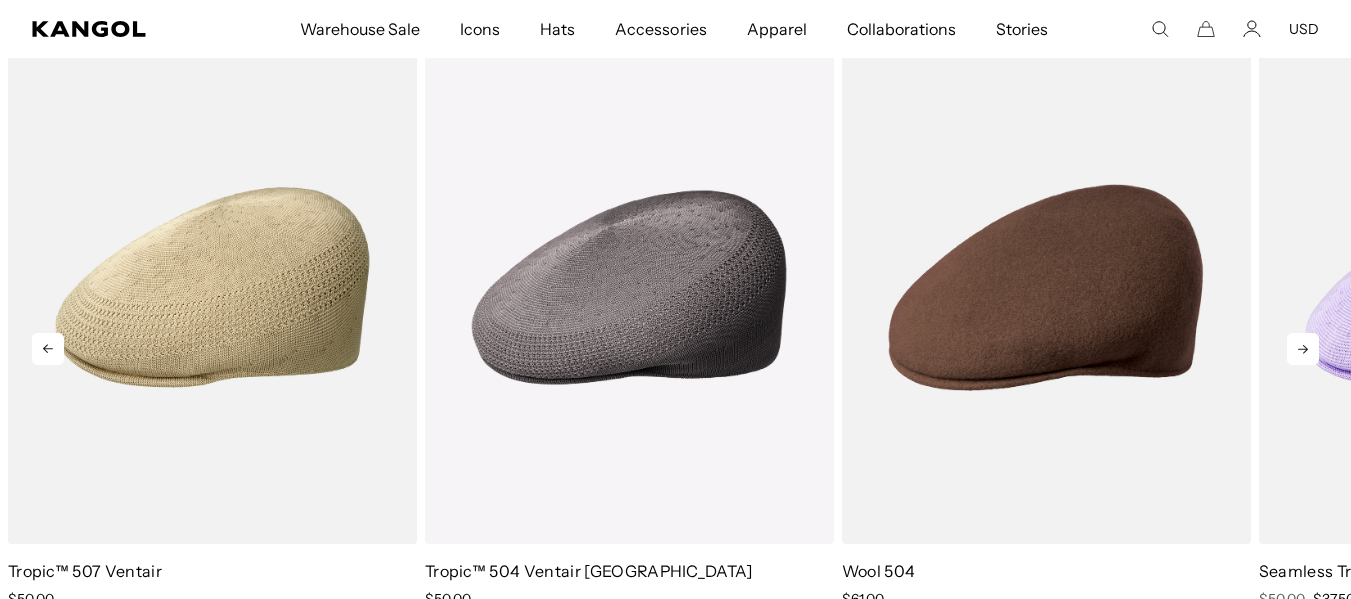 scroll, scrollTop: 0, scrollLeft: 412, axis: horizontal 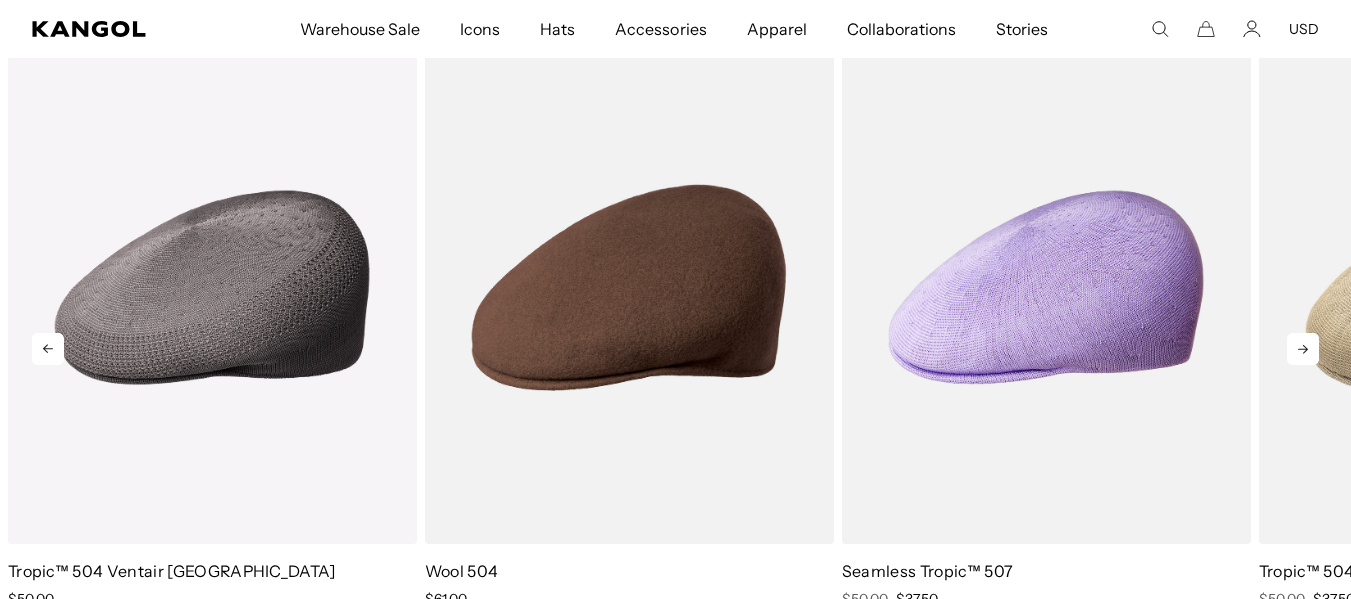 click 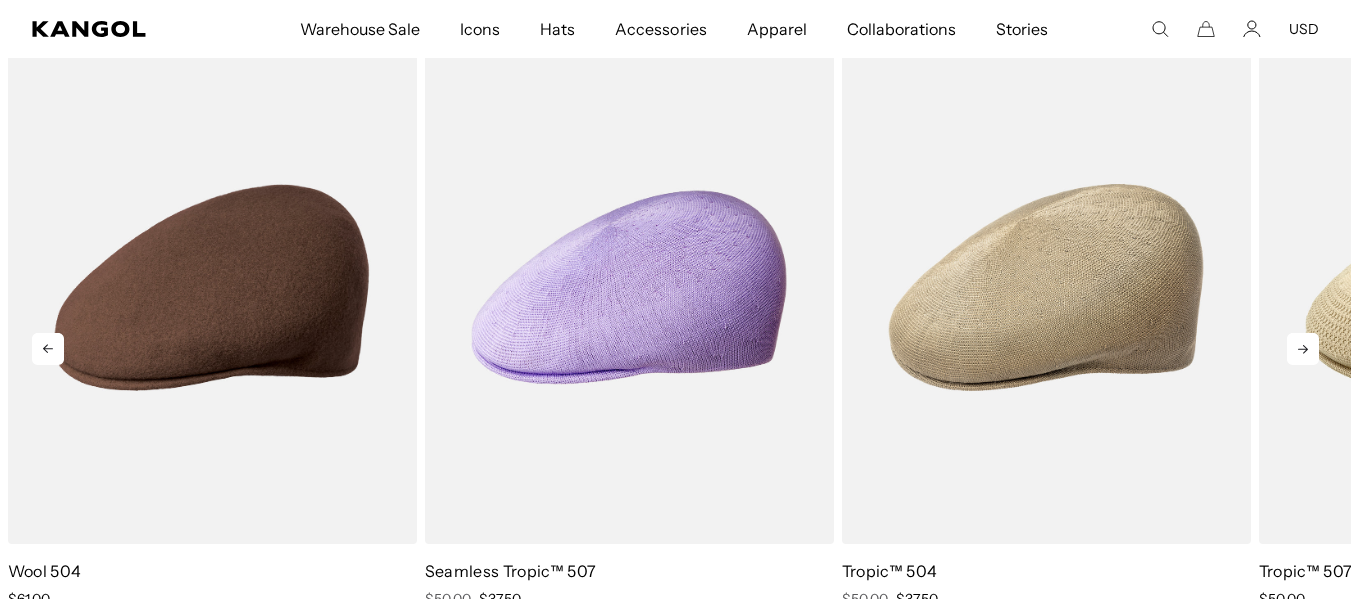 click 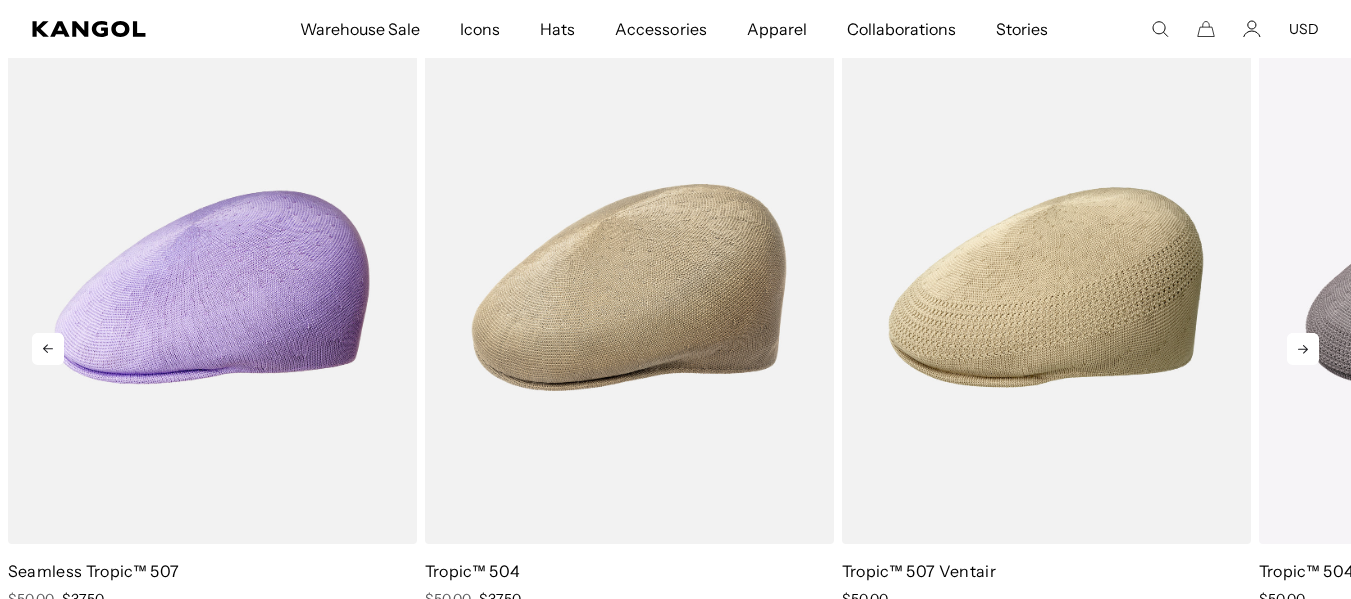 click 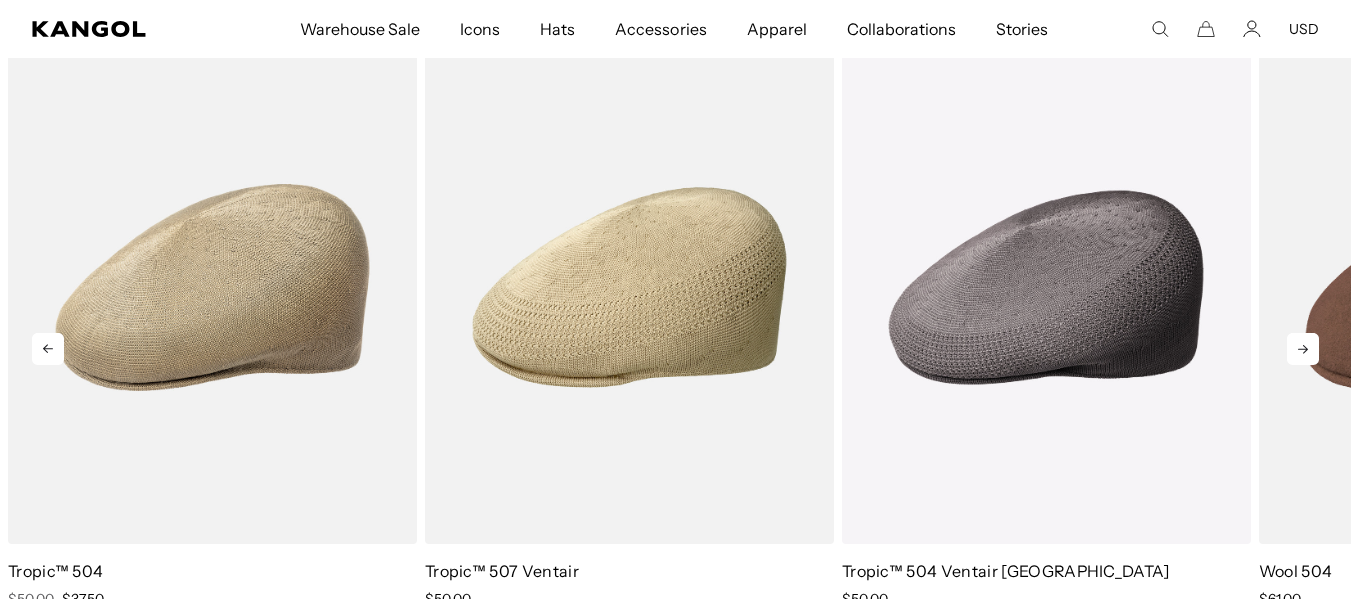click 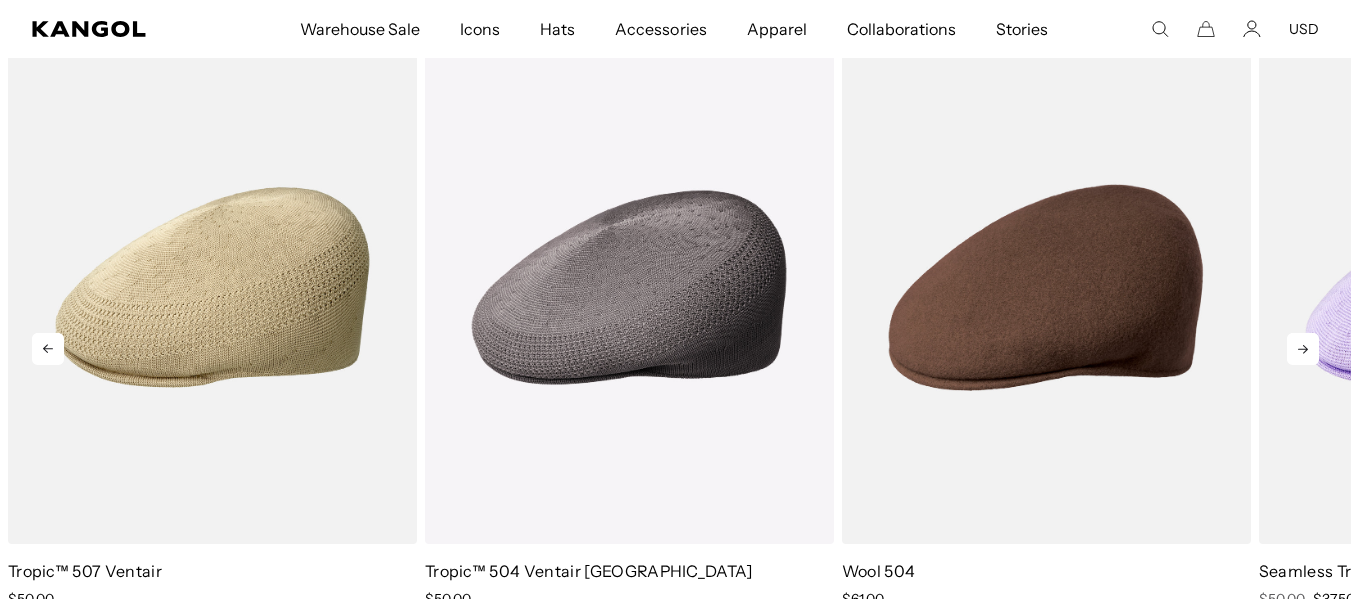 click 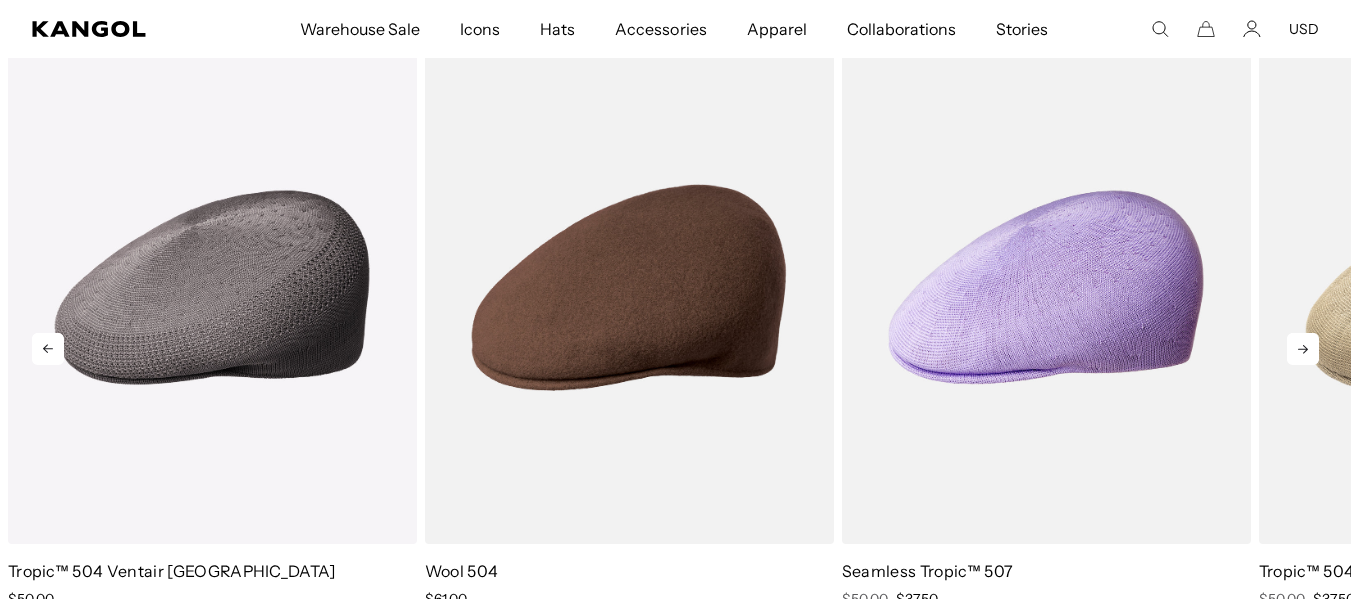 click 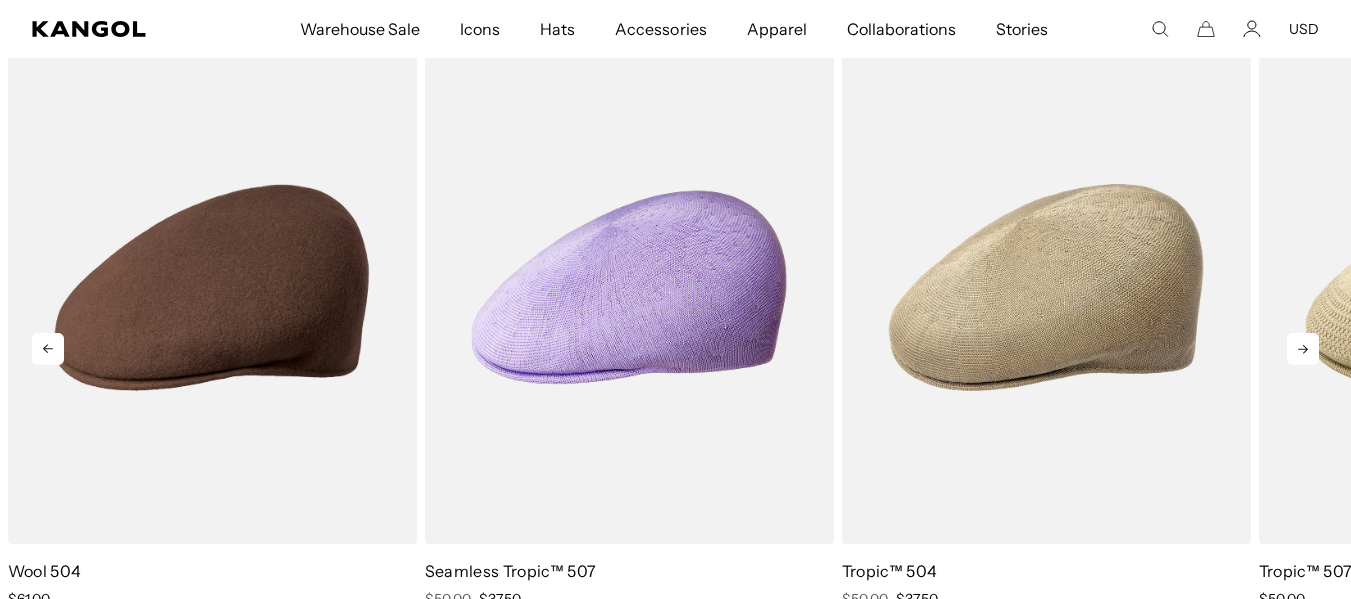 scroll, scrollTop: 0, scrollLeft: 0, axis: both 